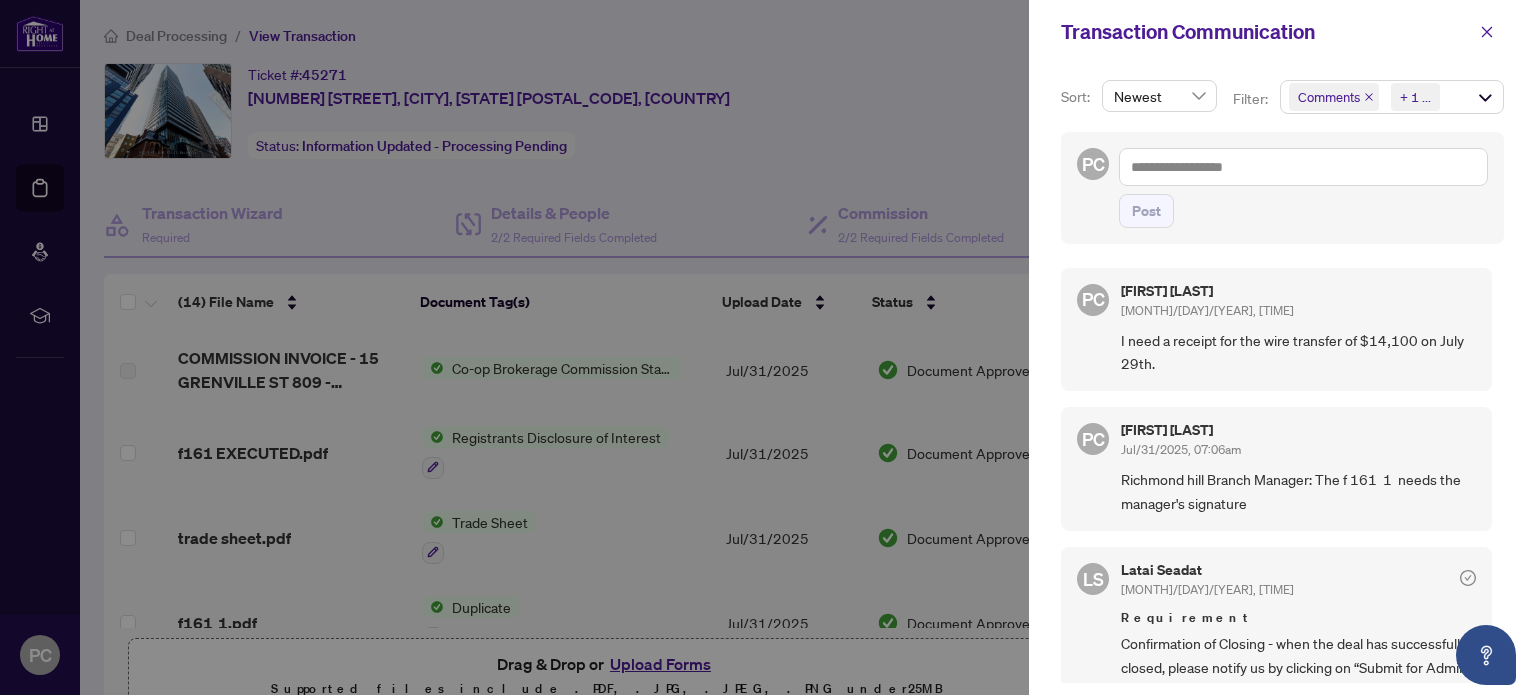 scroll, scrollTop: 0, scrollLeft: 0, axis: both 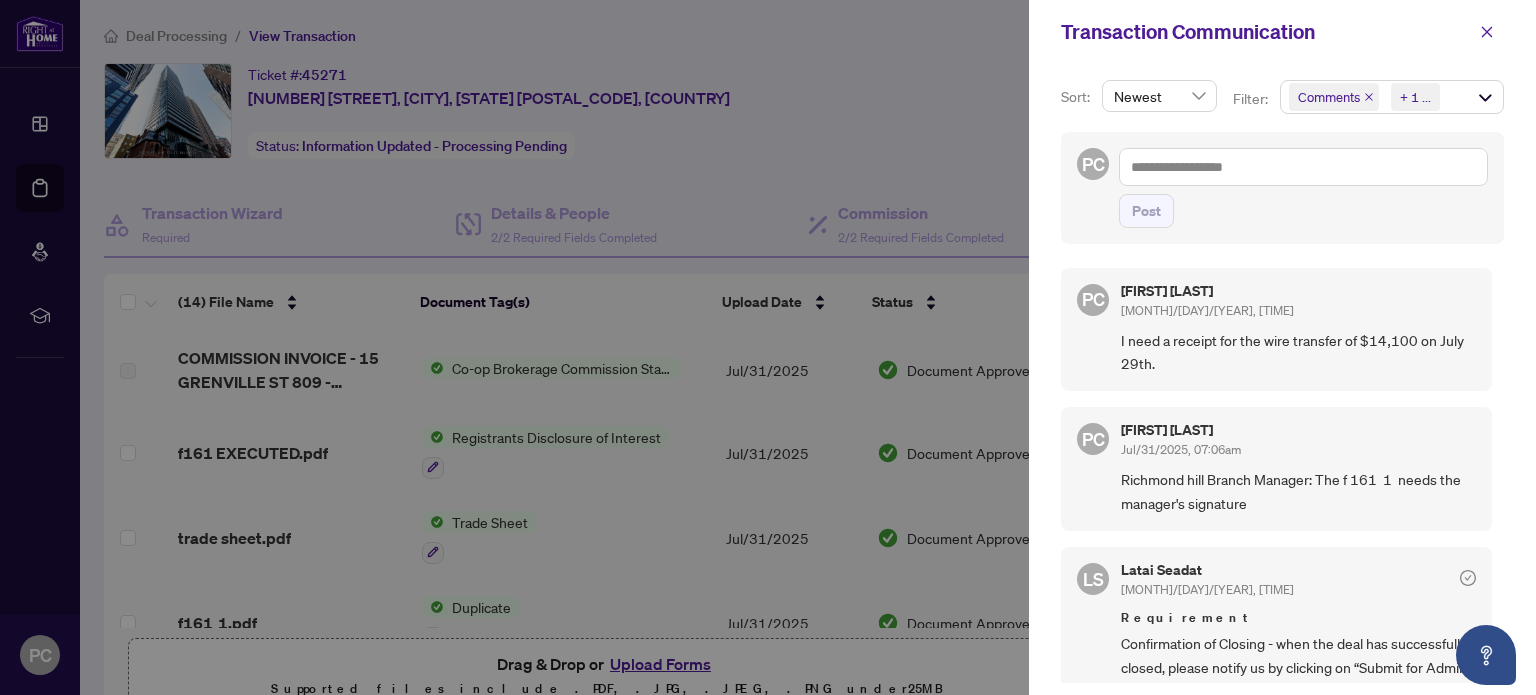 click at bounding box center [768, 347] 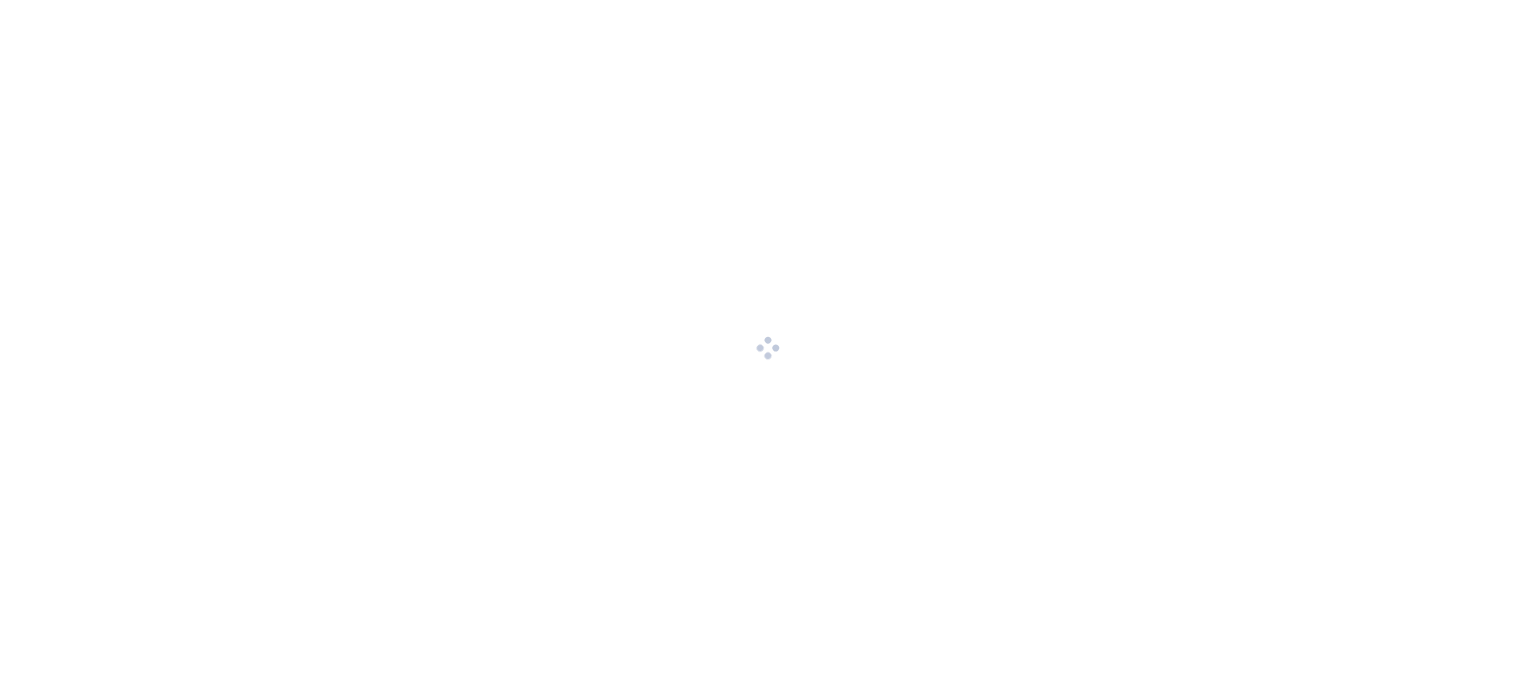 scroll, scrollTop: 0, scrollLeft: 0, axis: both 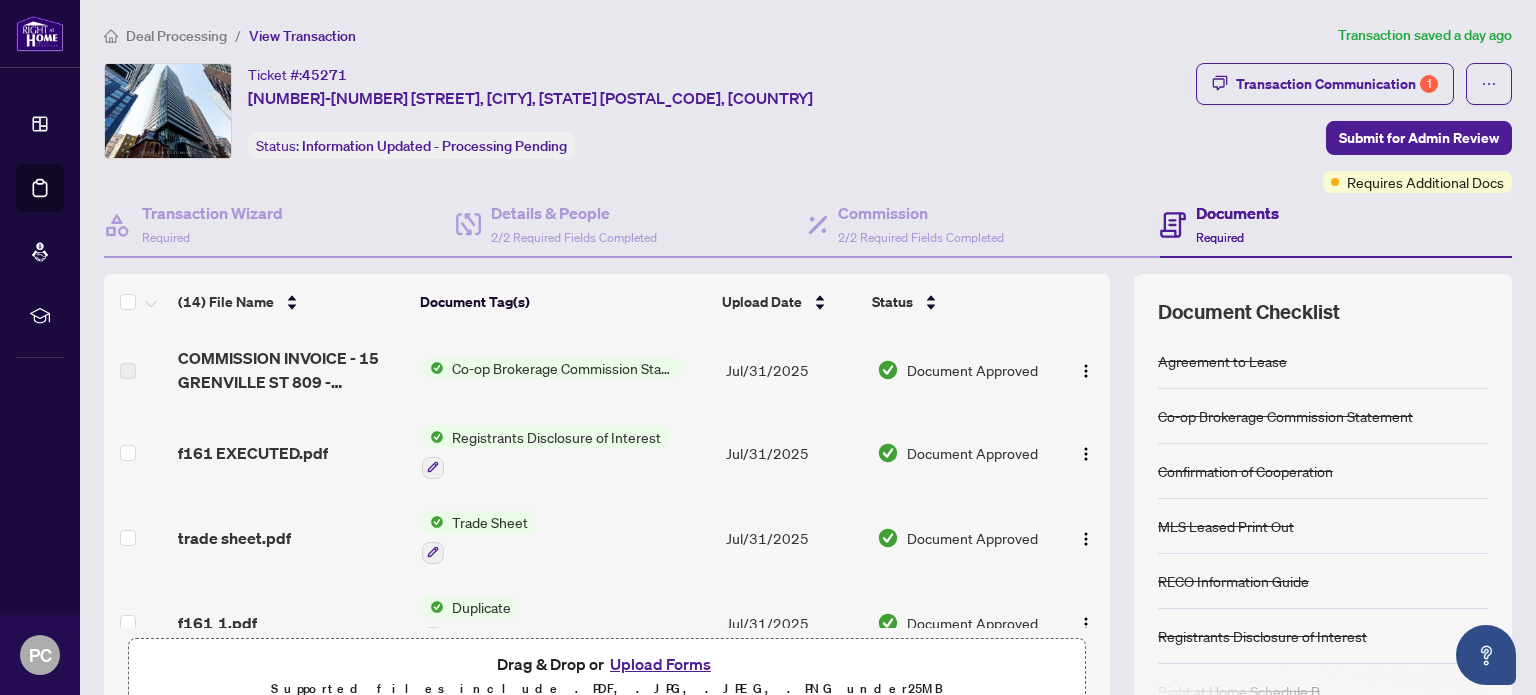 click on "Co-op Brokerage Commission Statement" at bounding box center [562, 368] 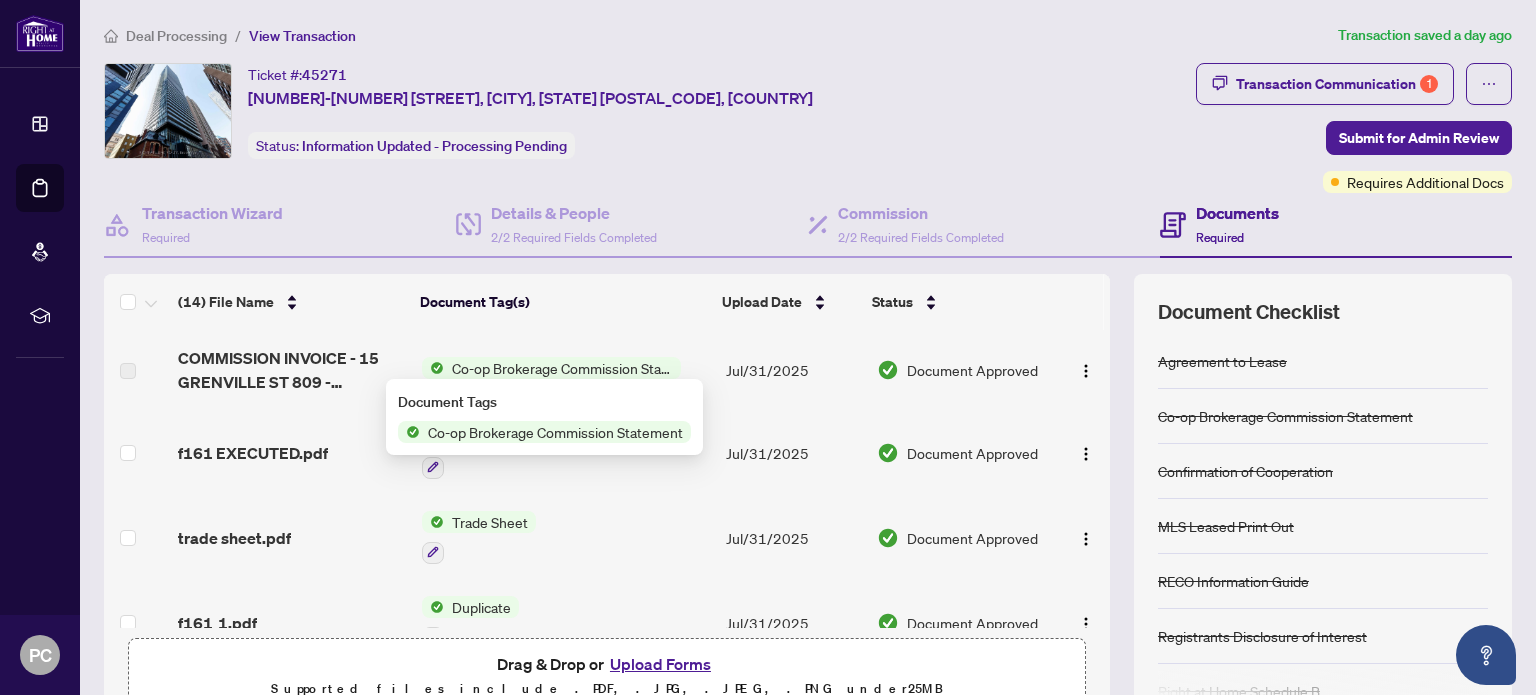 click on "Co-op Brokerage Commission Statement" at bounding box center [555, 432] 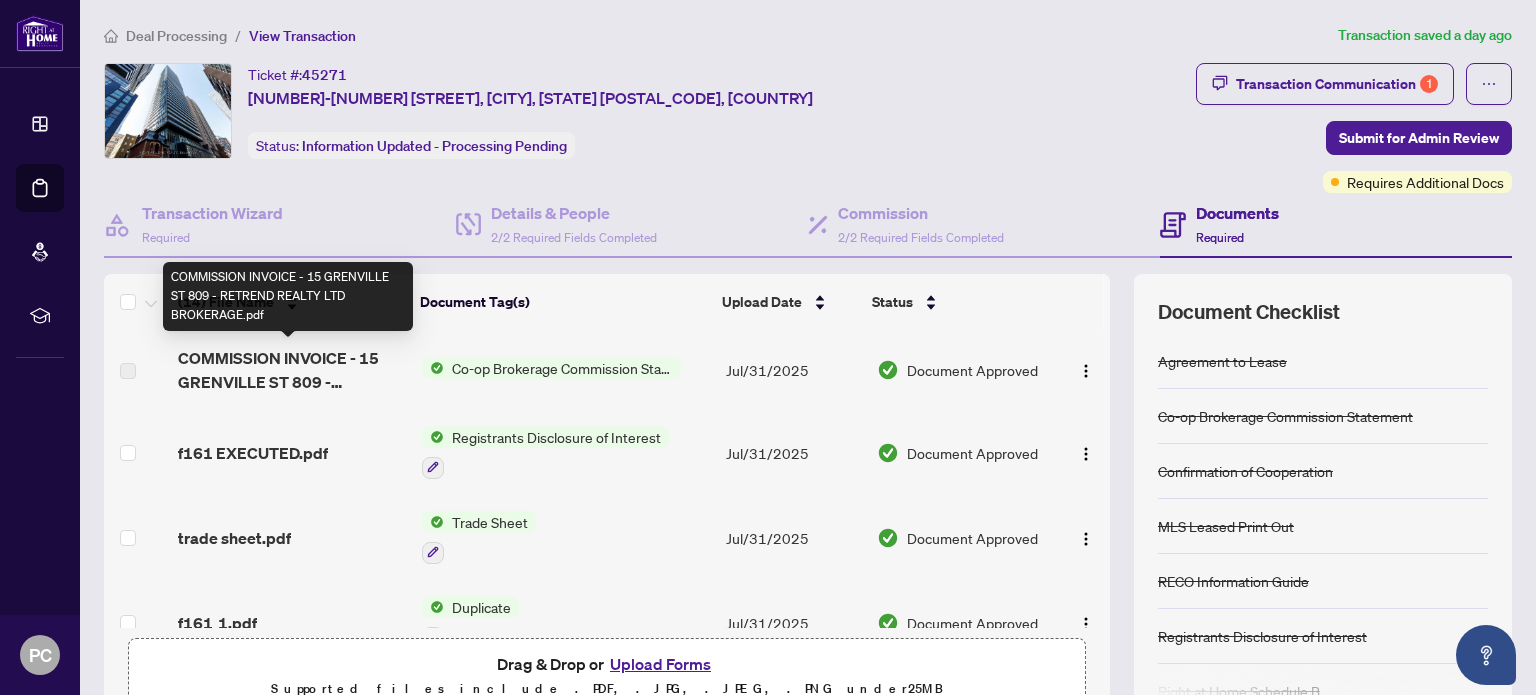 drag, startPoint x: 295, startPoint y: 361, endPoint x: 834, endPoint y: 359, distance: 539.0037 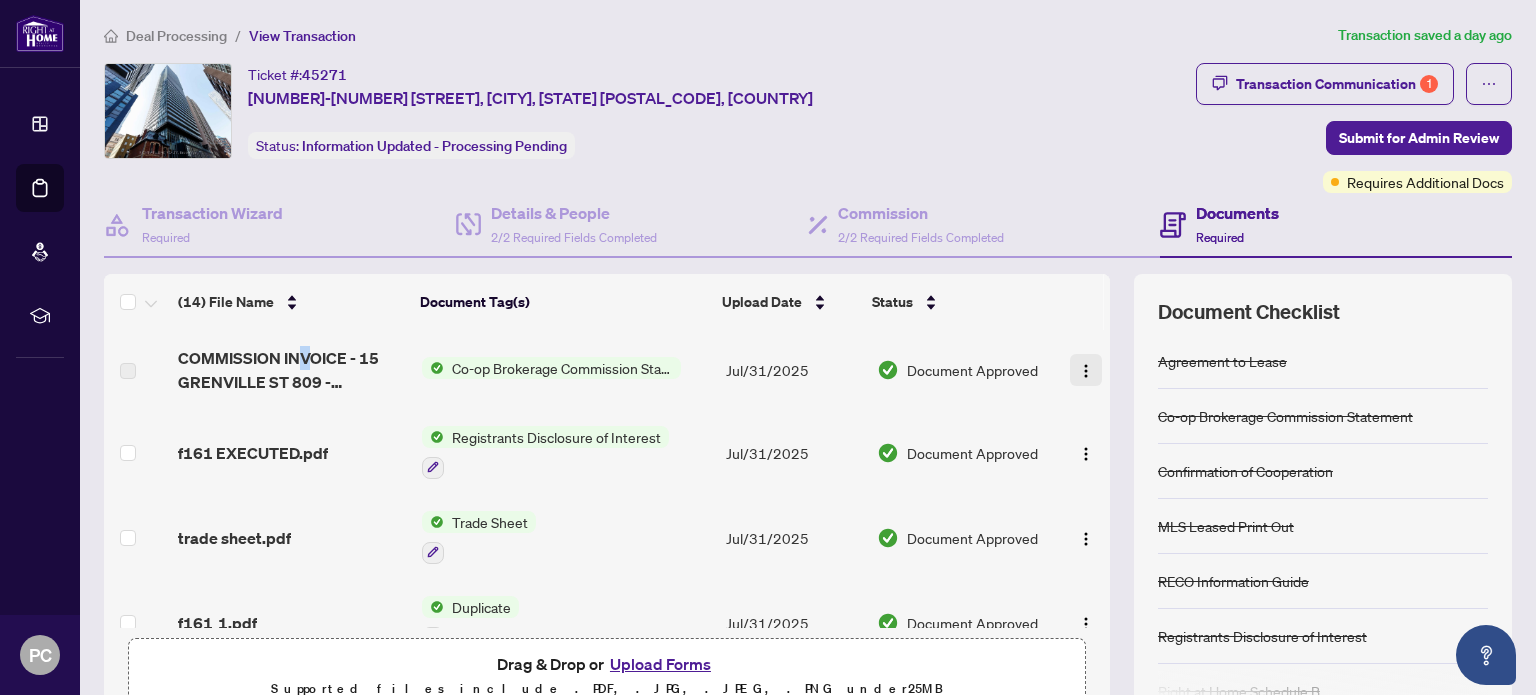 click at bounding box center [1086, 371] 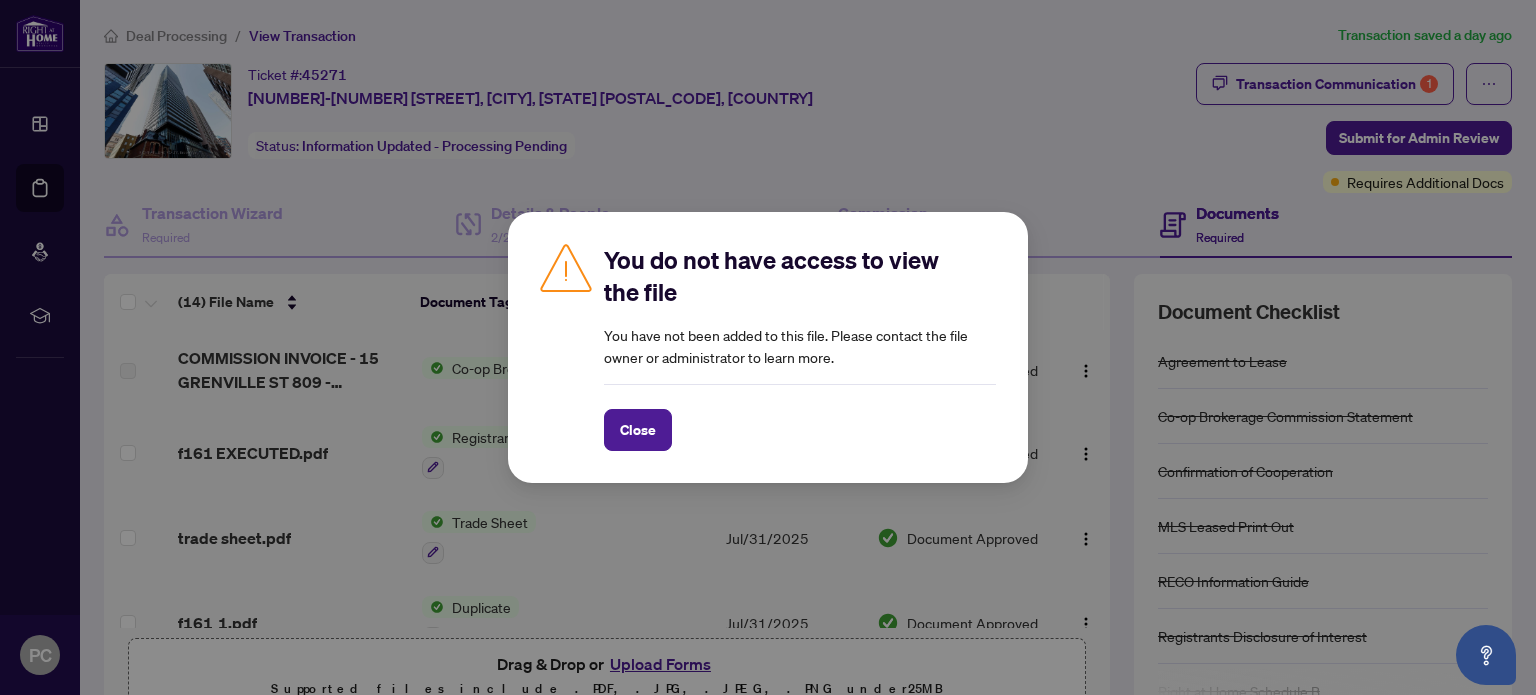 click on "You do not have access to view the file You have not been added to this file. Please contact the file owner or administrator to learn more. Close Cancel OK" at bounding box center [768, 347] 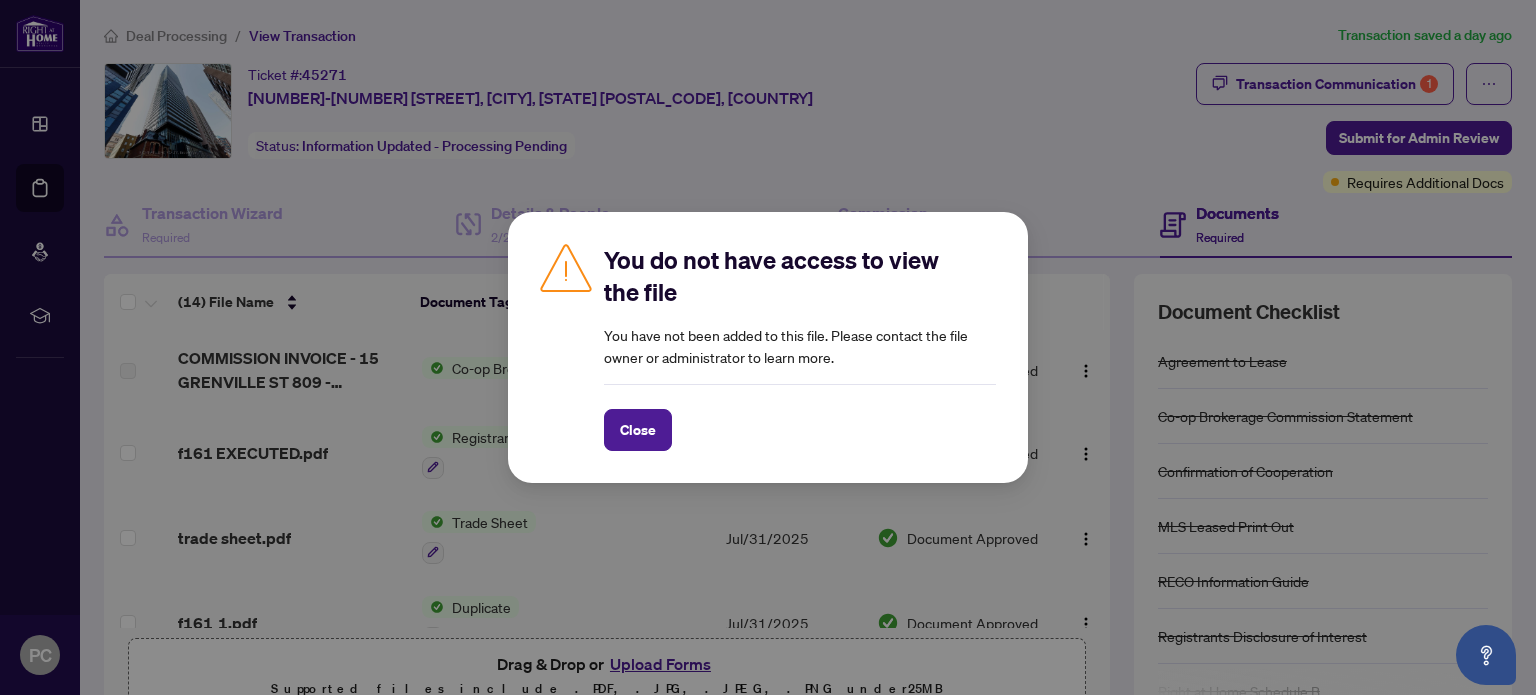 click on "Close" at bounding box center [638, 430] 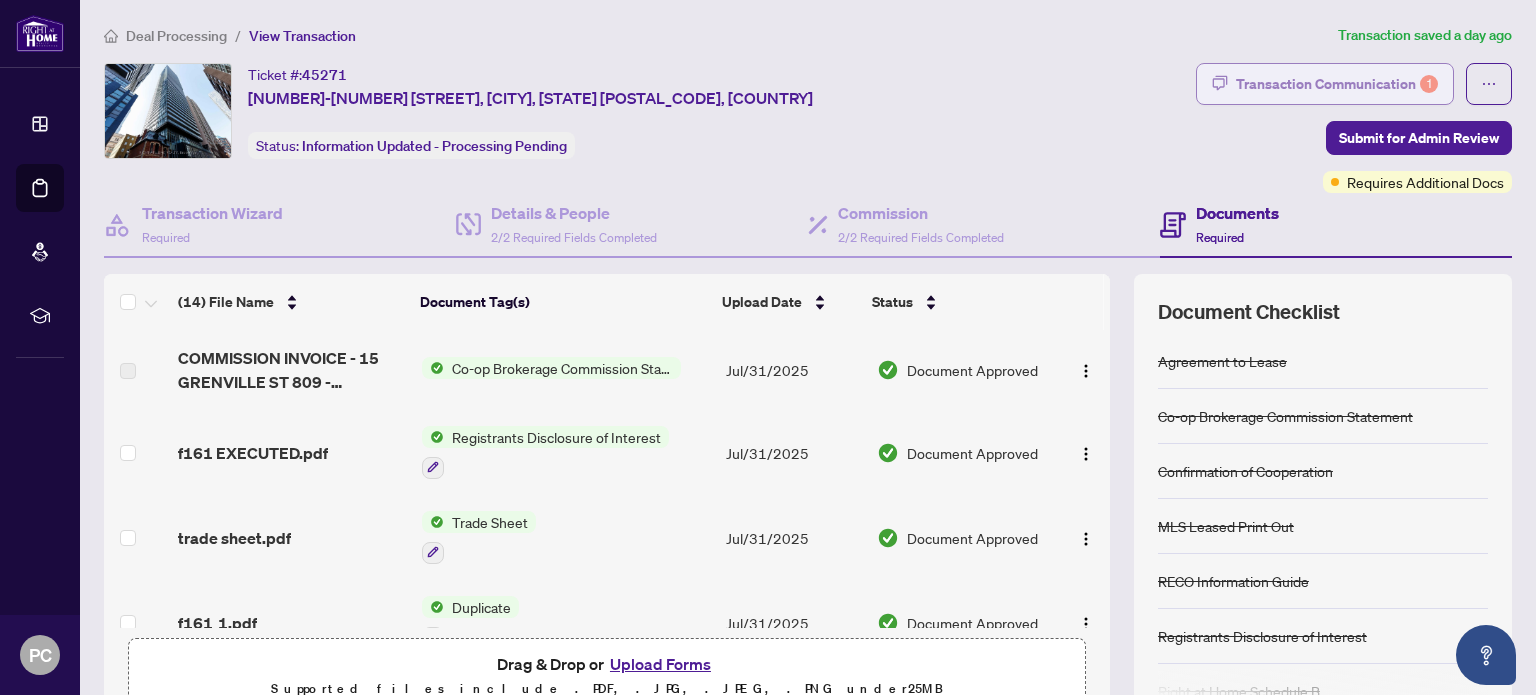 click on "Transaction Communication 1" at bounding box center (1337, 84) 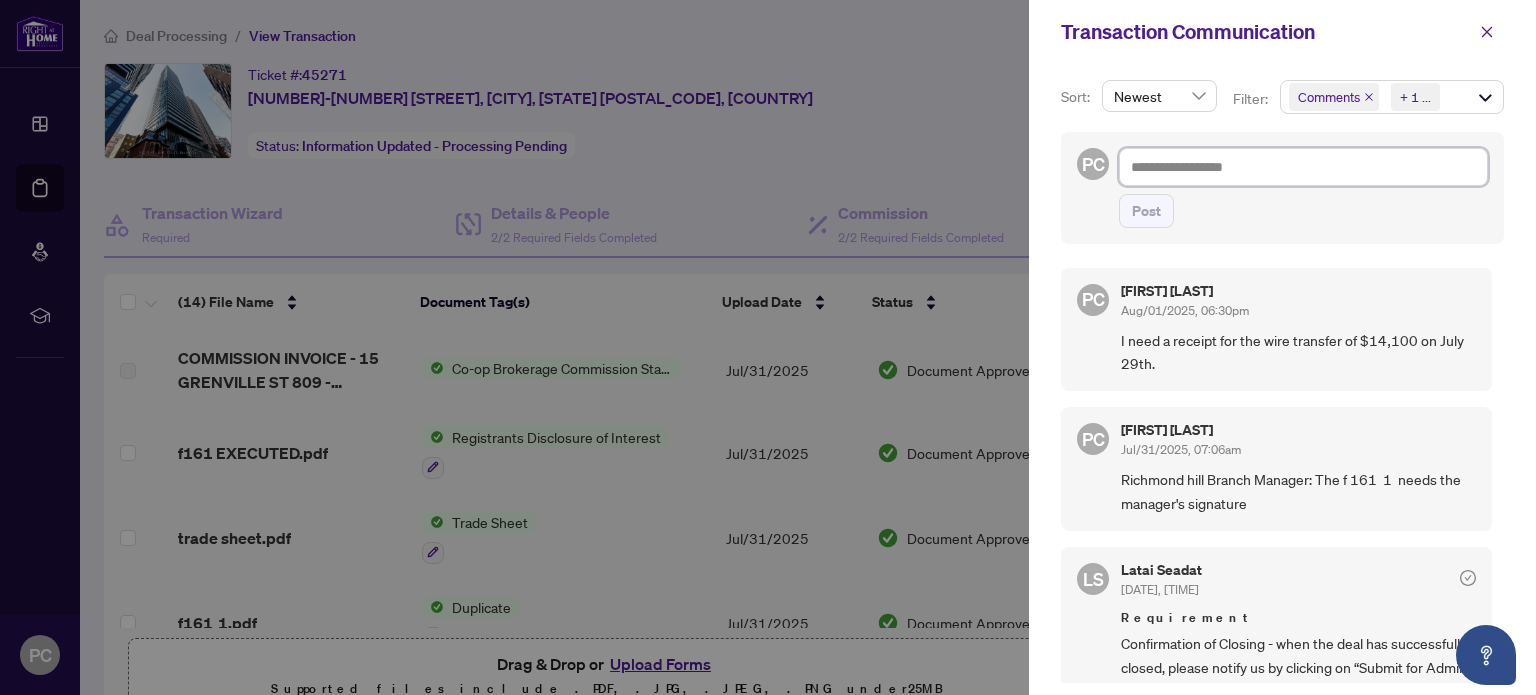 click at bounding box center [1303, 167] 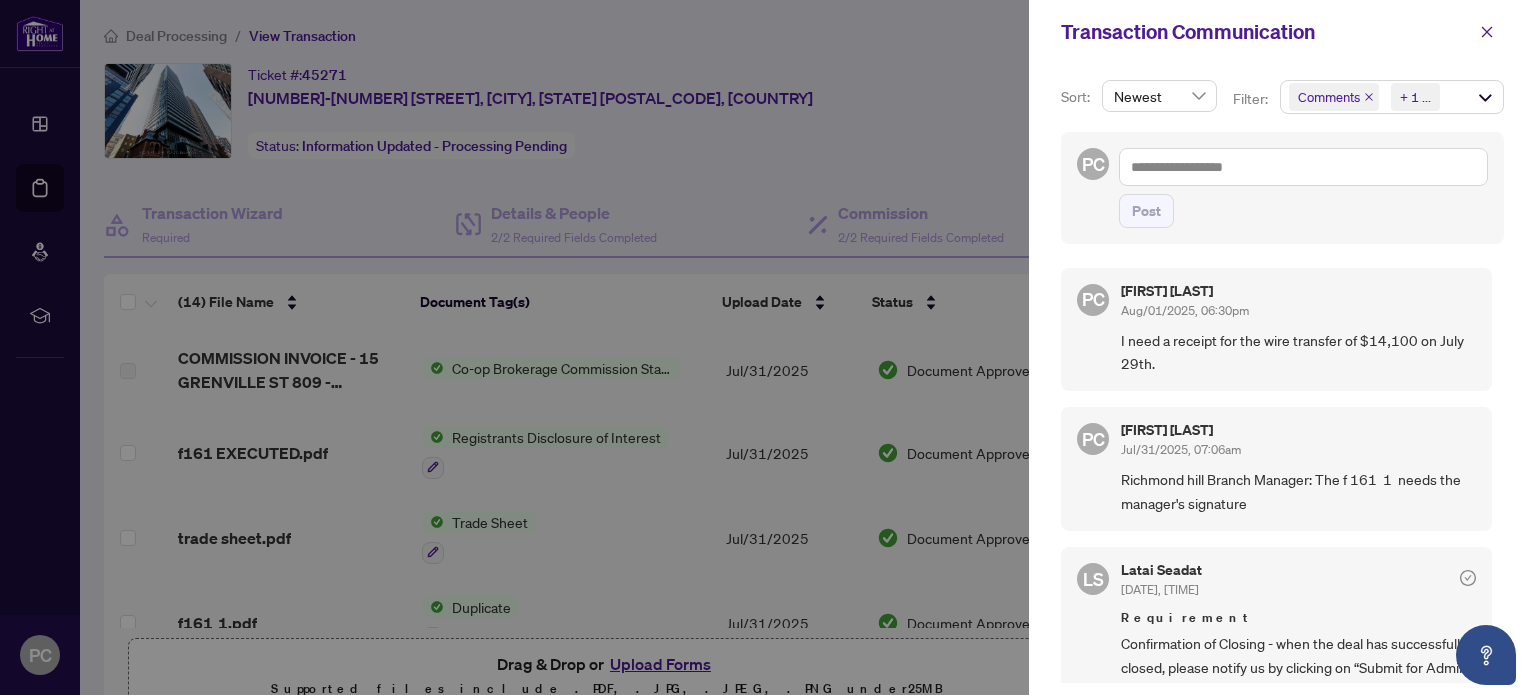 click at bounding box center (768, 347) 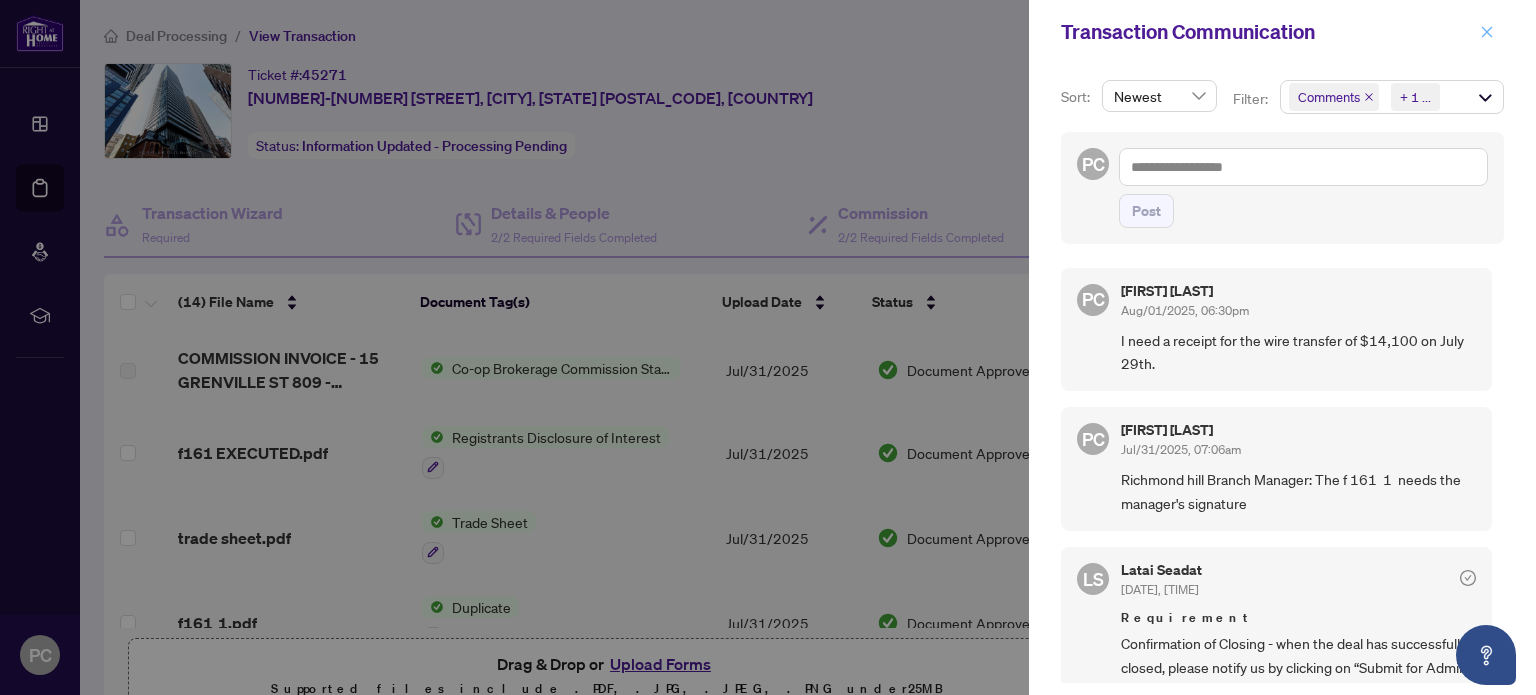 click 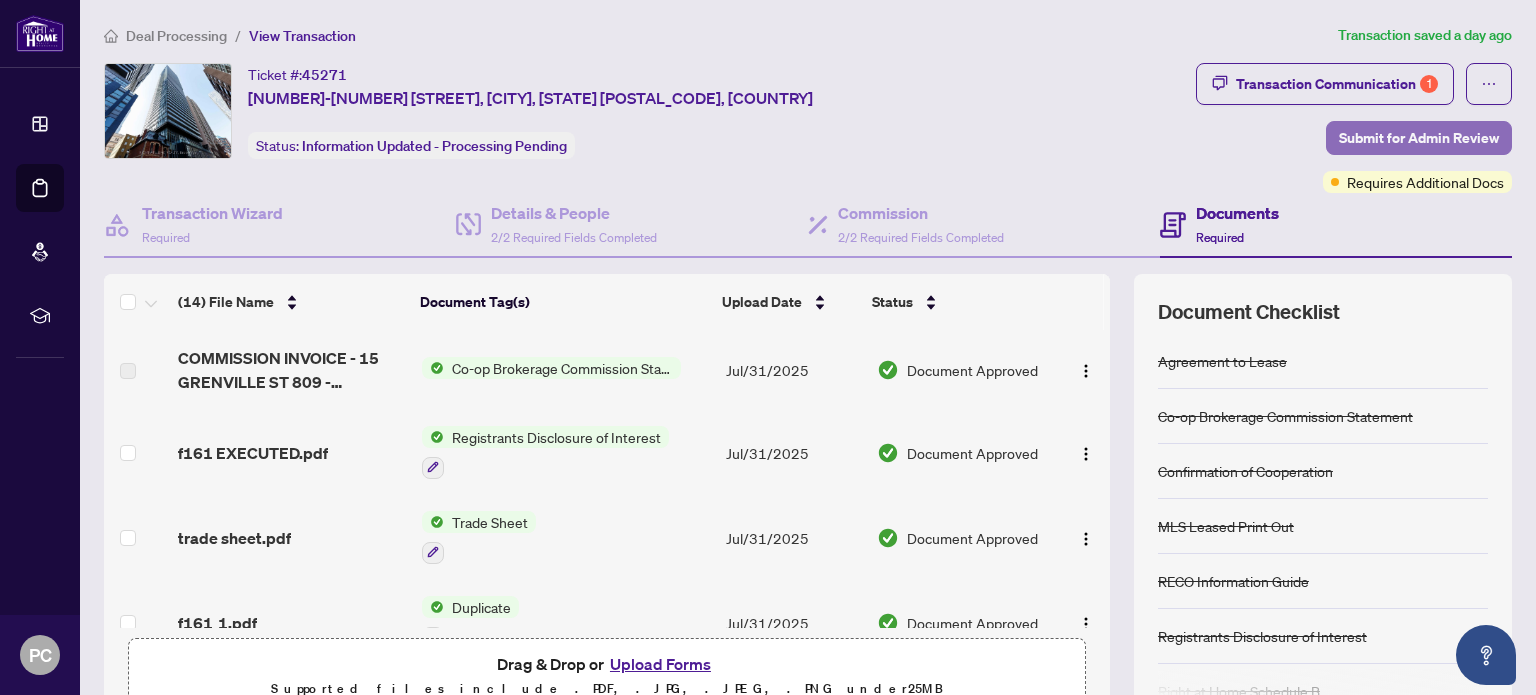 click on "Submit for Admin Review" at bounding box center [1419, 138] 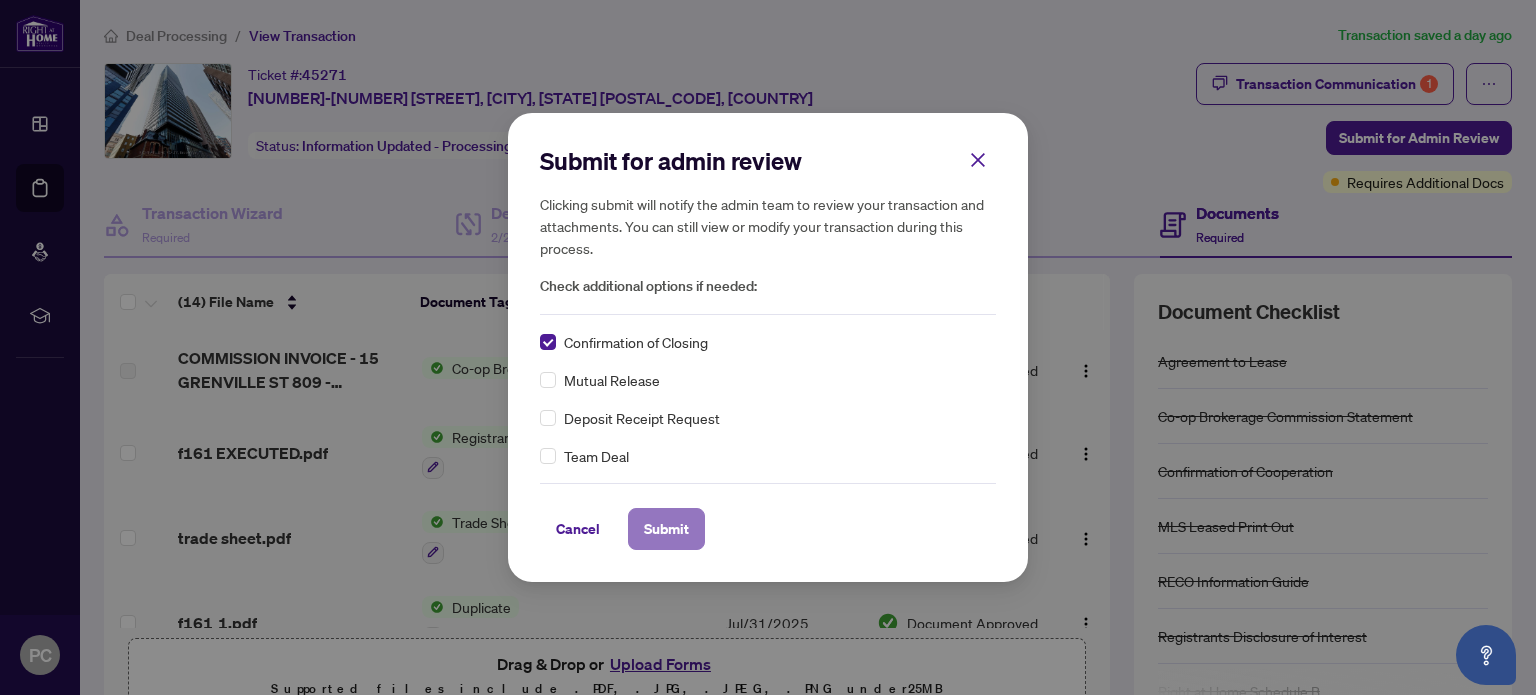 click on "Submit" at bounding box center [666, 529] 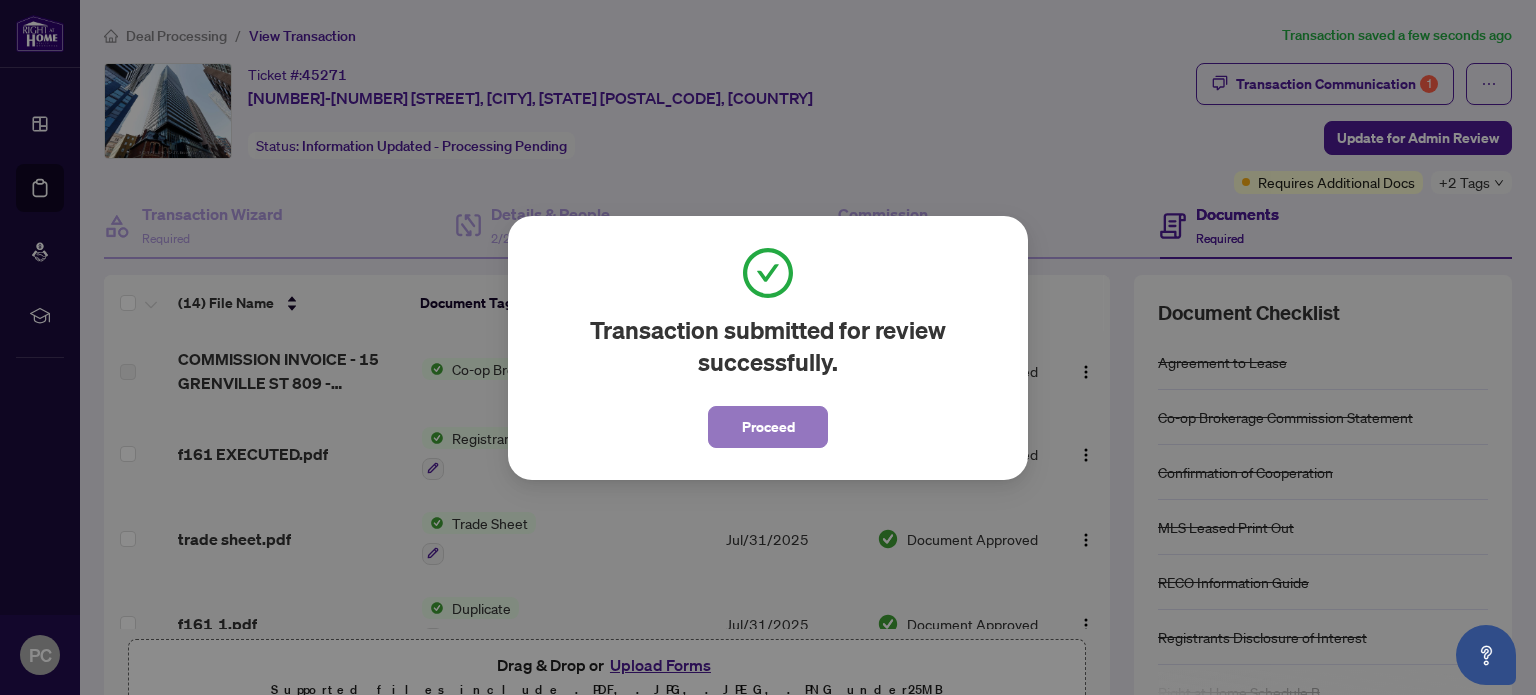 click on "Proceed" at bounding box center (768, 427) 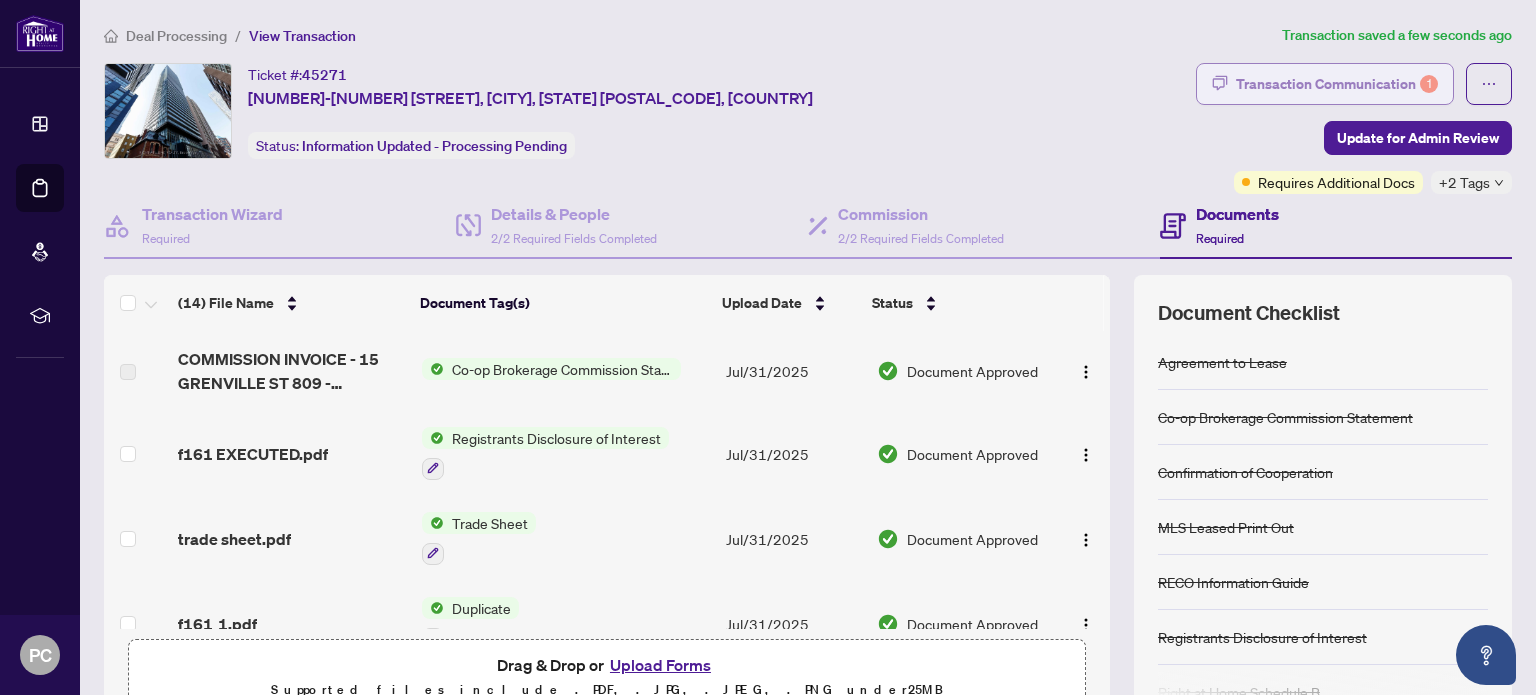 click on "Transaction Communication 1" at bounding box center [1337, 84] 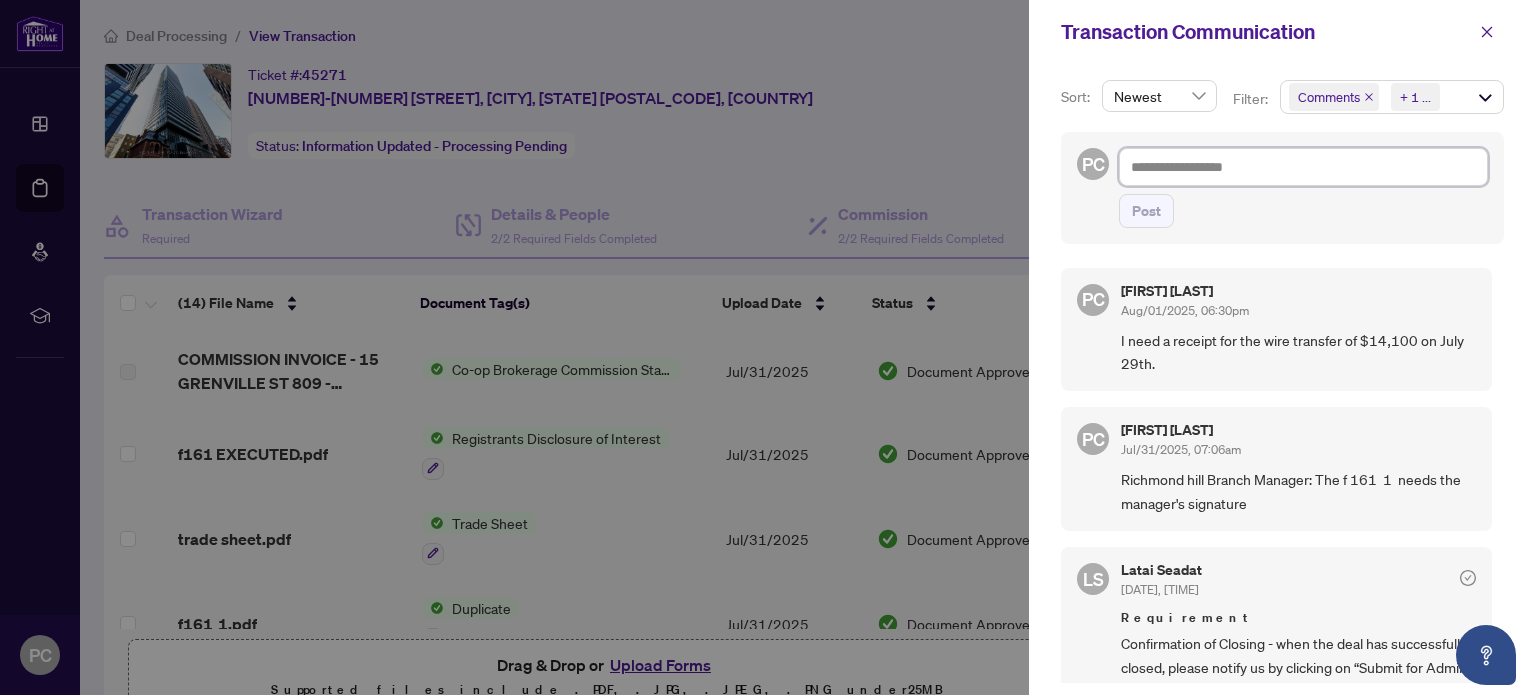 click at bounding box center (1303, 167) 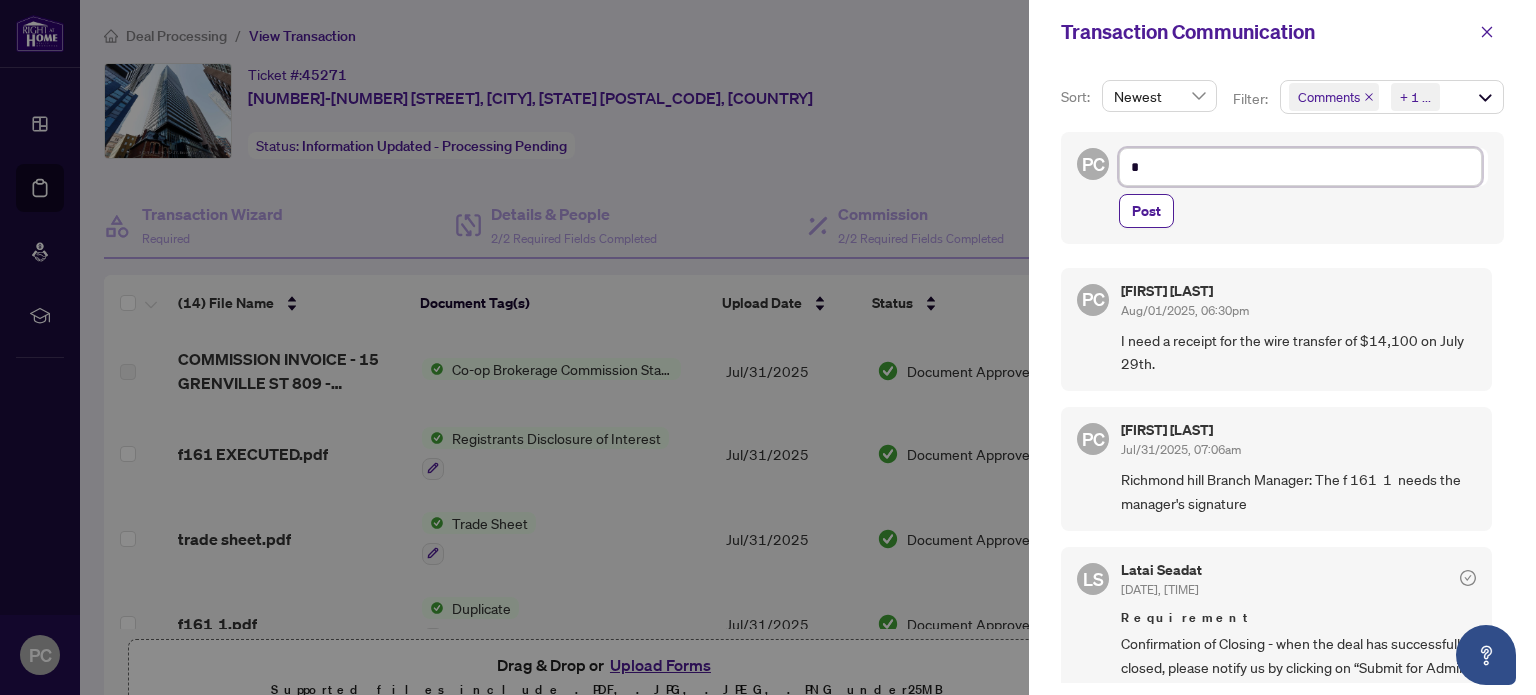 type 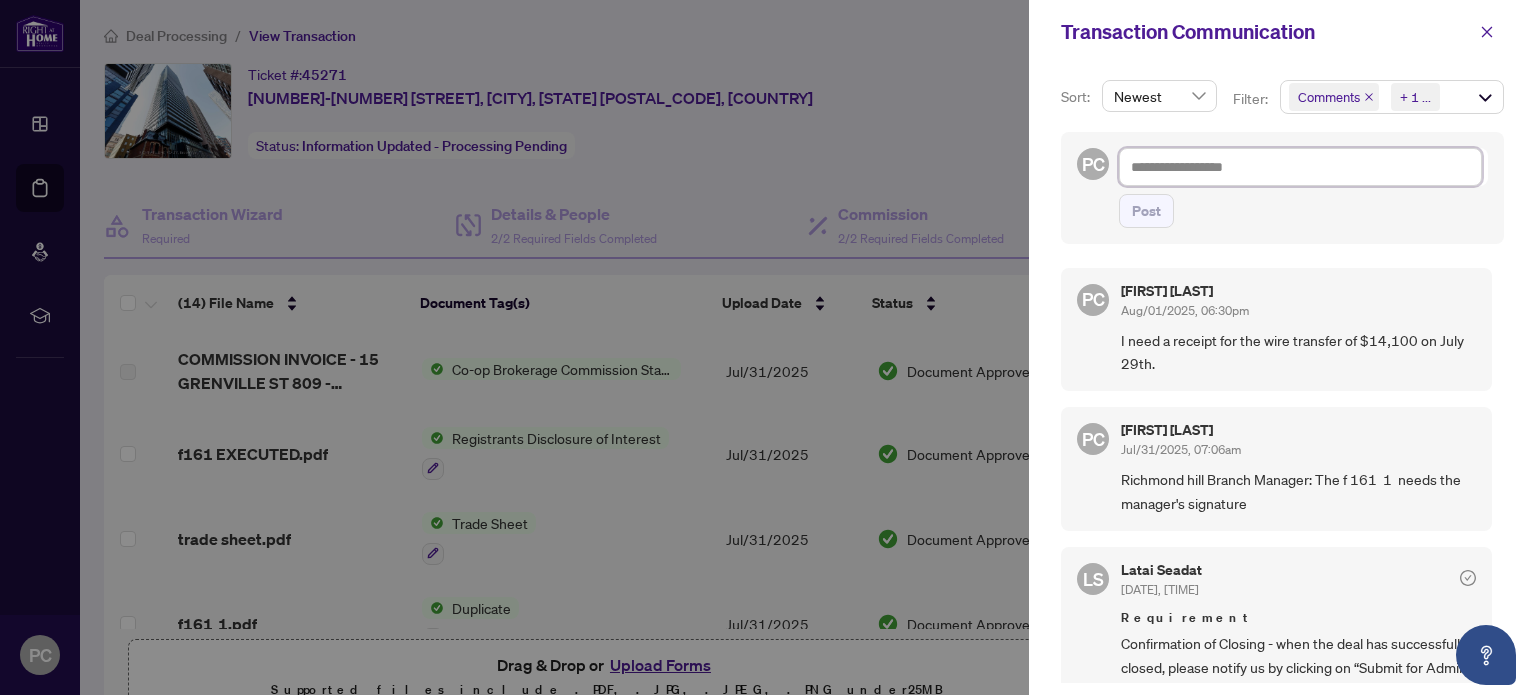 type on "*" 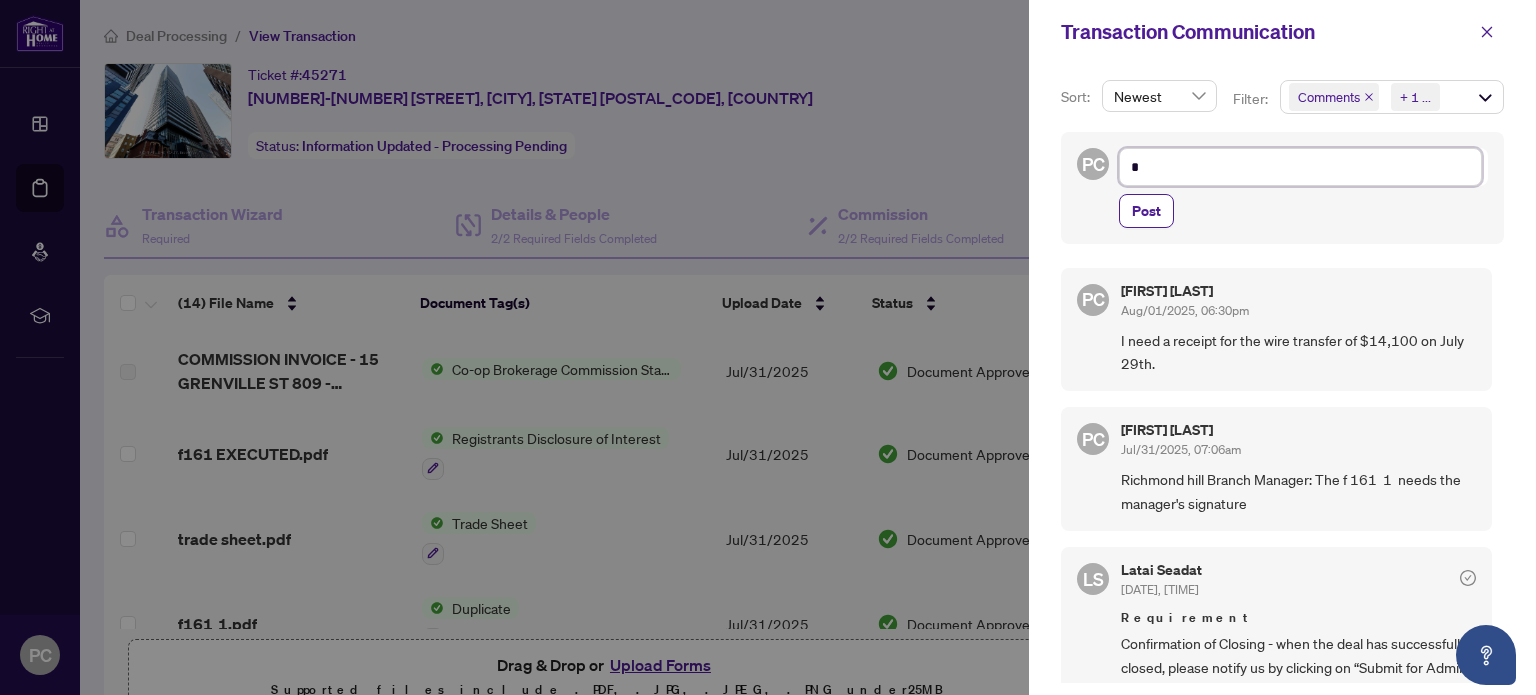 type 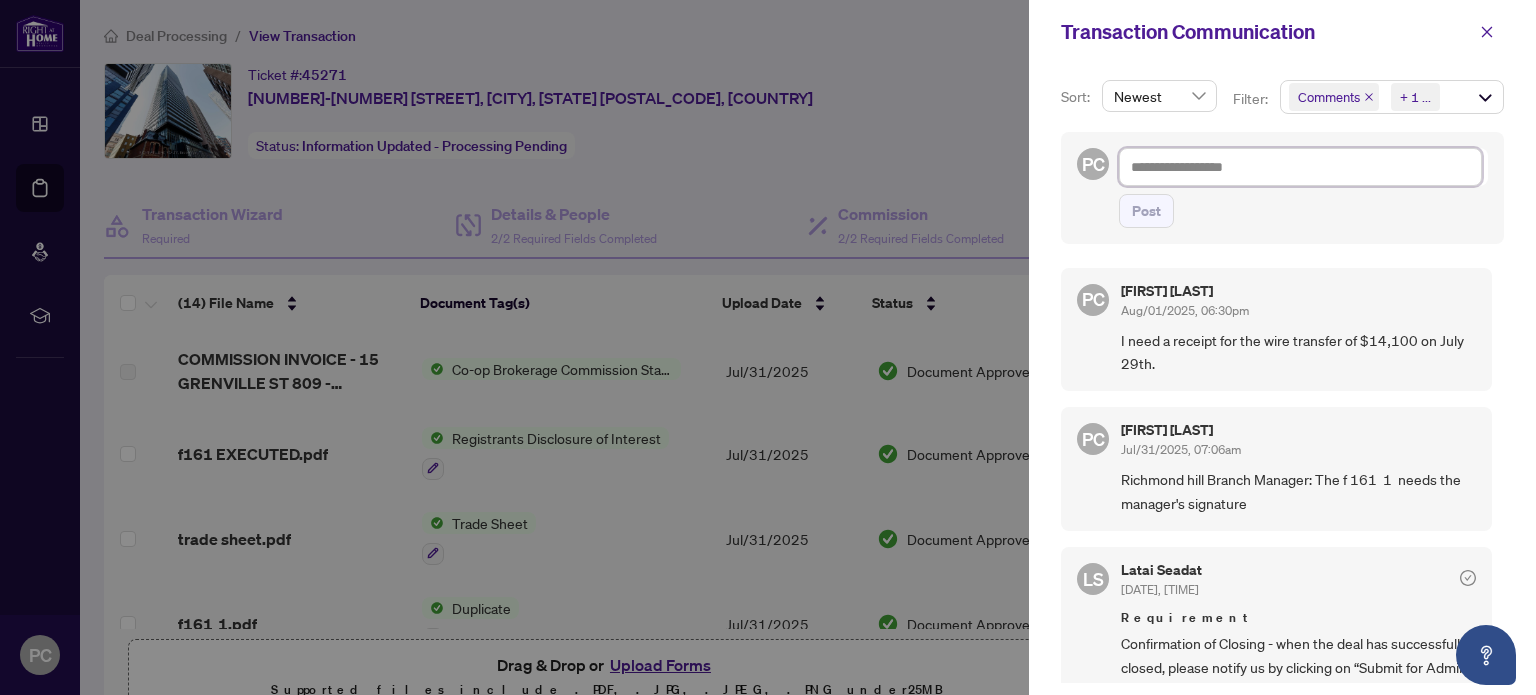 type on "*" 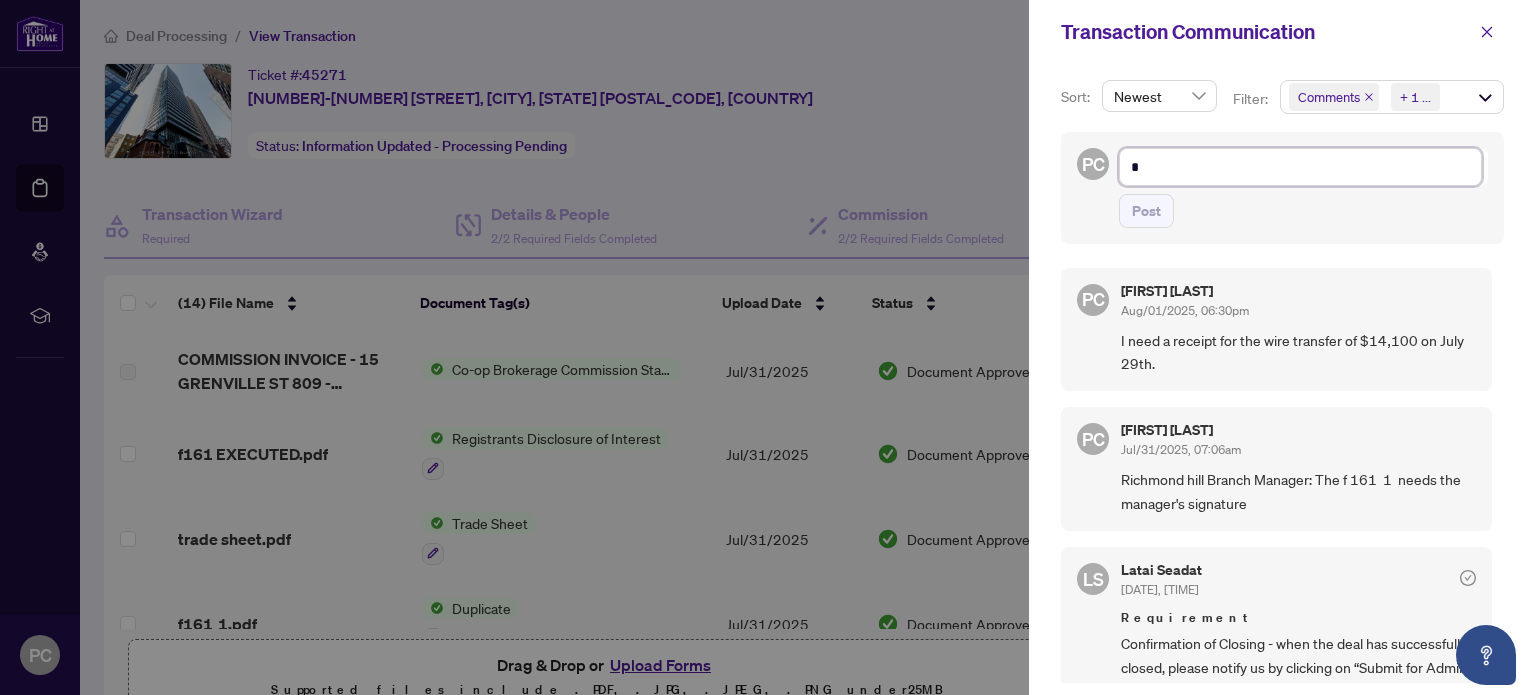 type on "*" 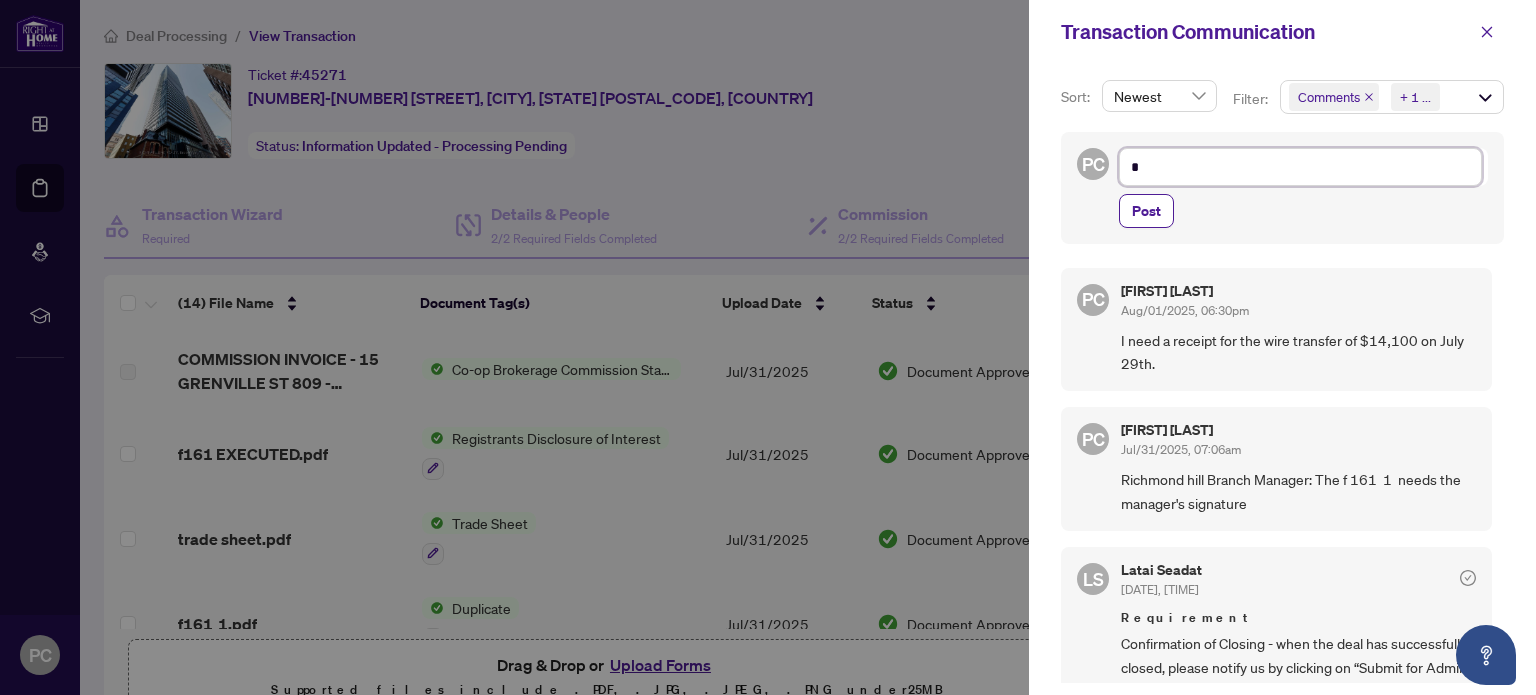 type on "**" 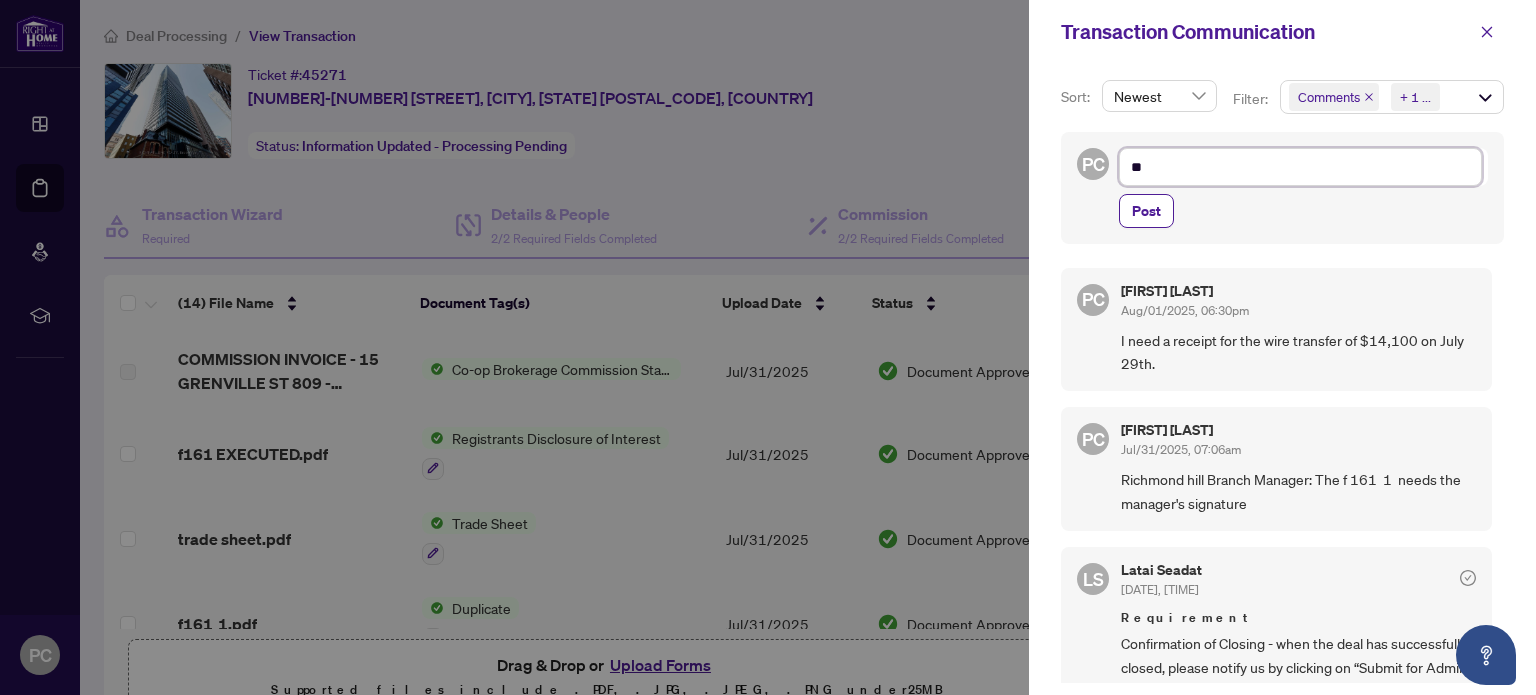 type on "***" 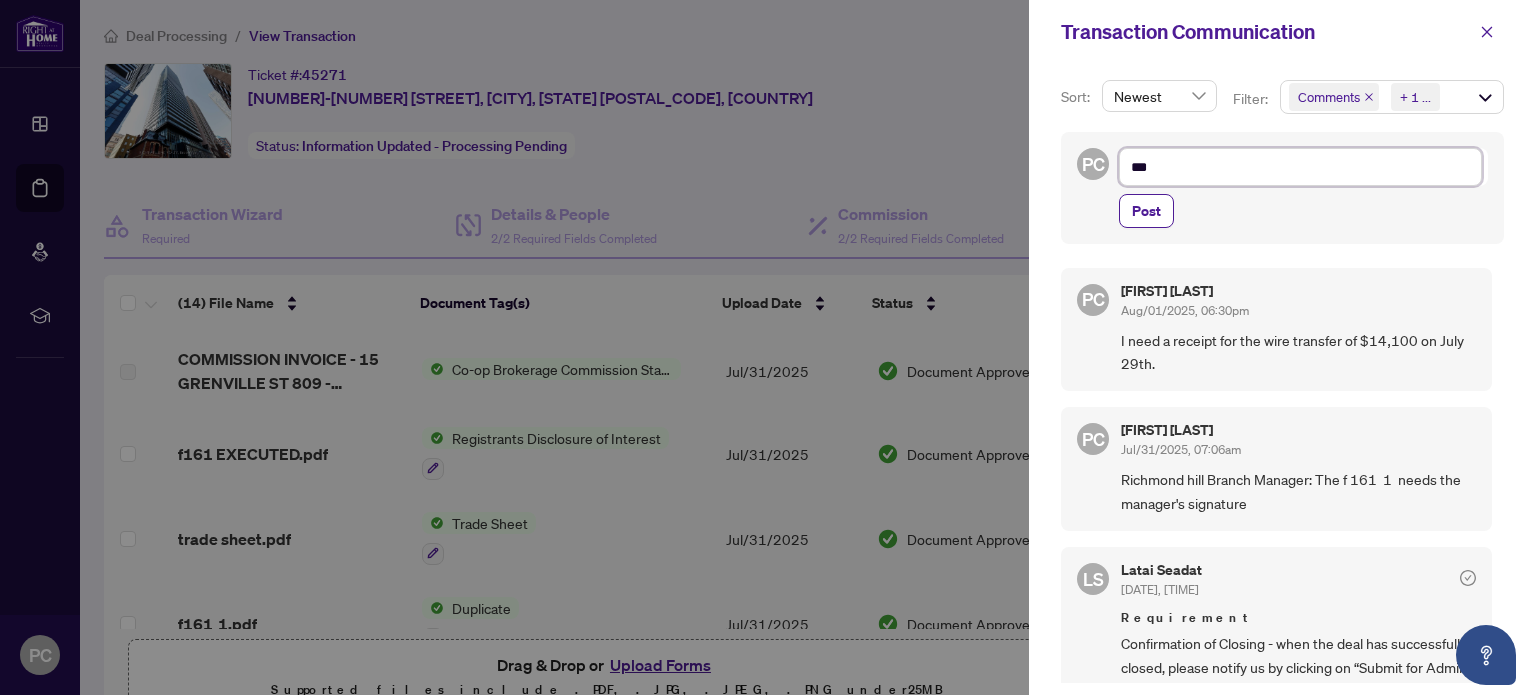 type on "***" 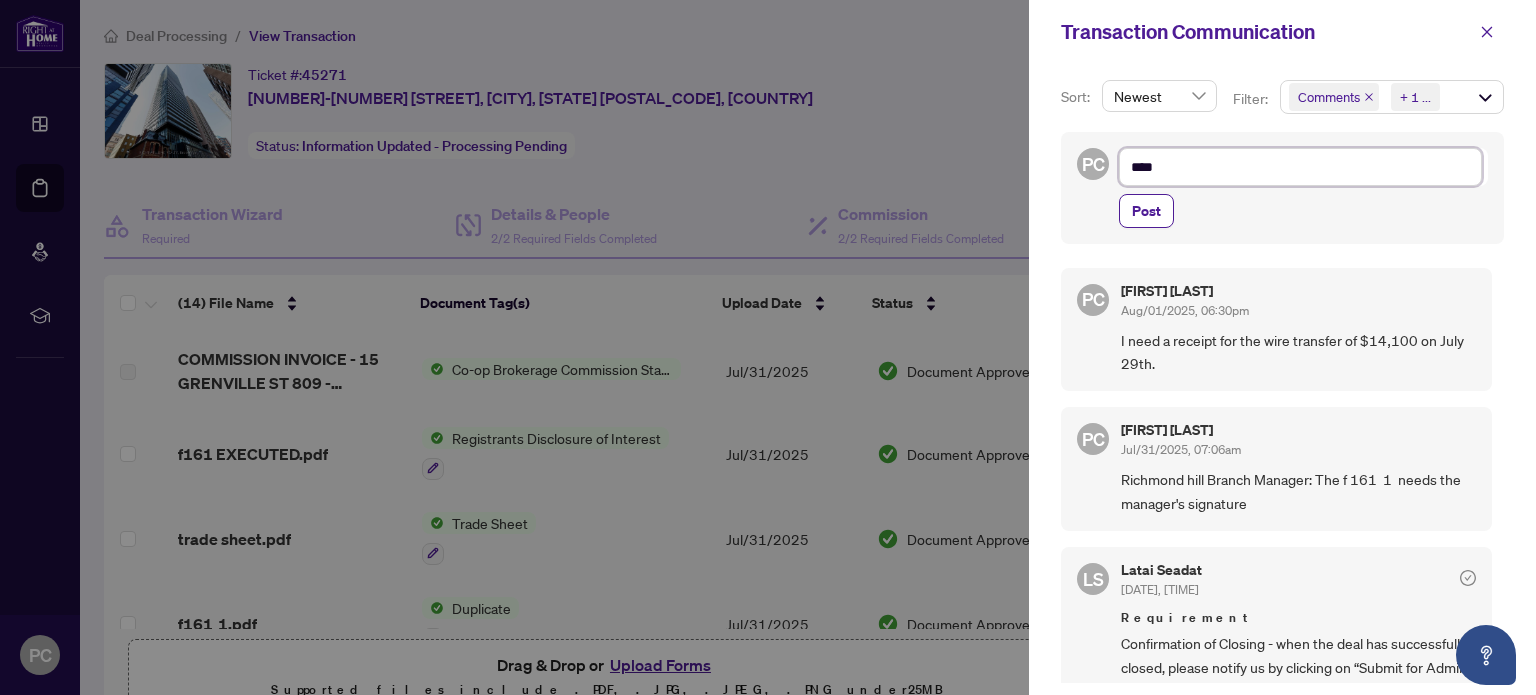 type on "*****" 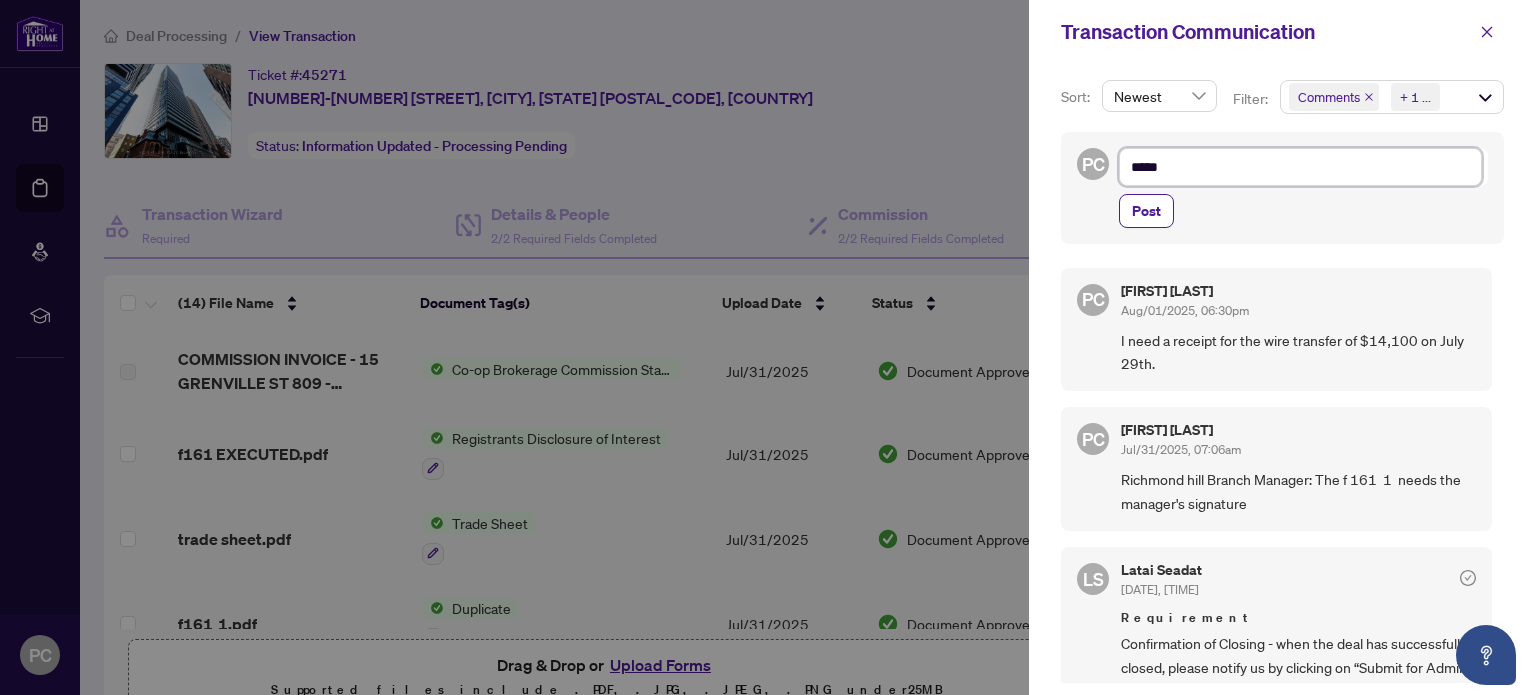 type on "******" 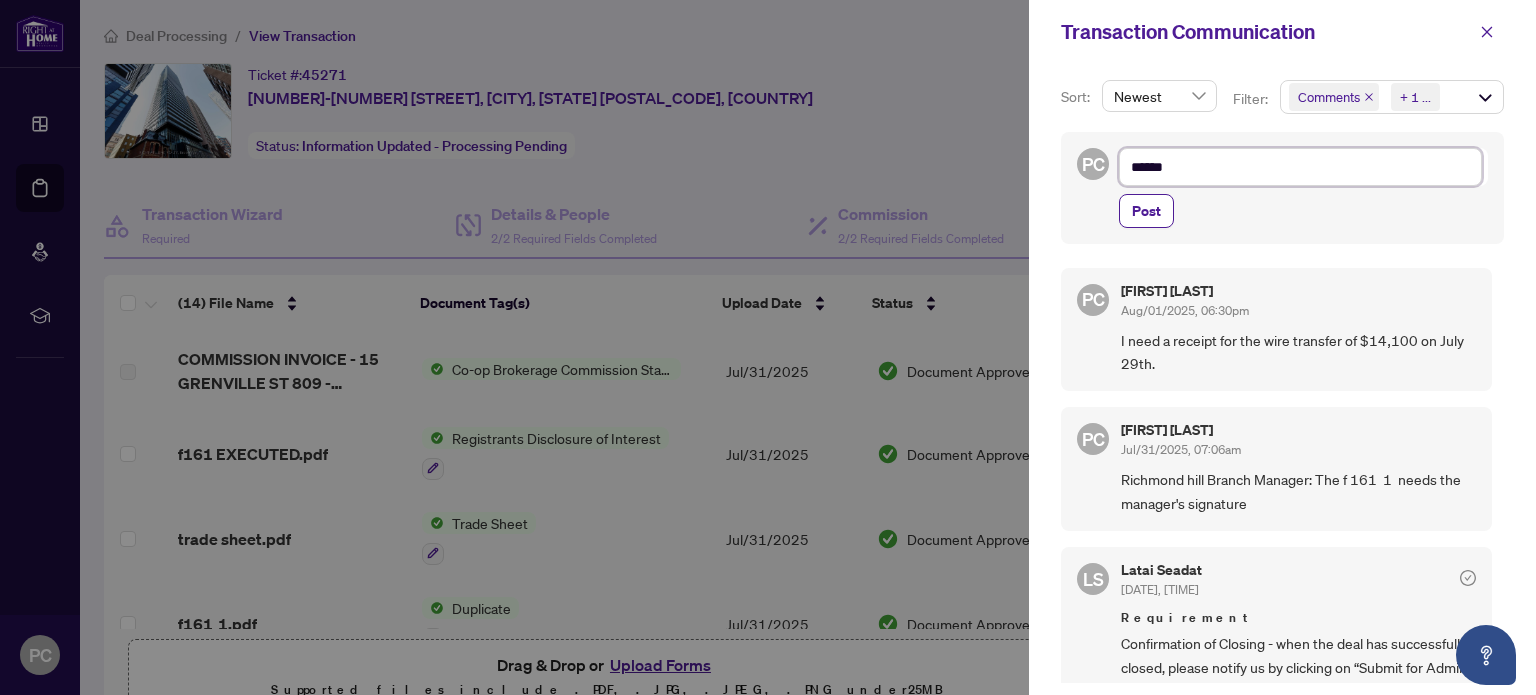 type on "*******" 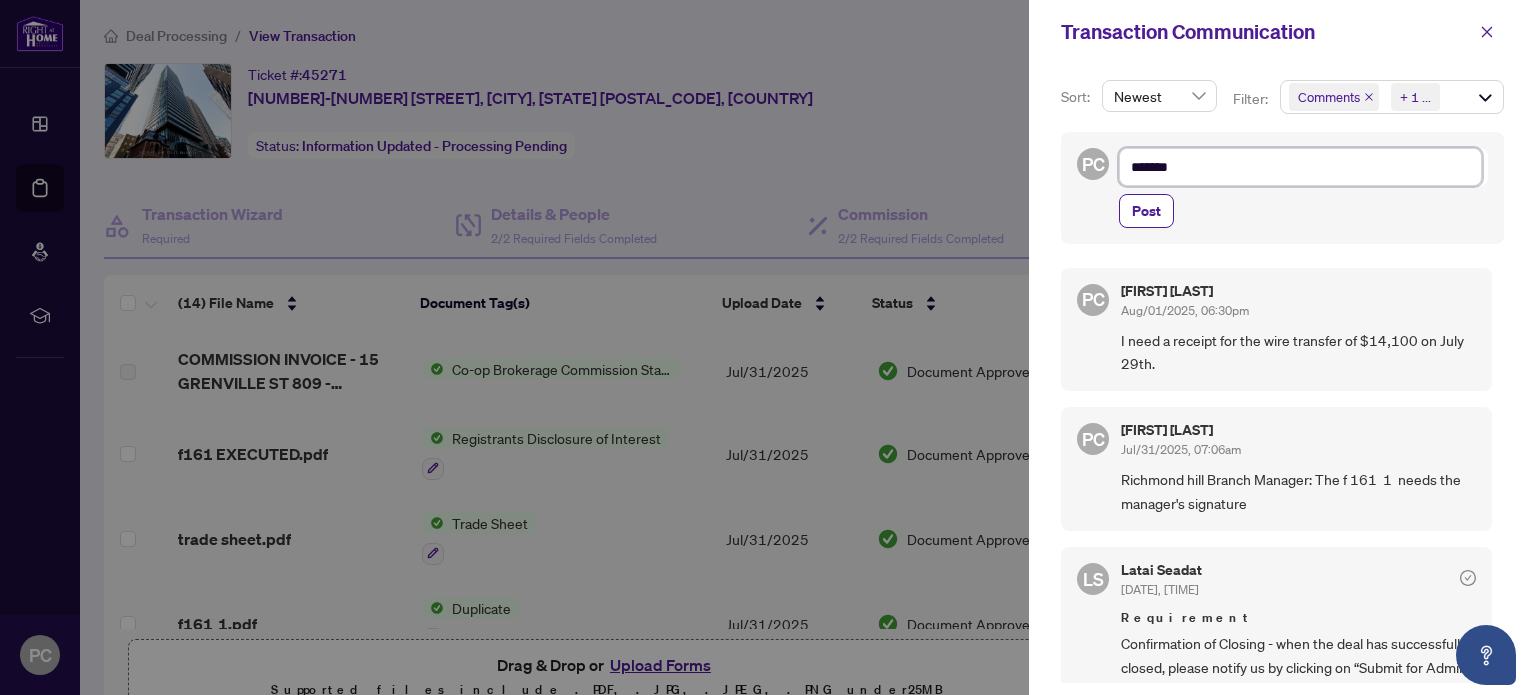 type on "********" 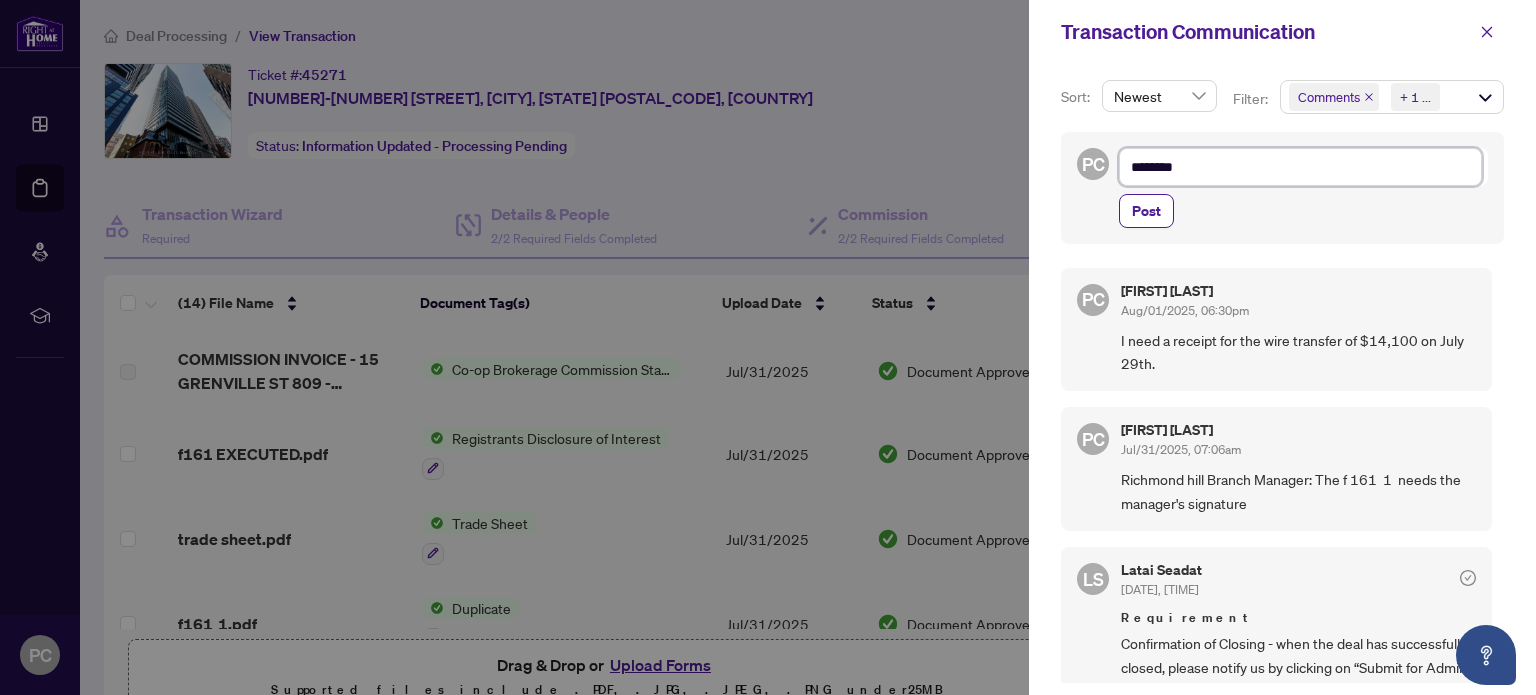 type on "*********" 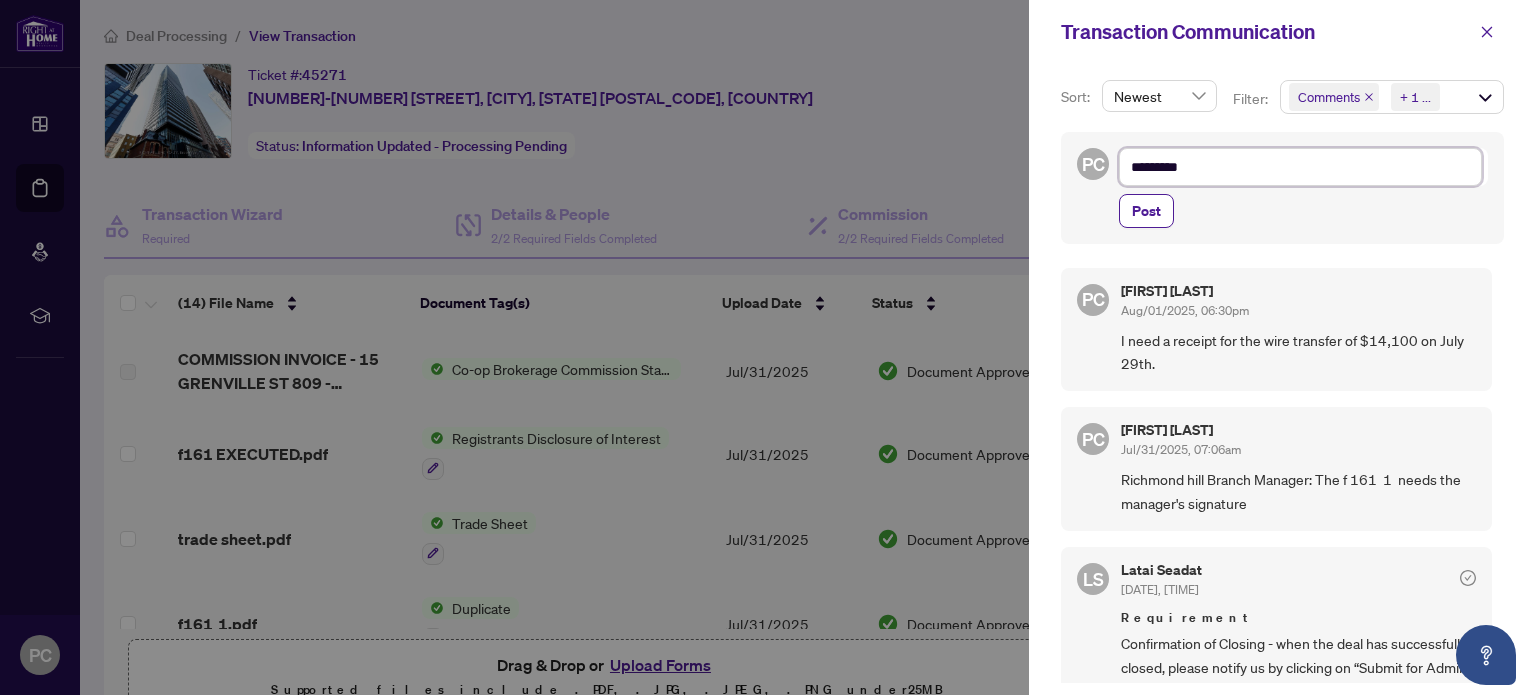 type on "**********" 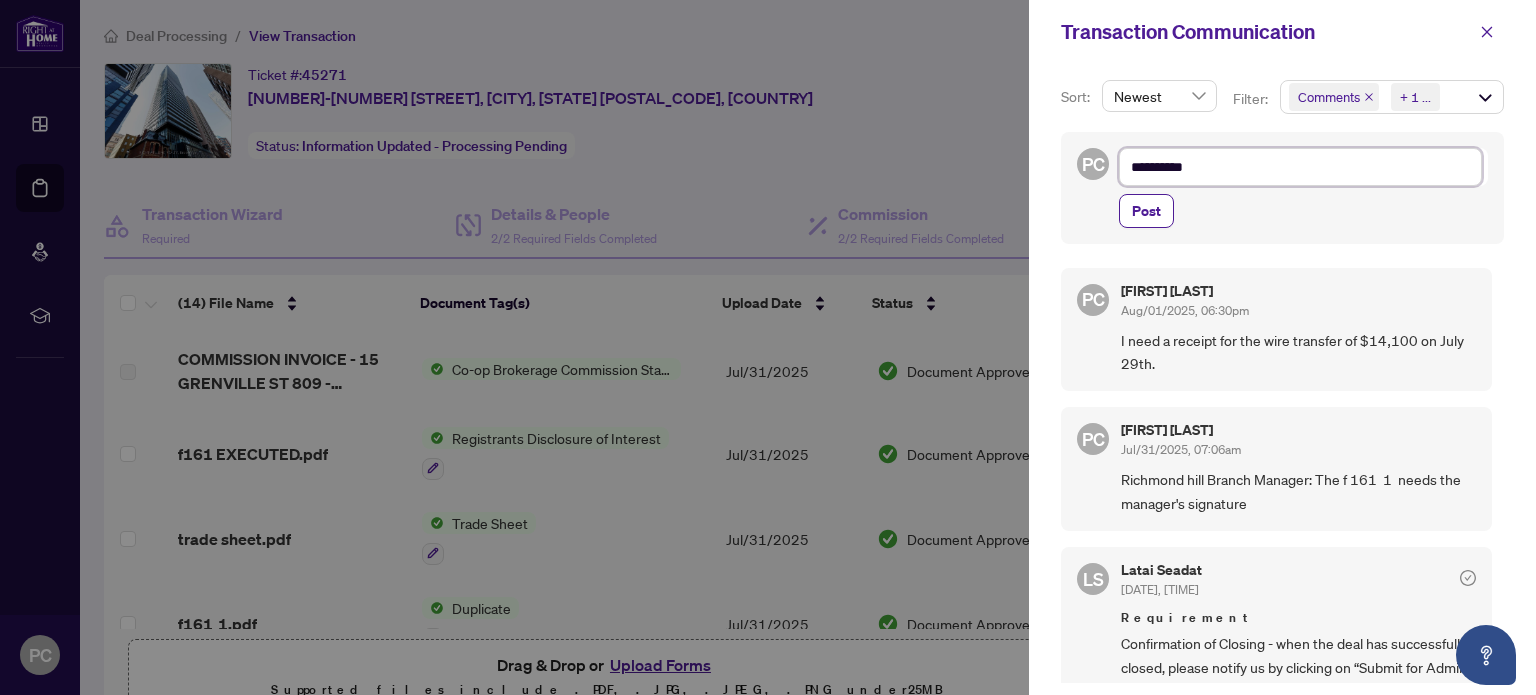 type on "**********" 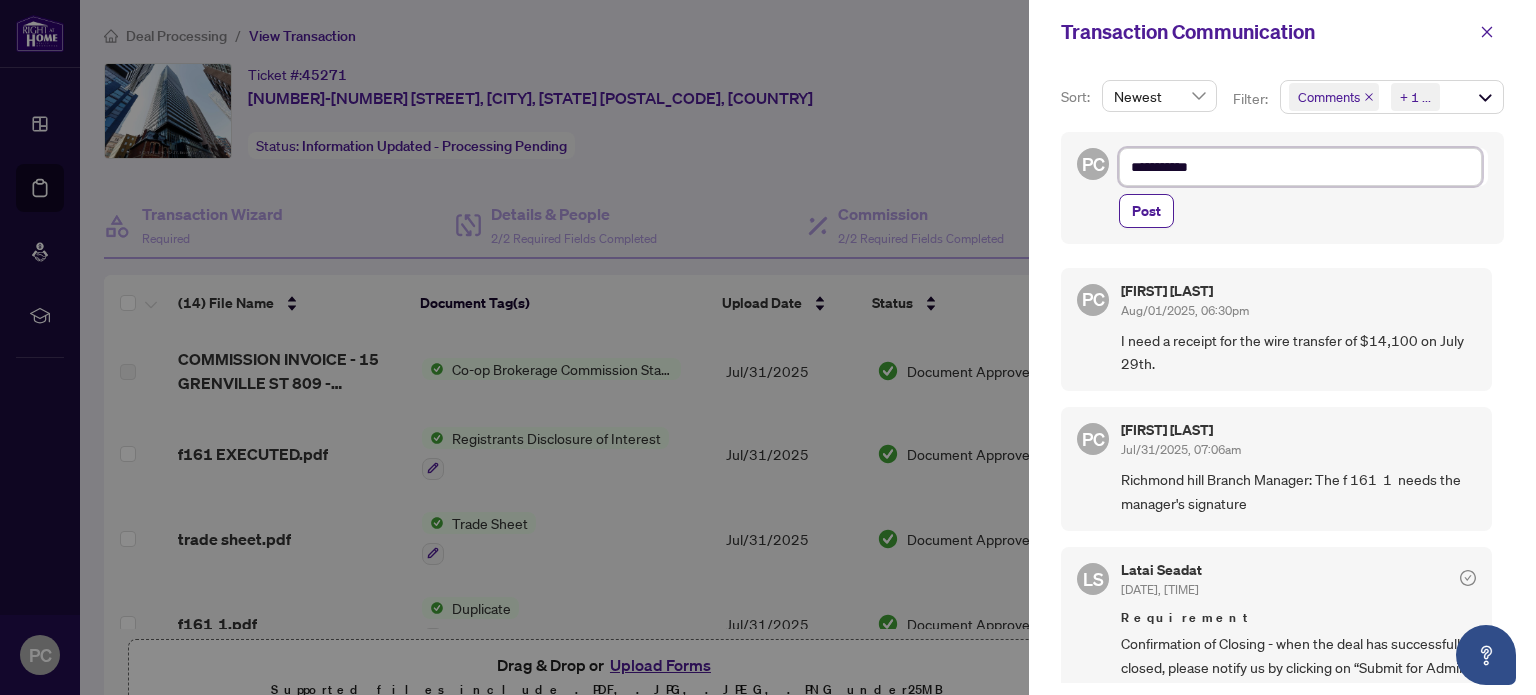 type on "**********" 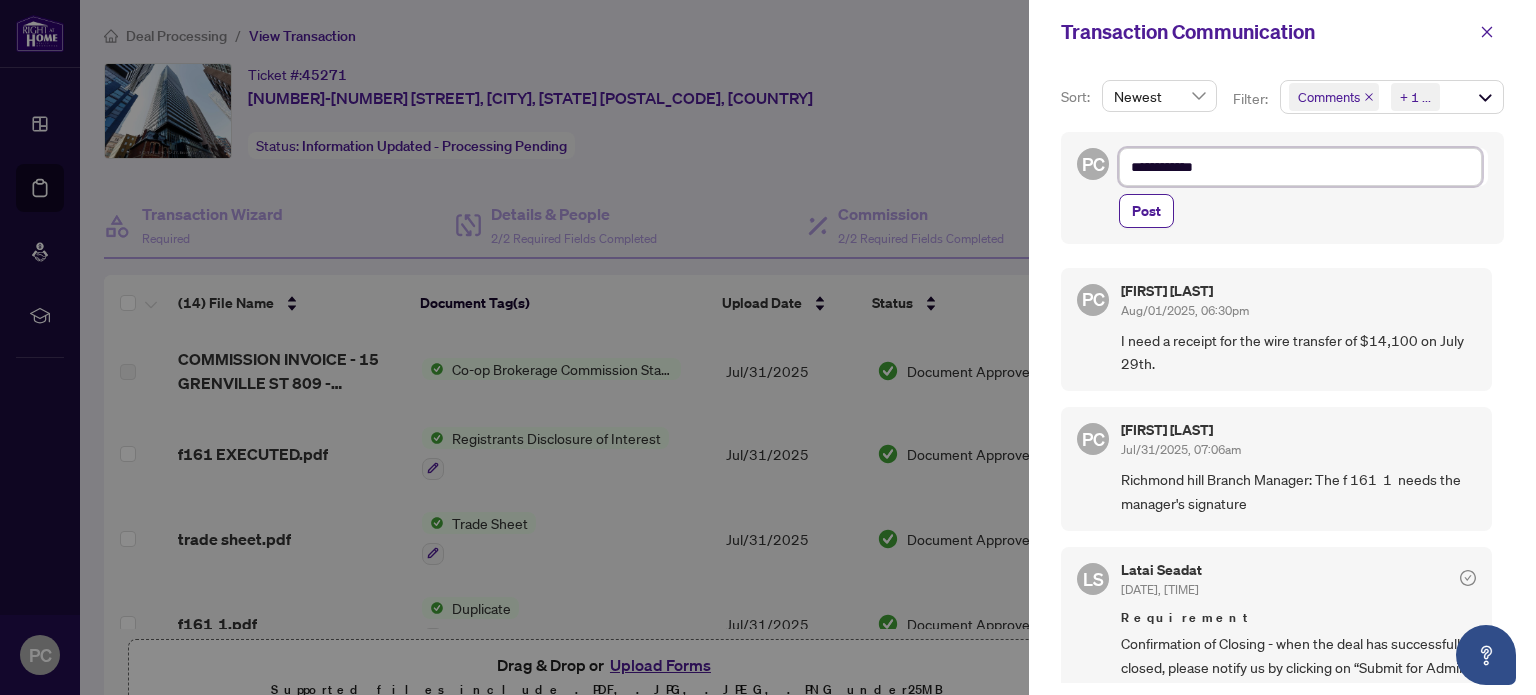 click on "**********" at bounding box center [1300, 167] 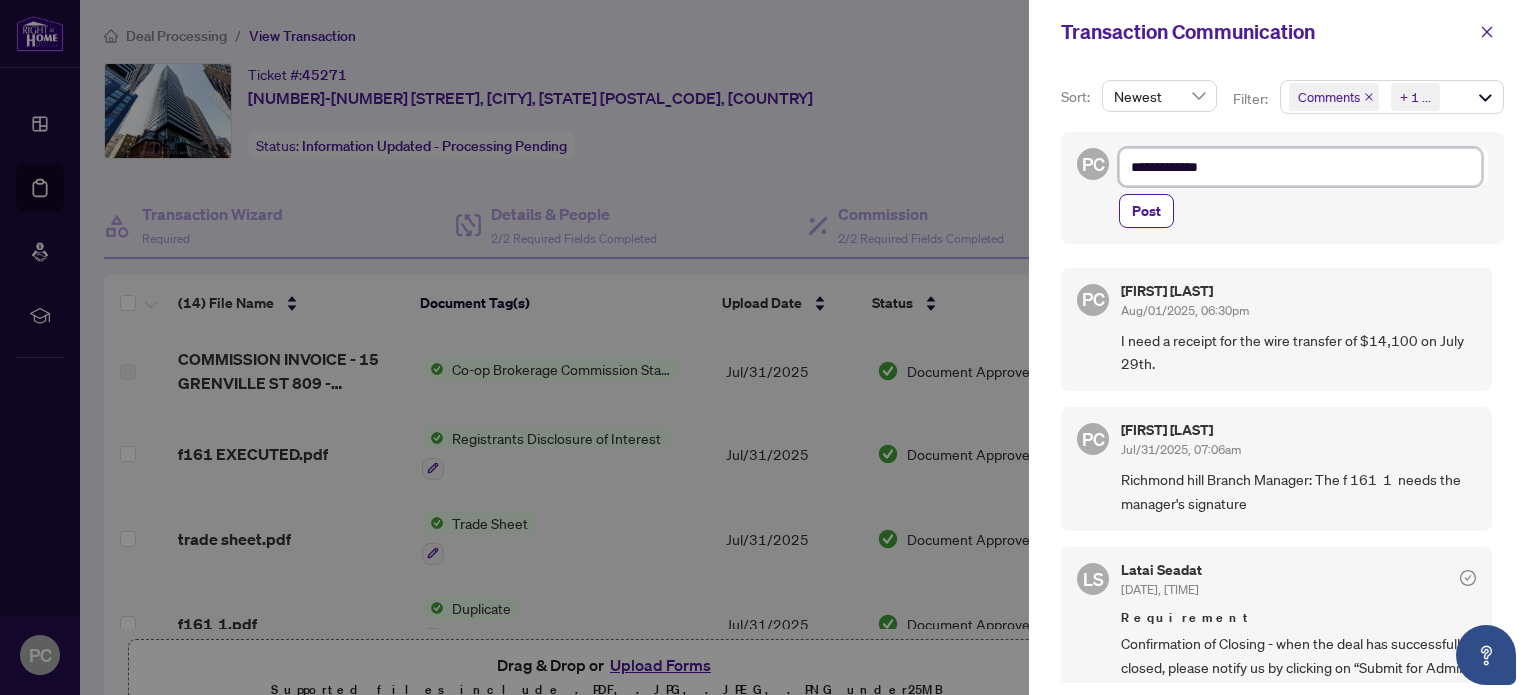 type on "**********" 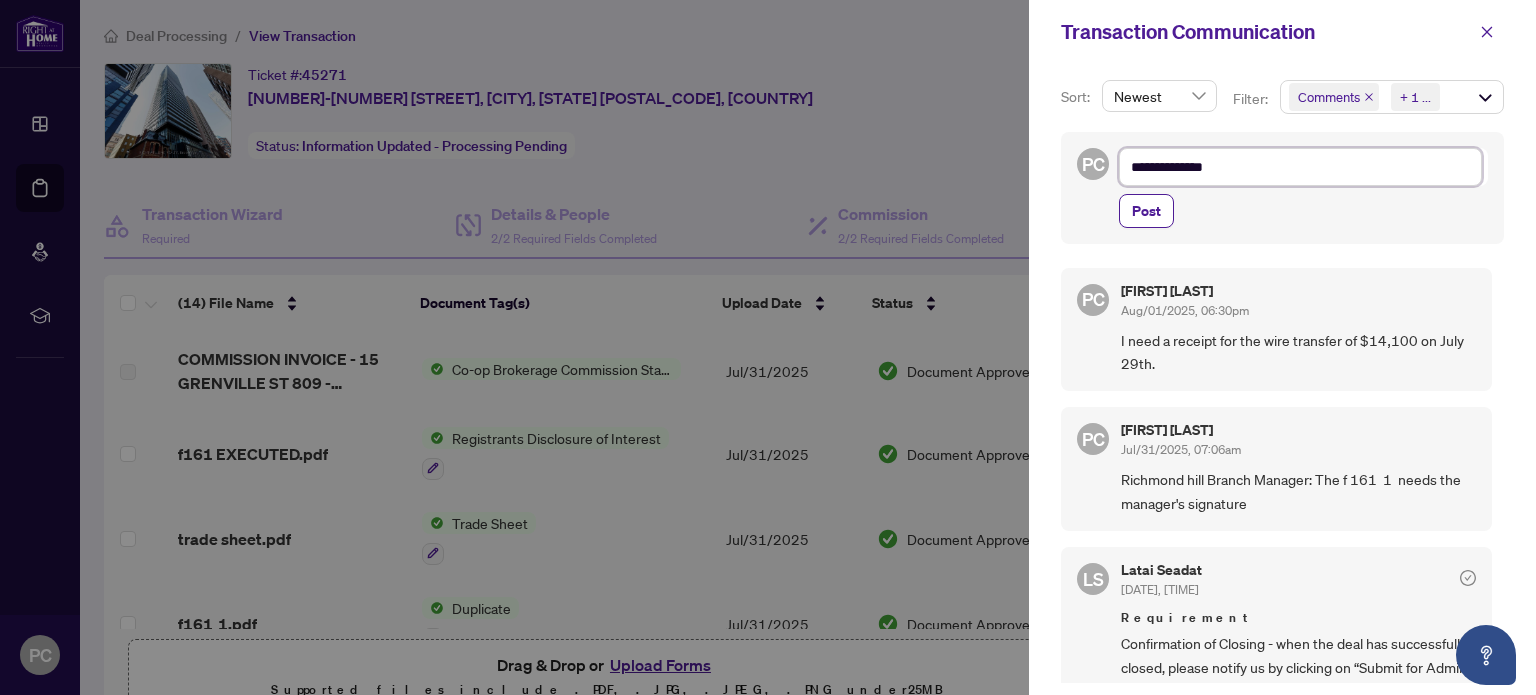 type on "**********" 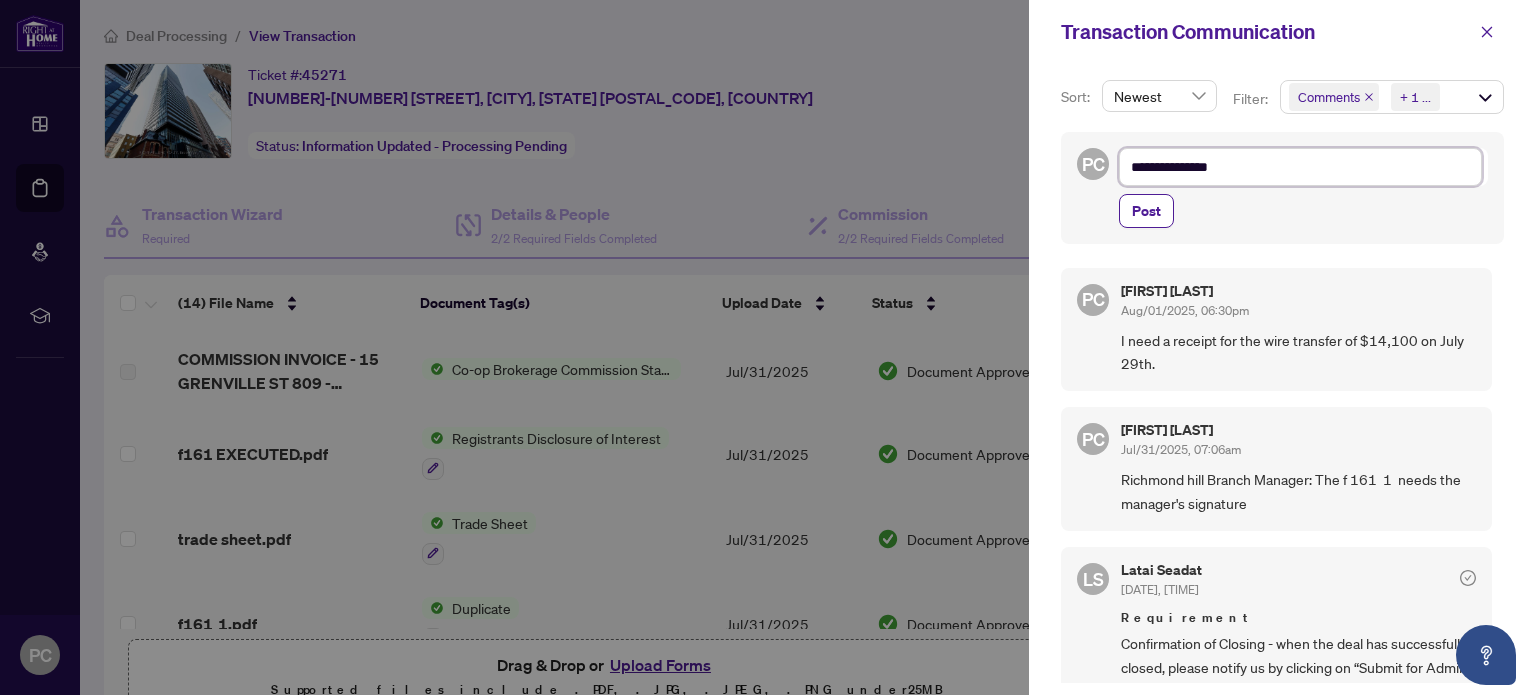 type on "**********" 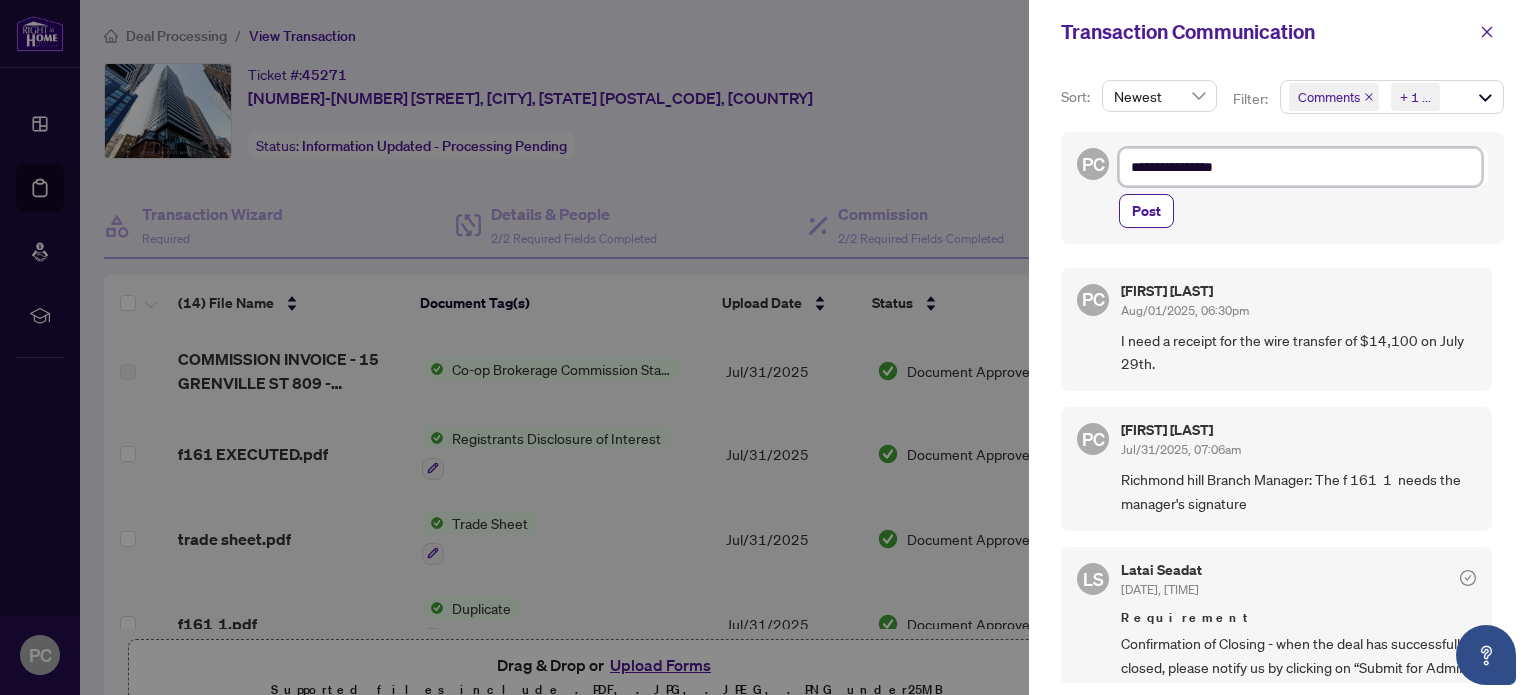 type on "**********" 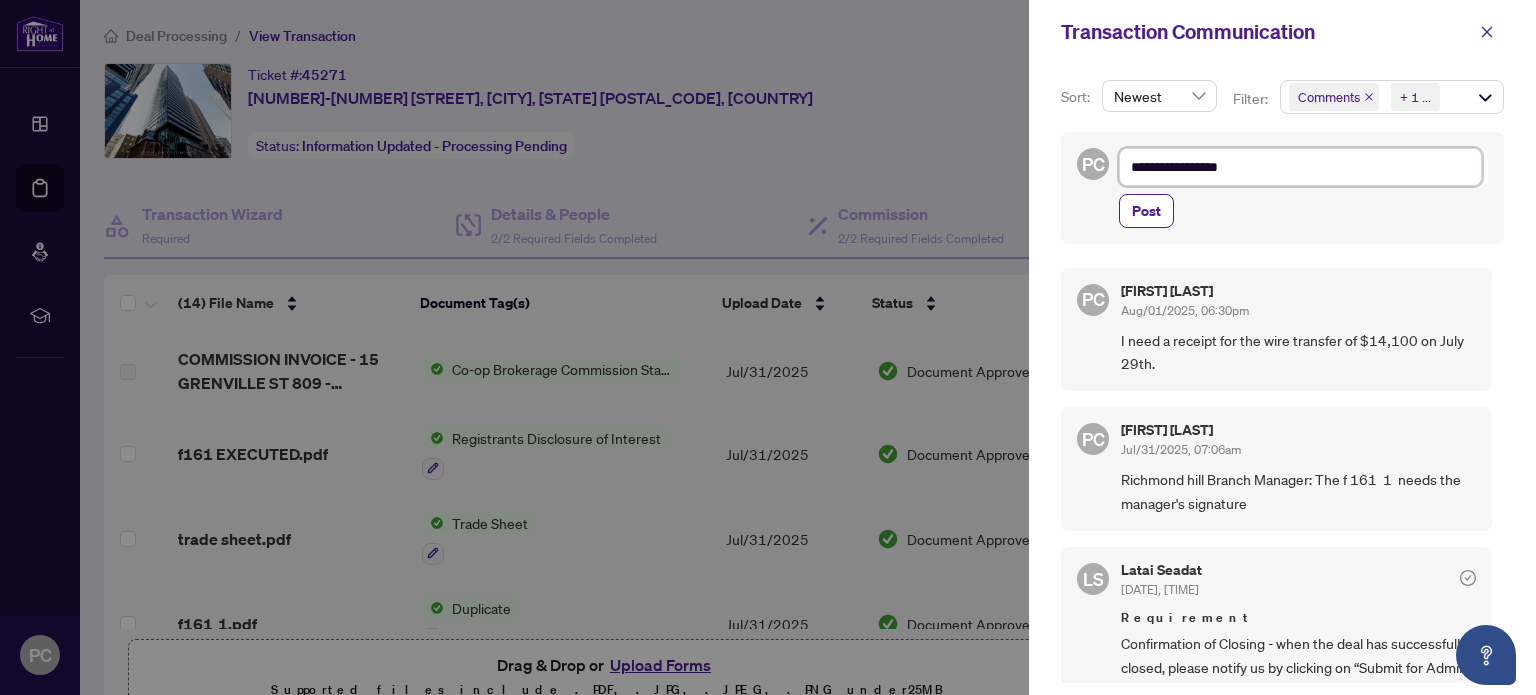 type on "**********" 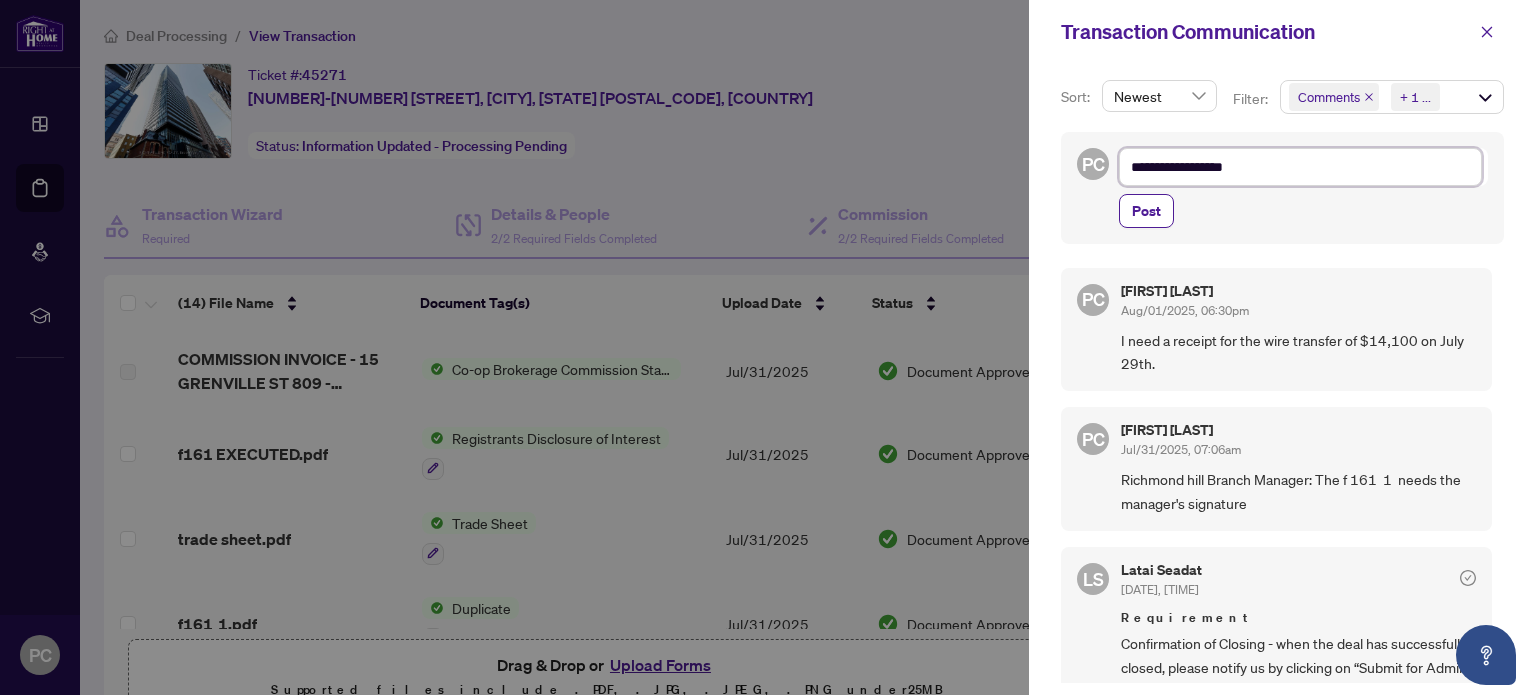 type on "**********" 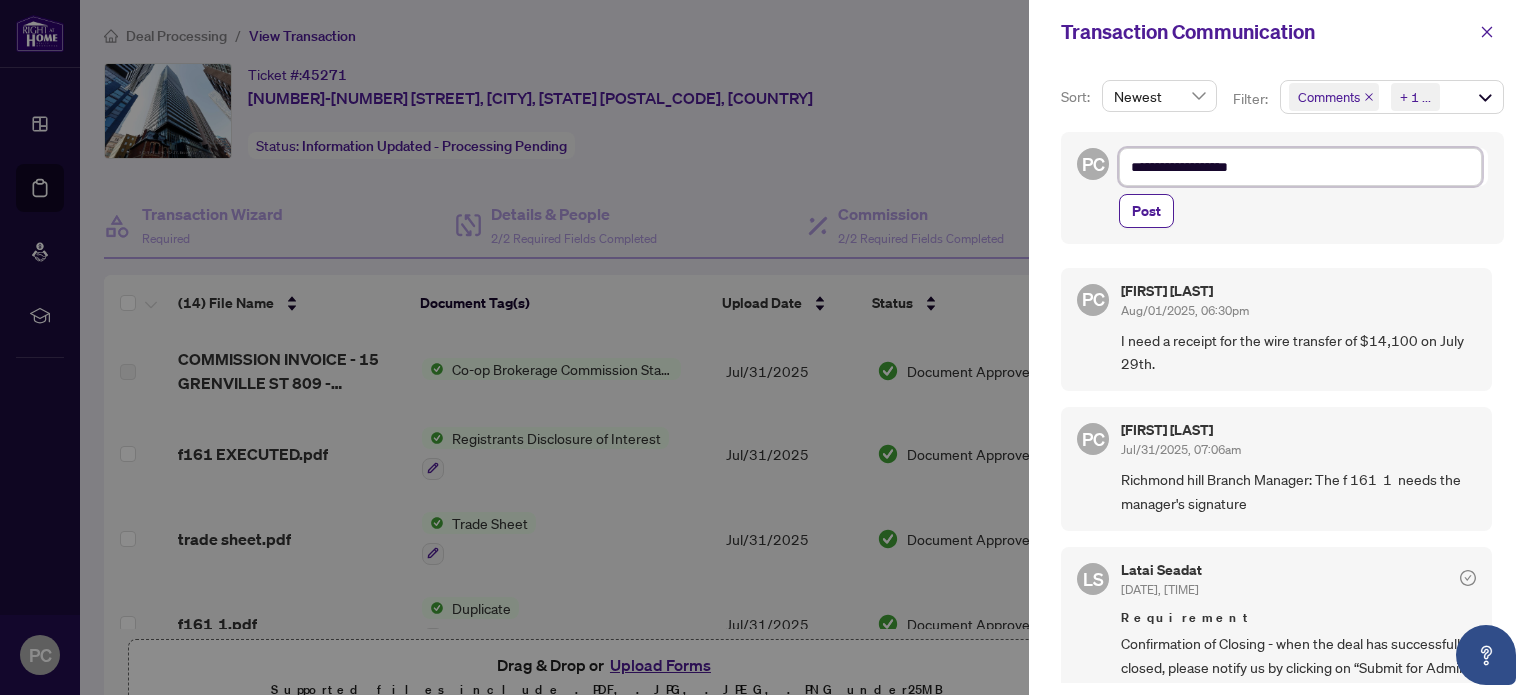 type on "**********" 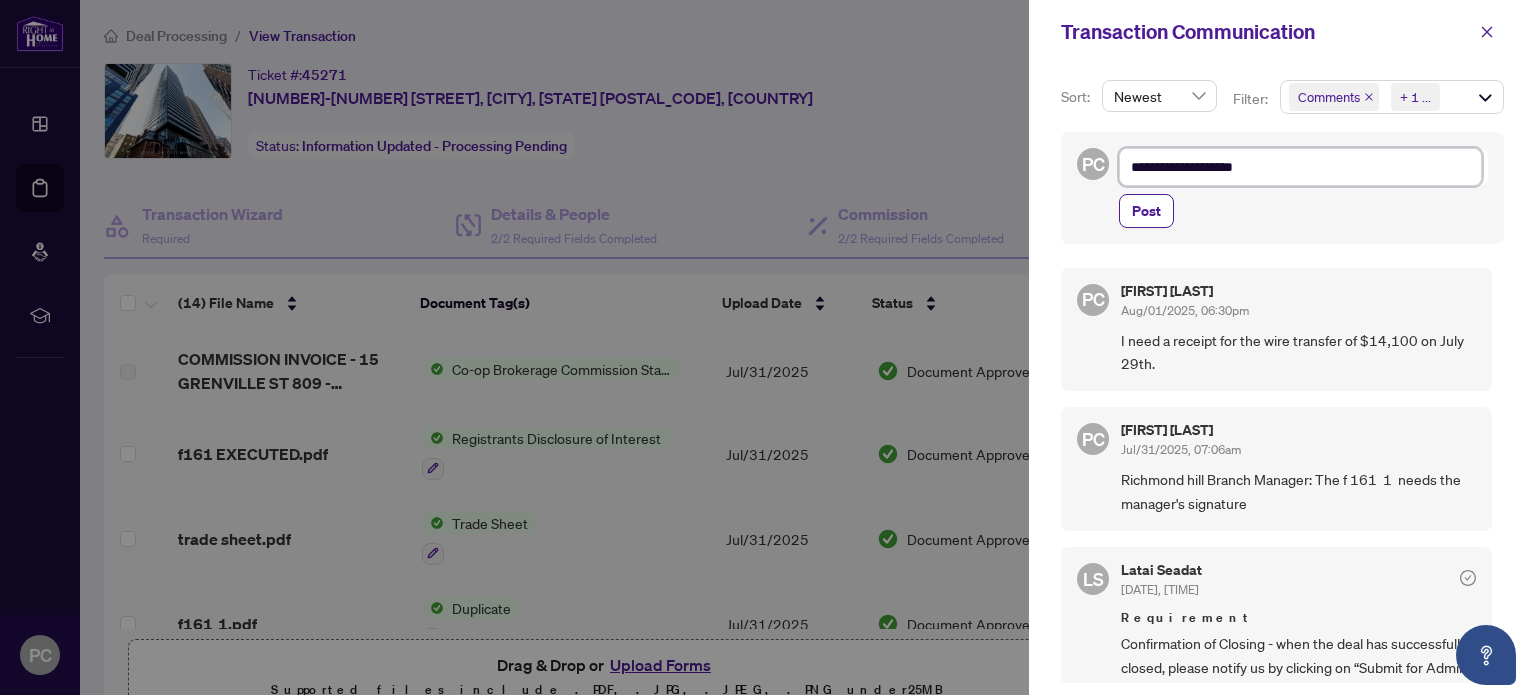 type on "**********" 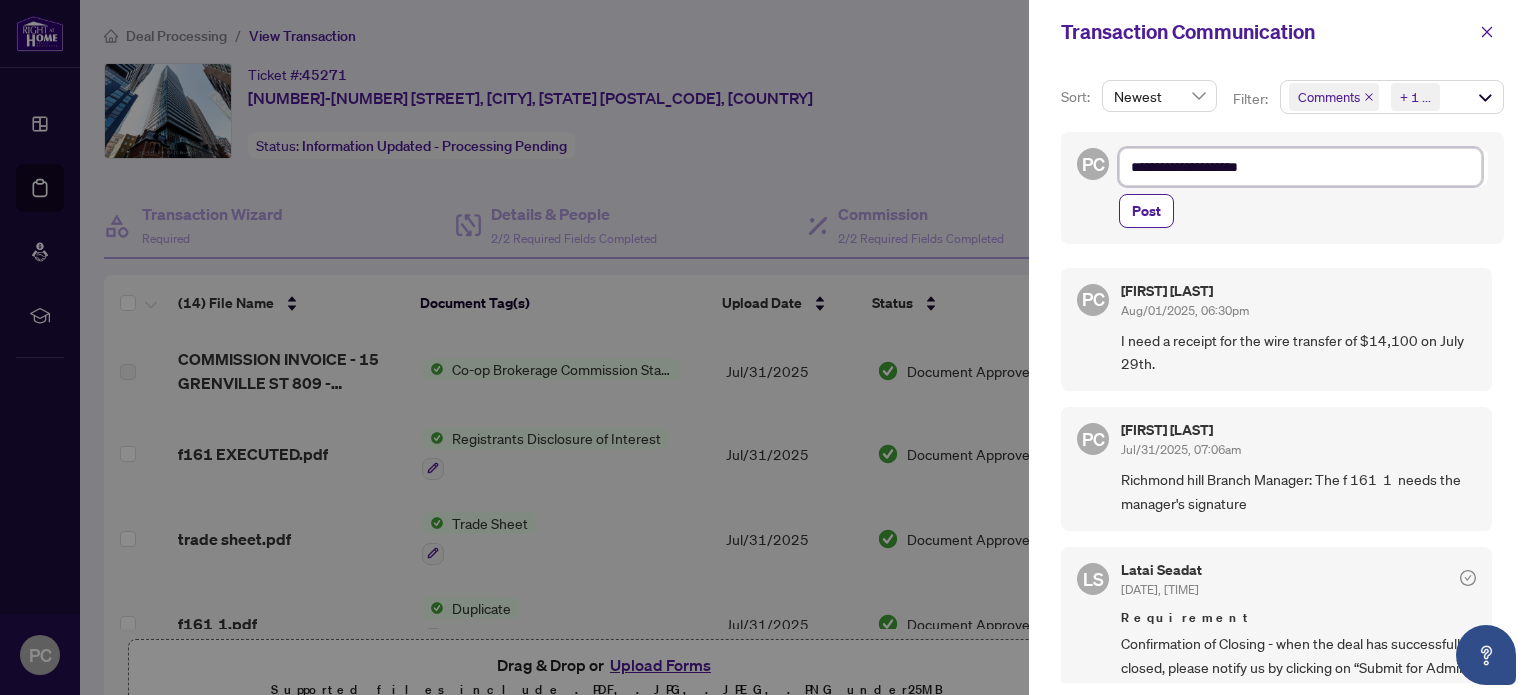 type on "**********" 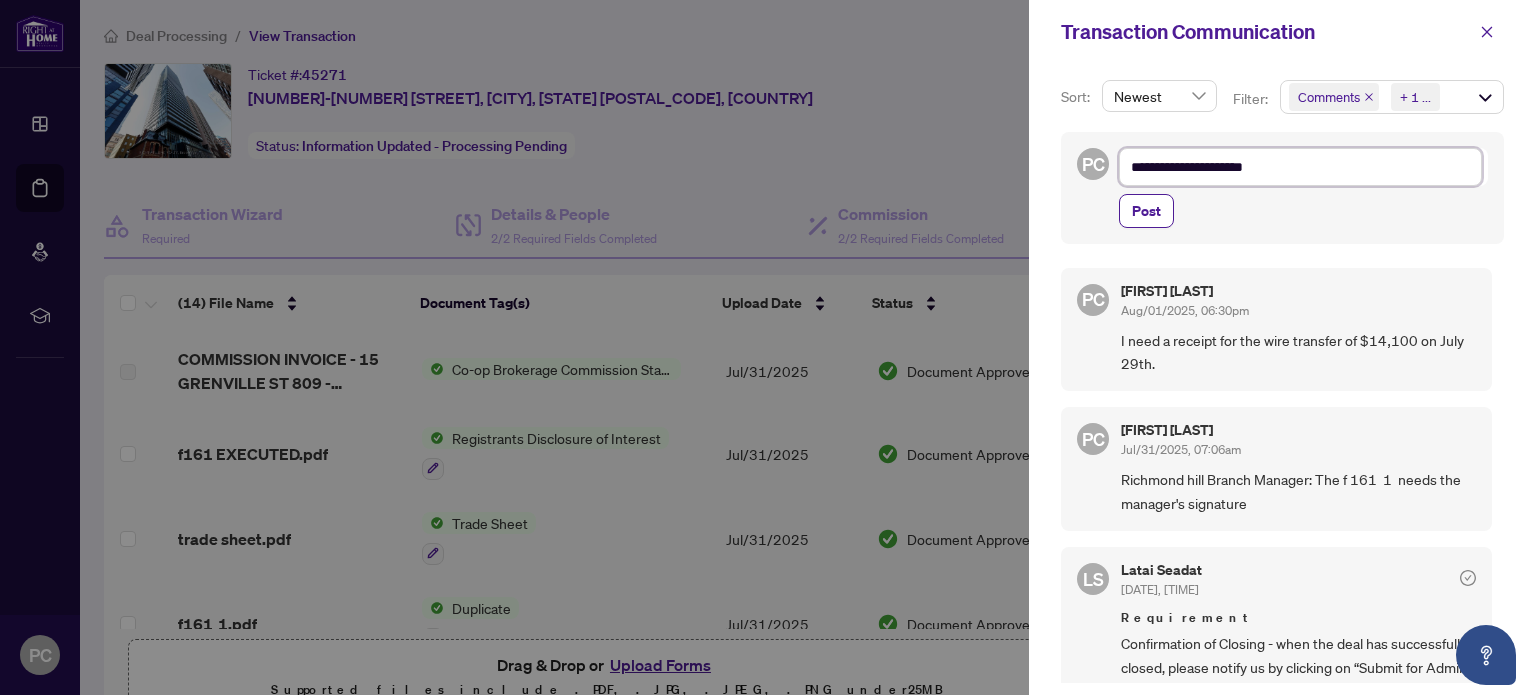 type on "**********" 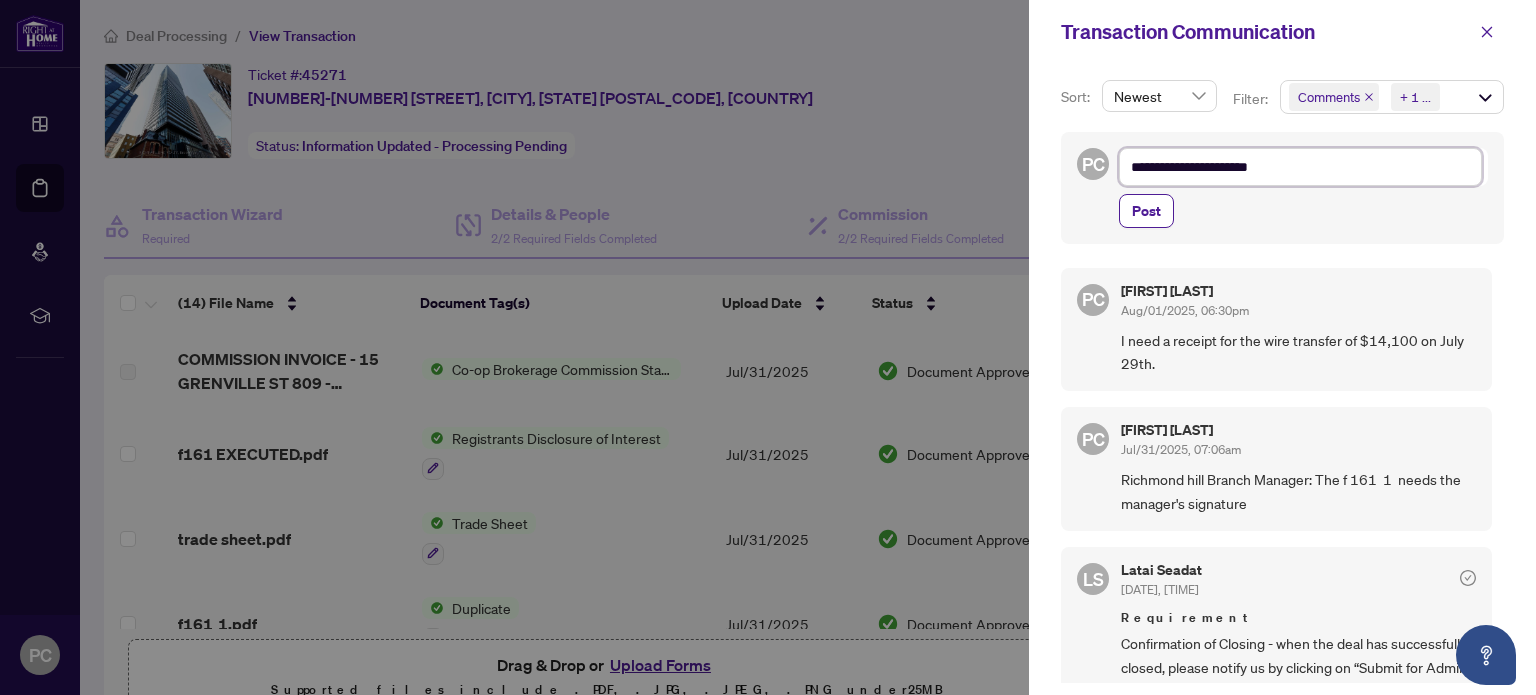 type on "**********" 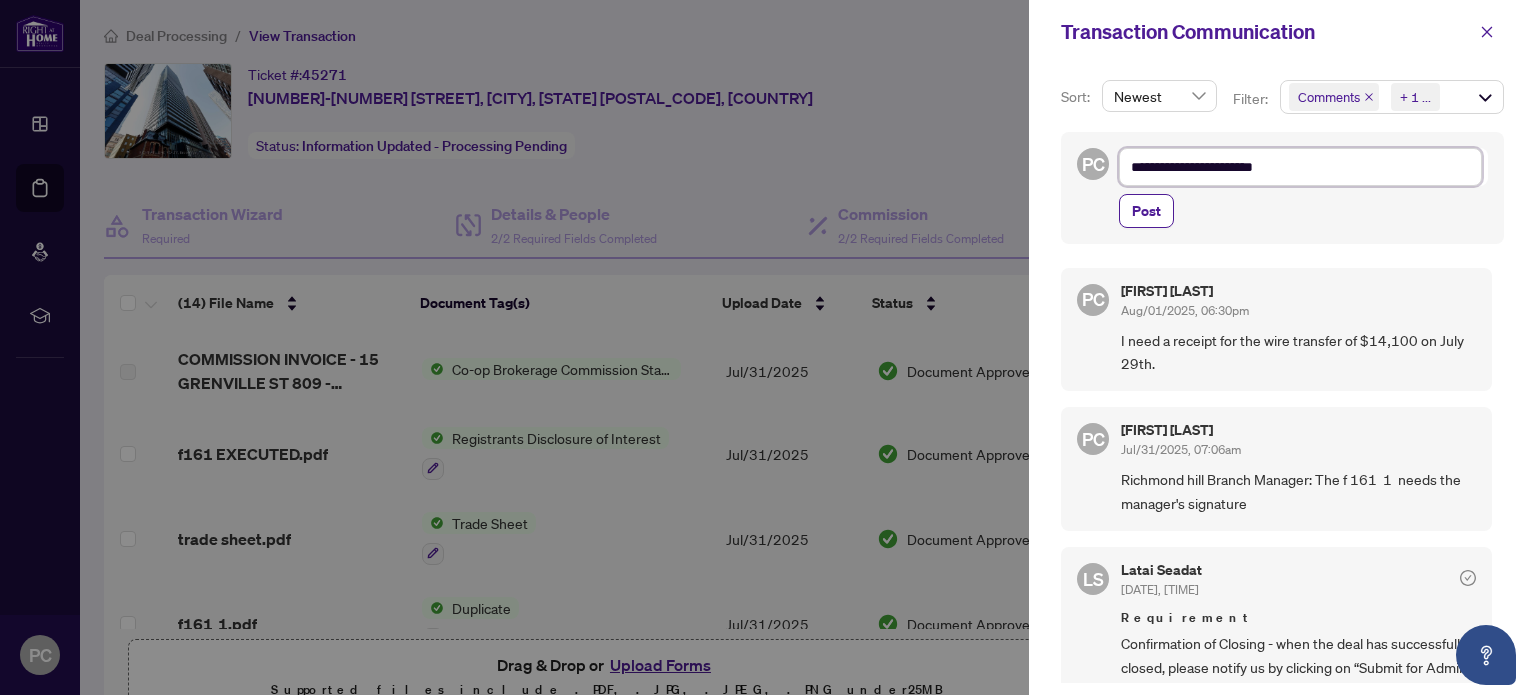 click on "**********" at bounding box center (1300, 167) 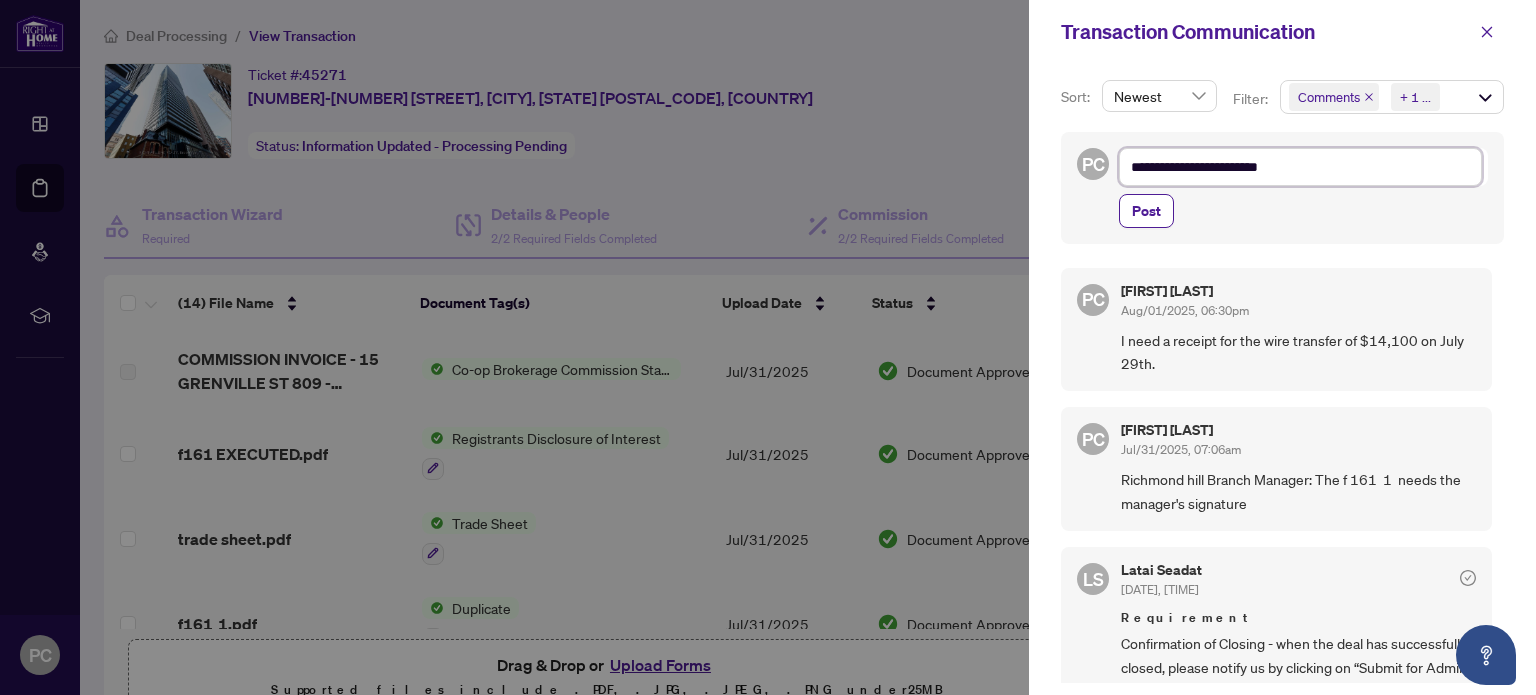 type on "**********" 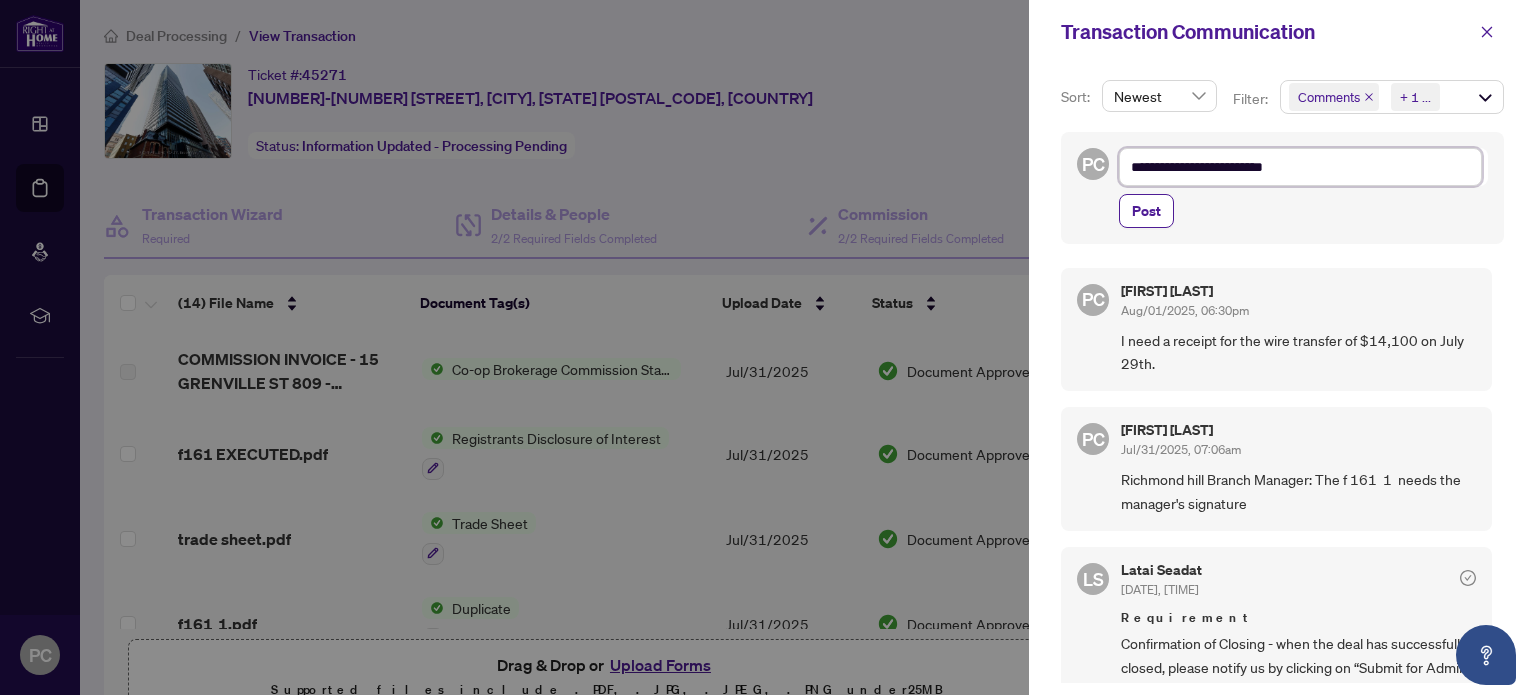 type on "**********" 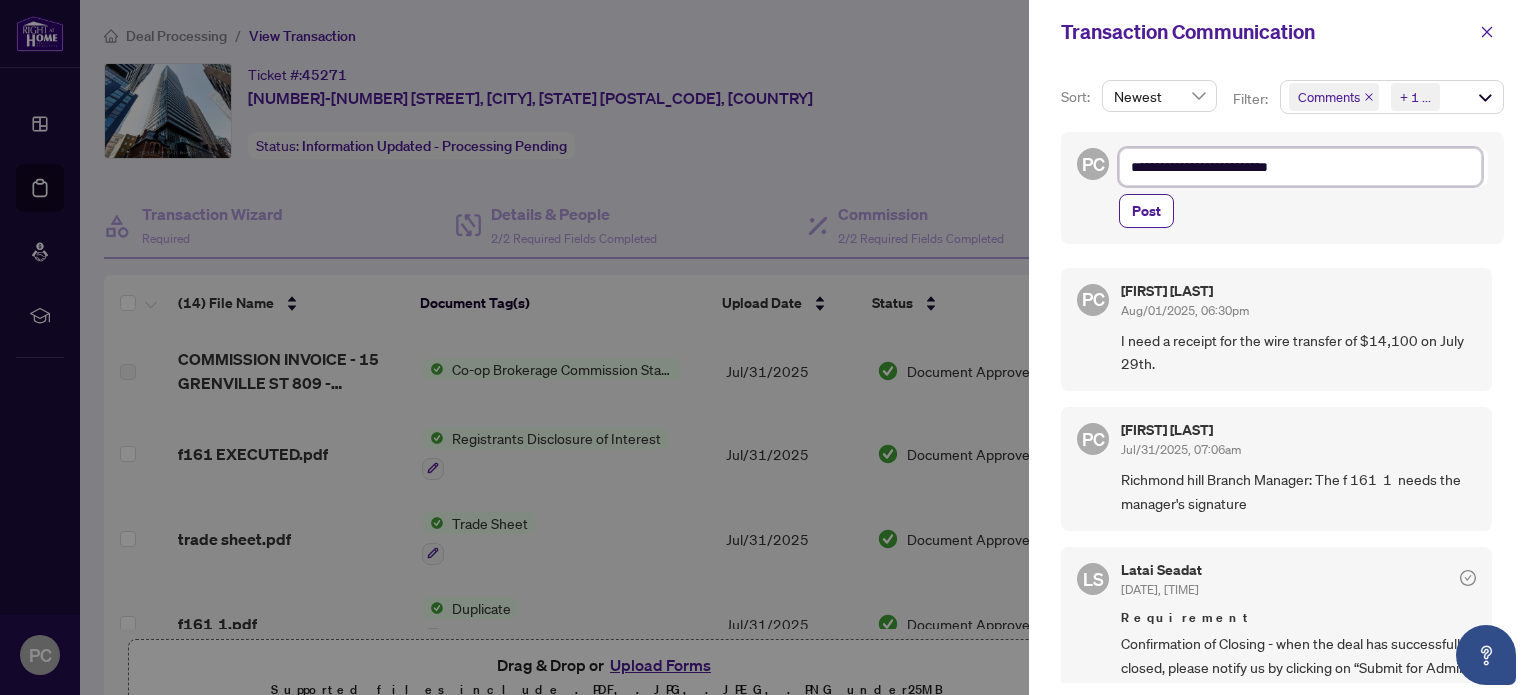 type on "**********" 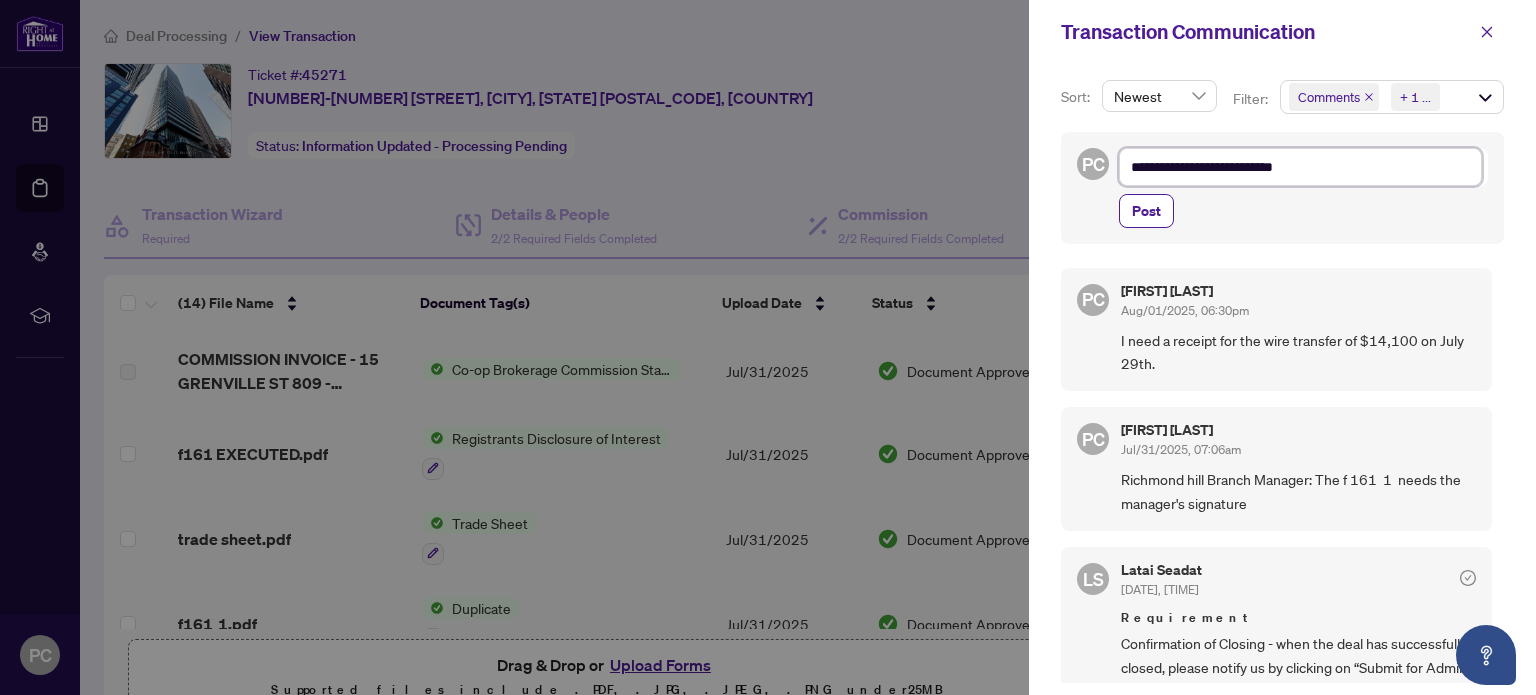 type on "**********" 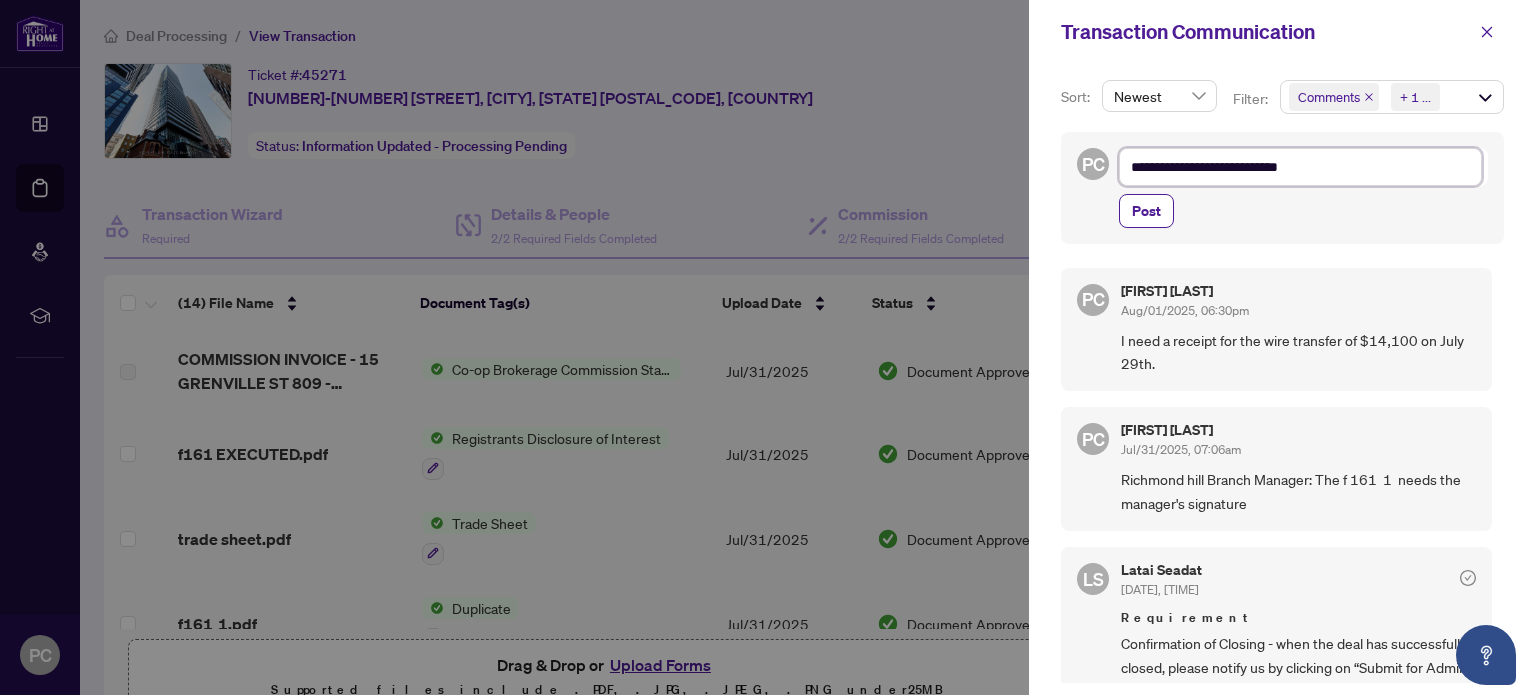 type on "**********" 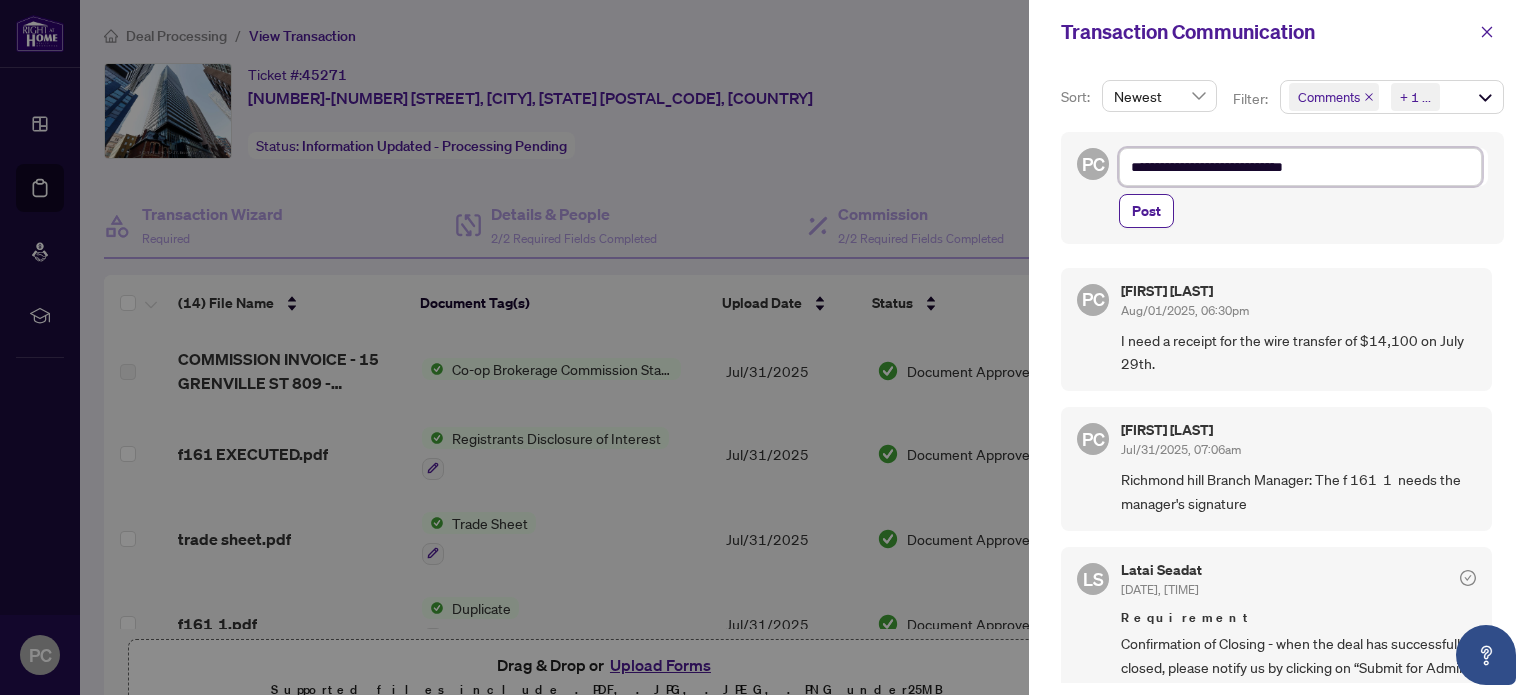 type on "**********" 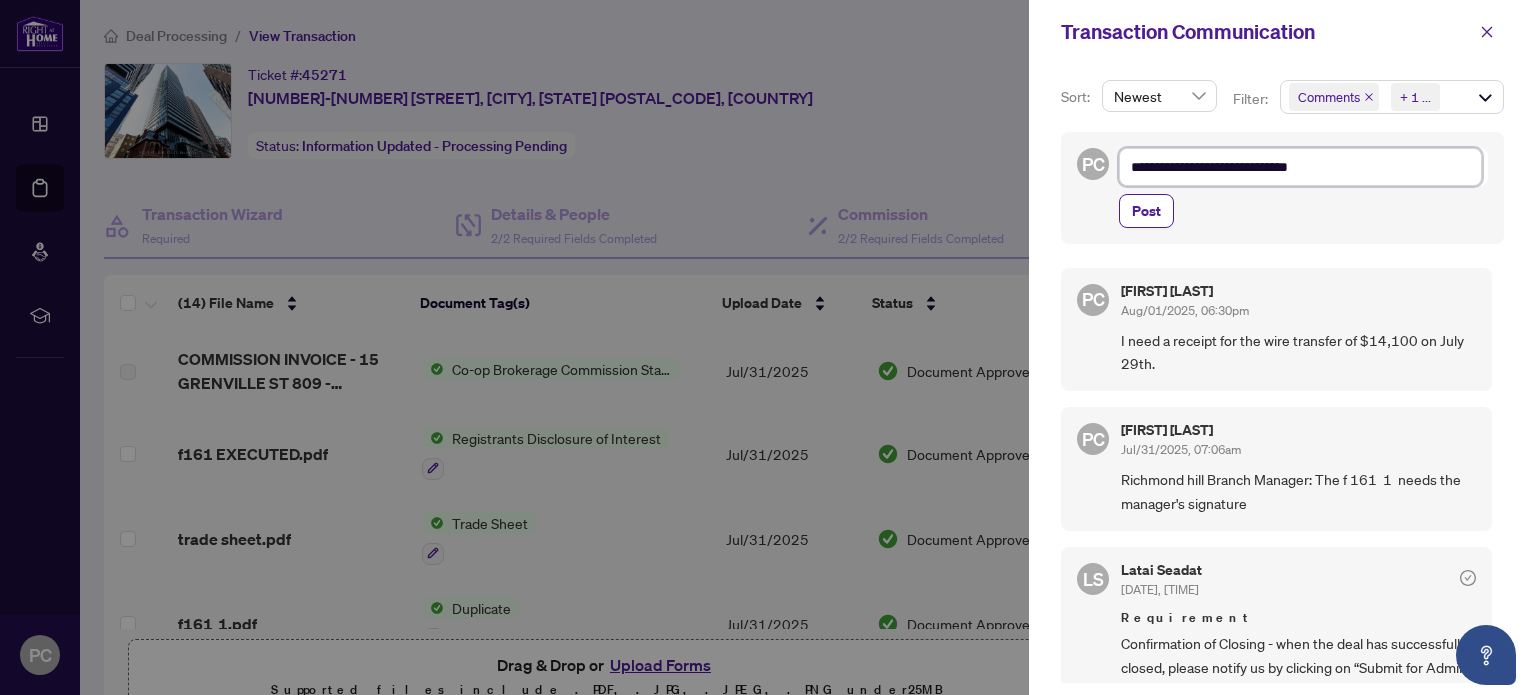 type on "**********" 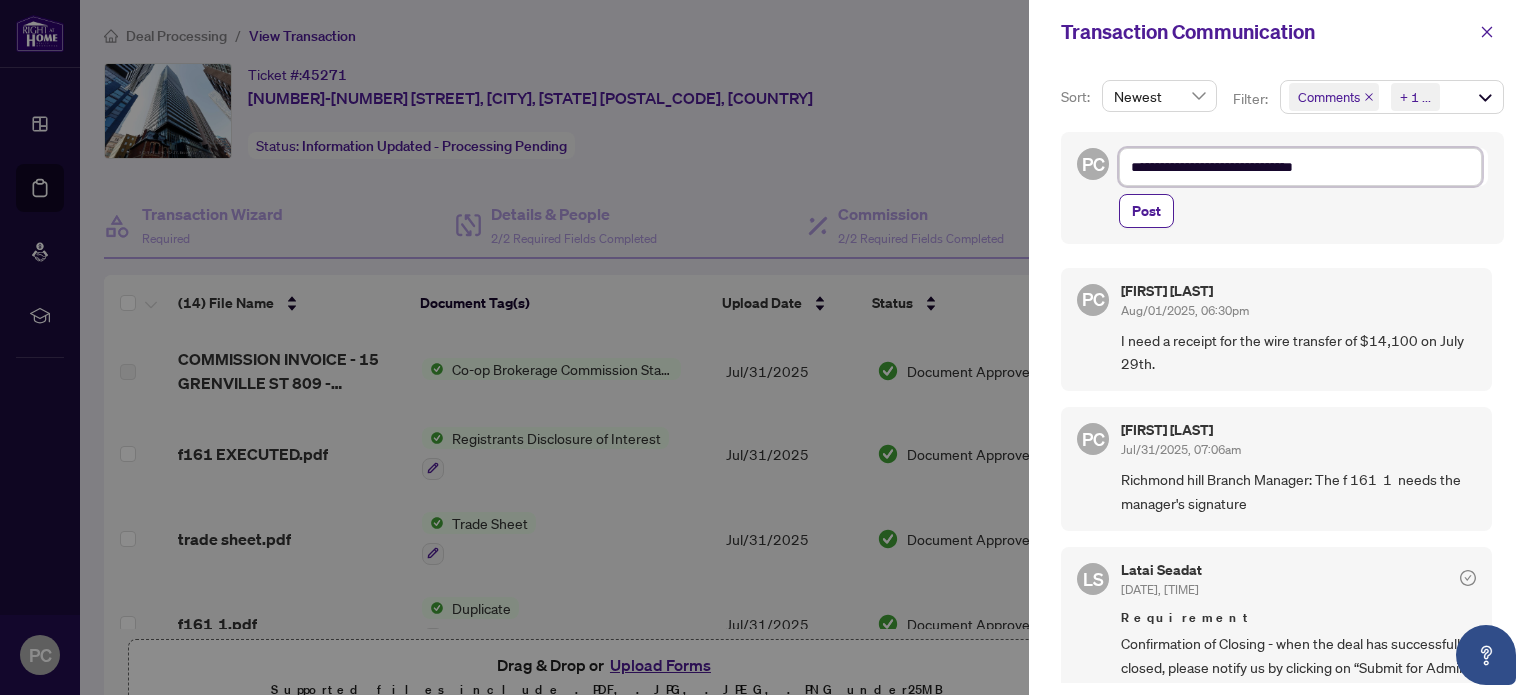 type on "**********" 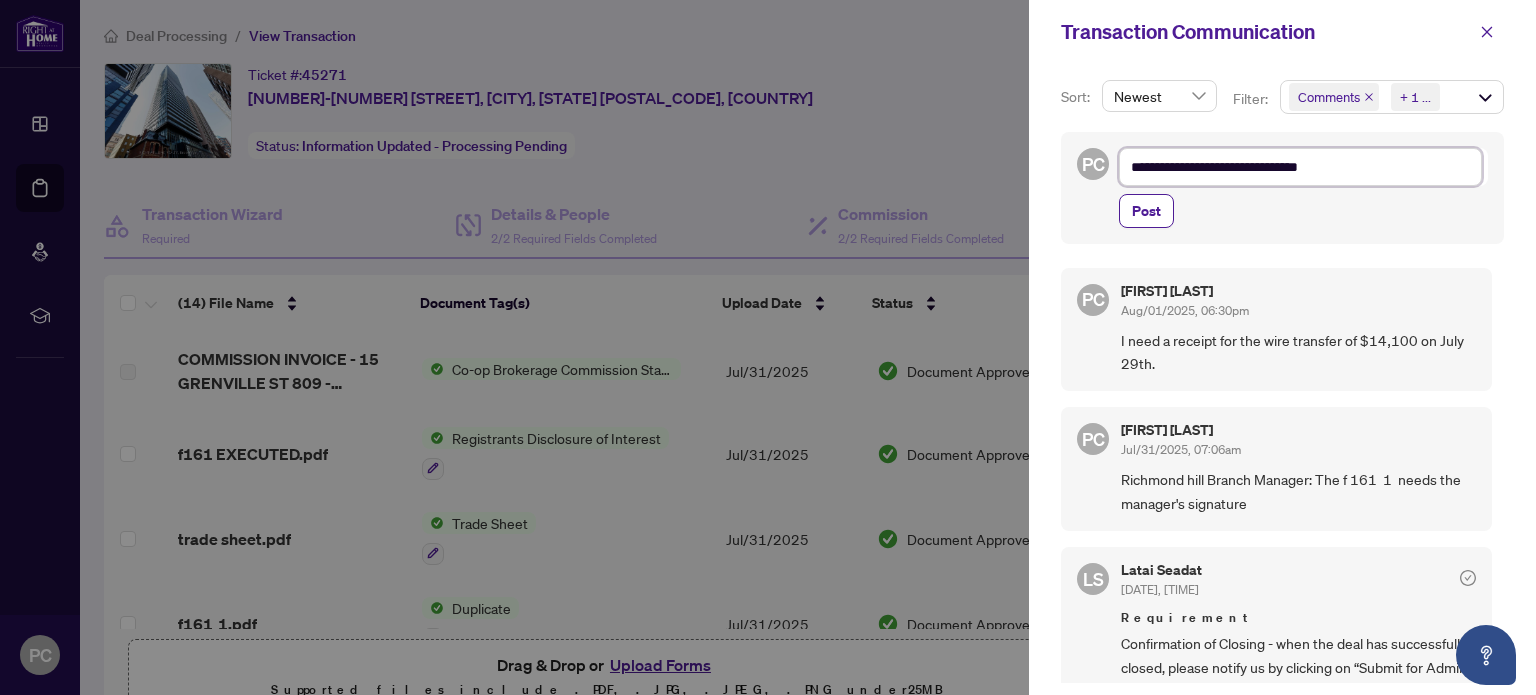 type on "**********" 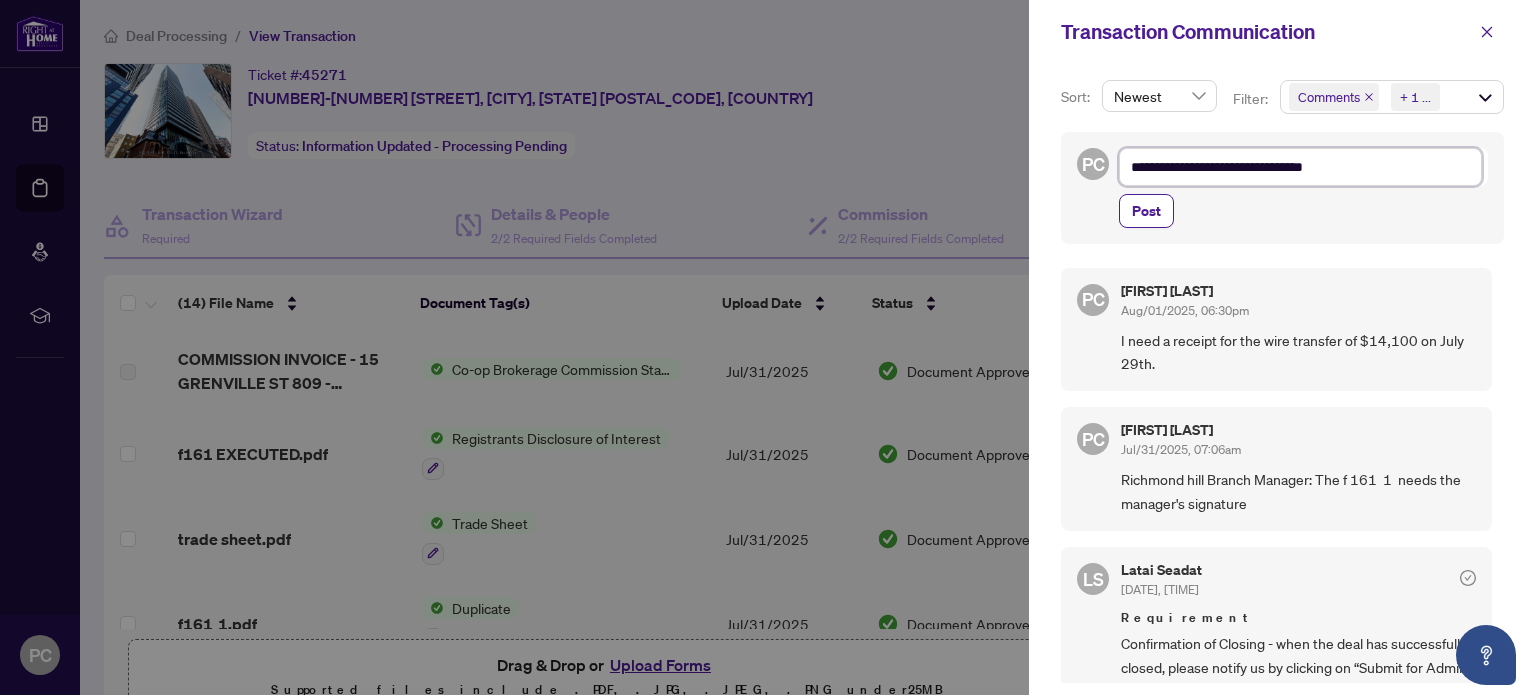 type on "**********" 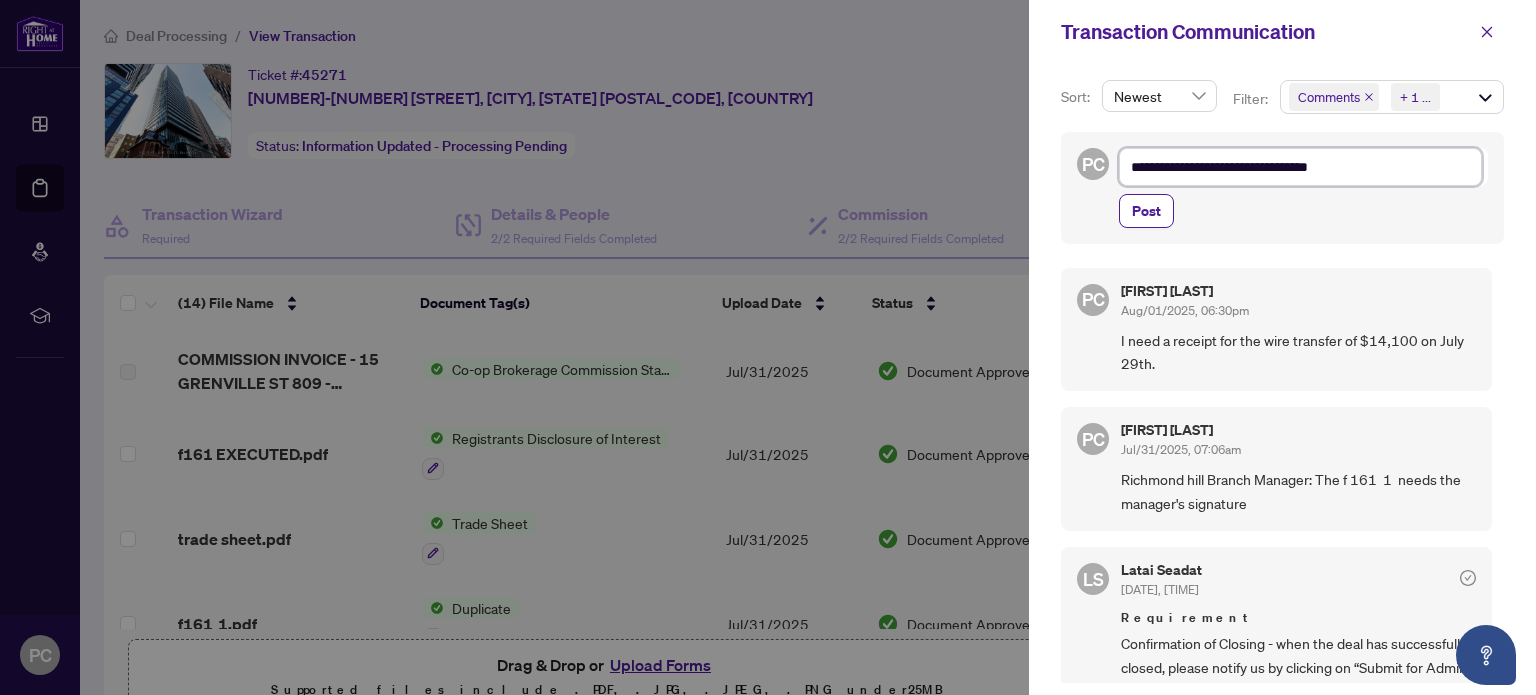 type on "**********" 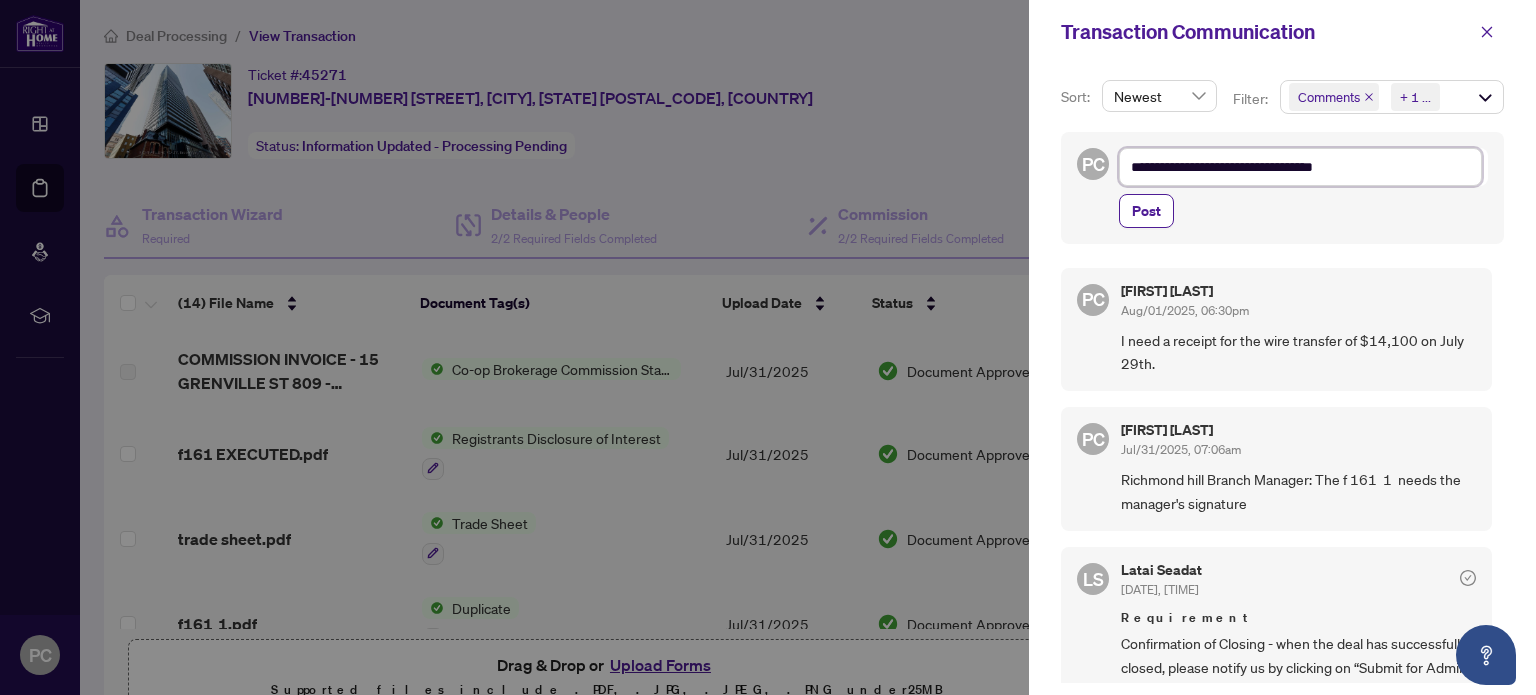 type on "**********" 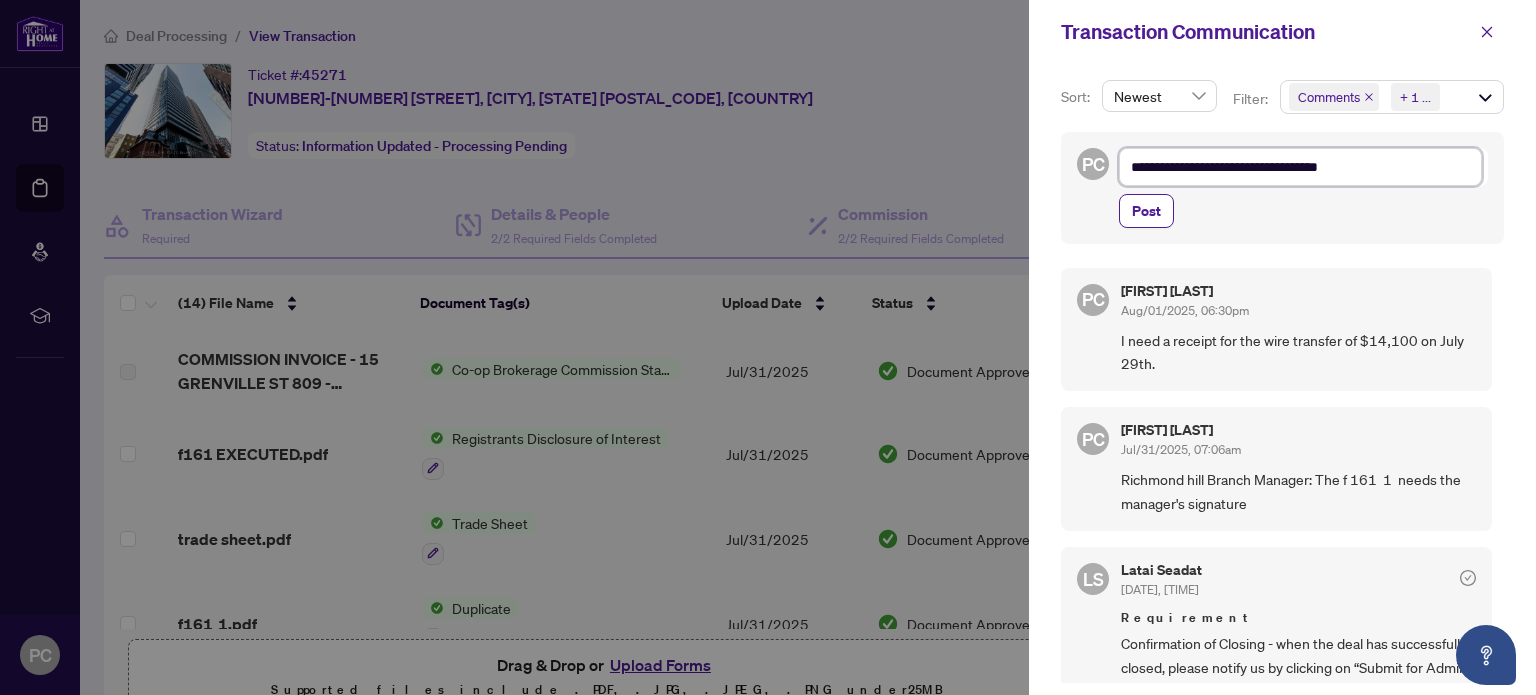 type on "**********" 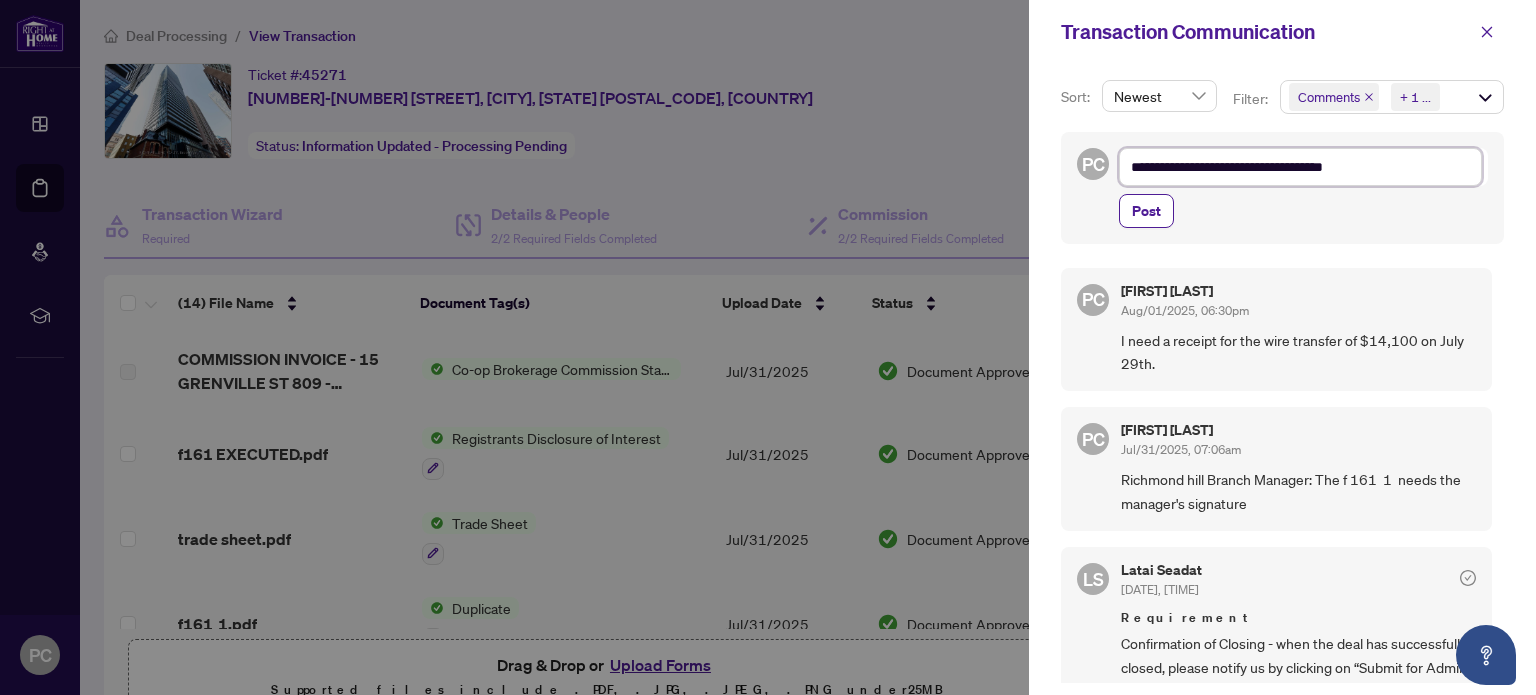 type on "**********" 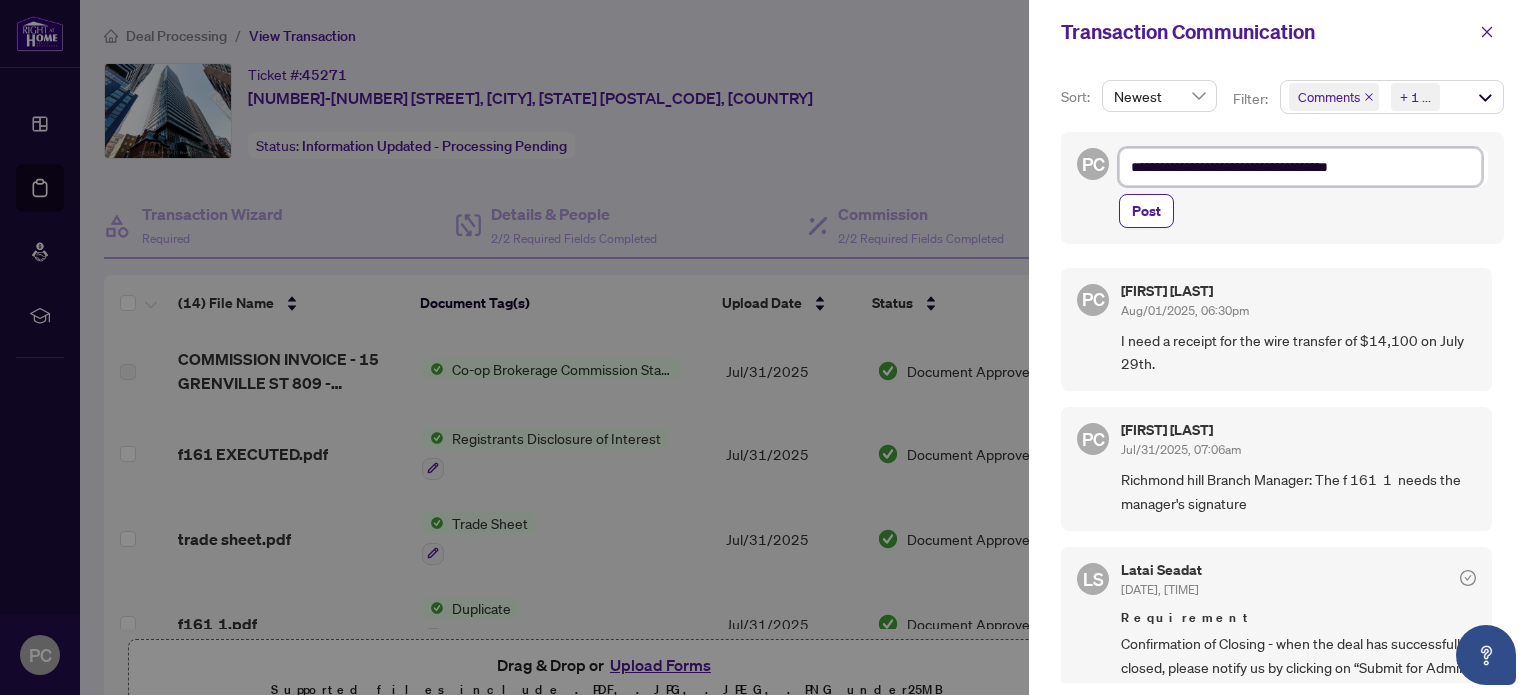 type on "**********" 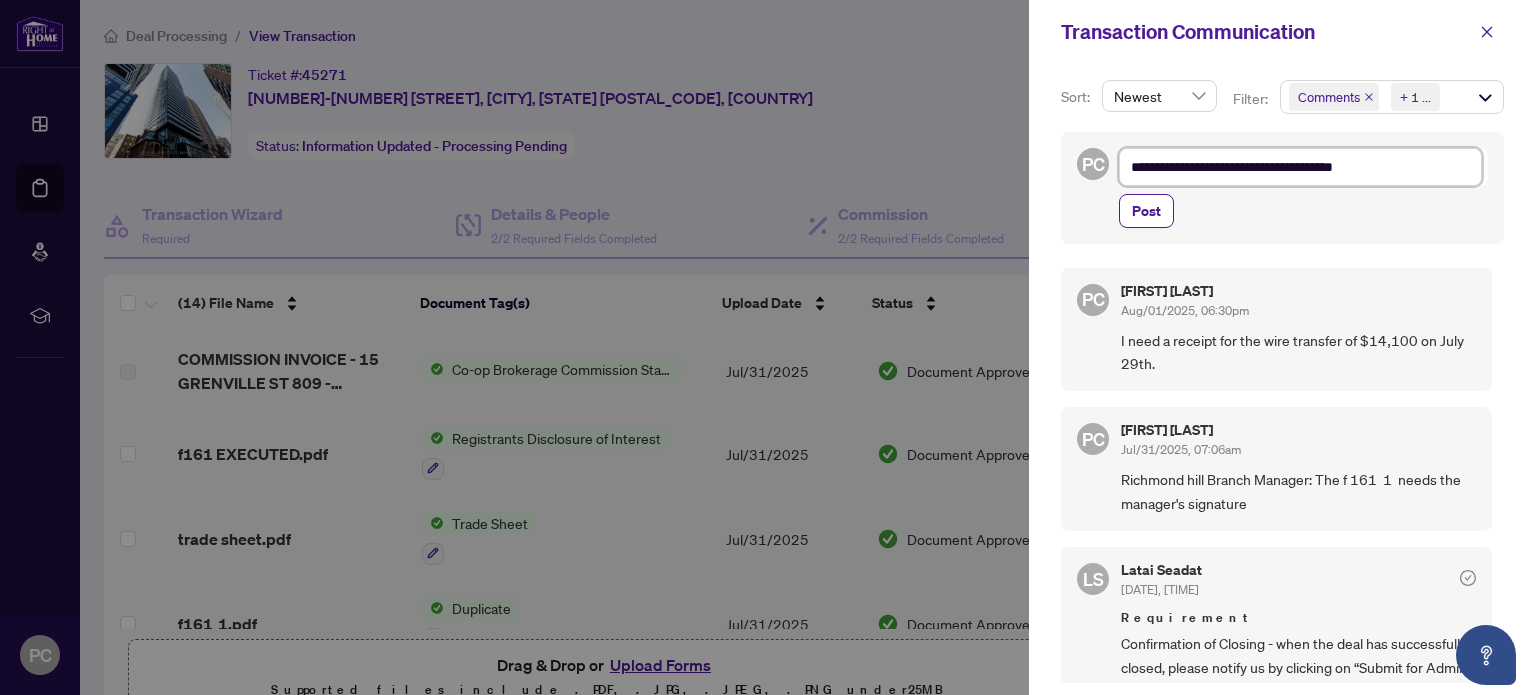 type on "**********" 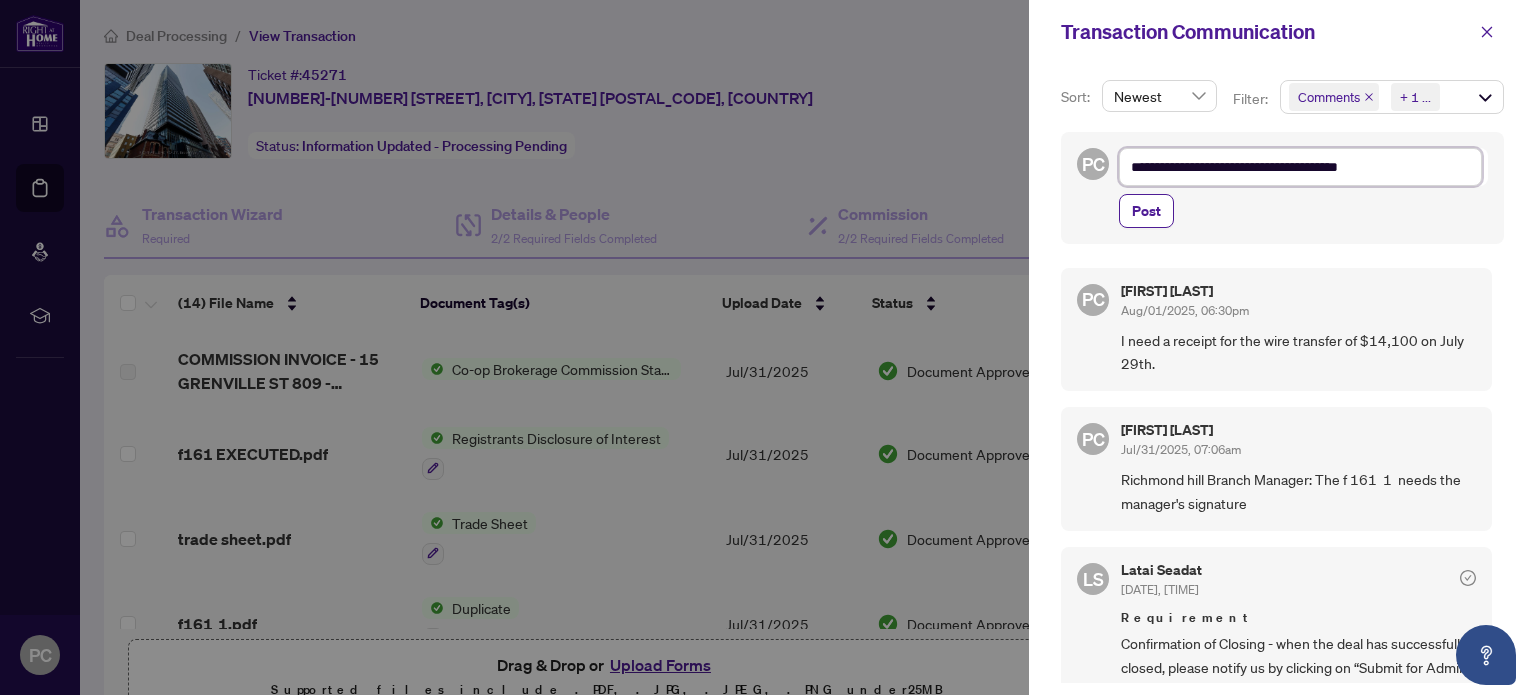 type on "**********" 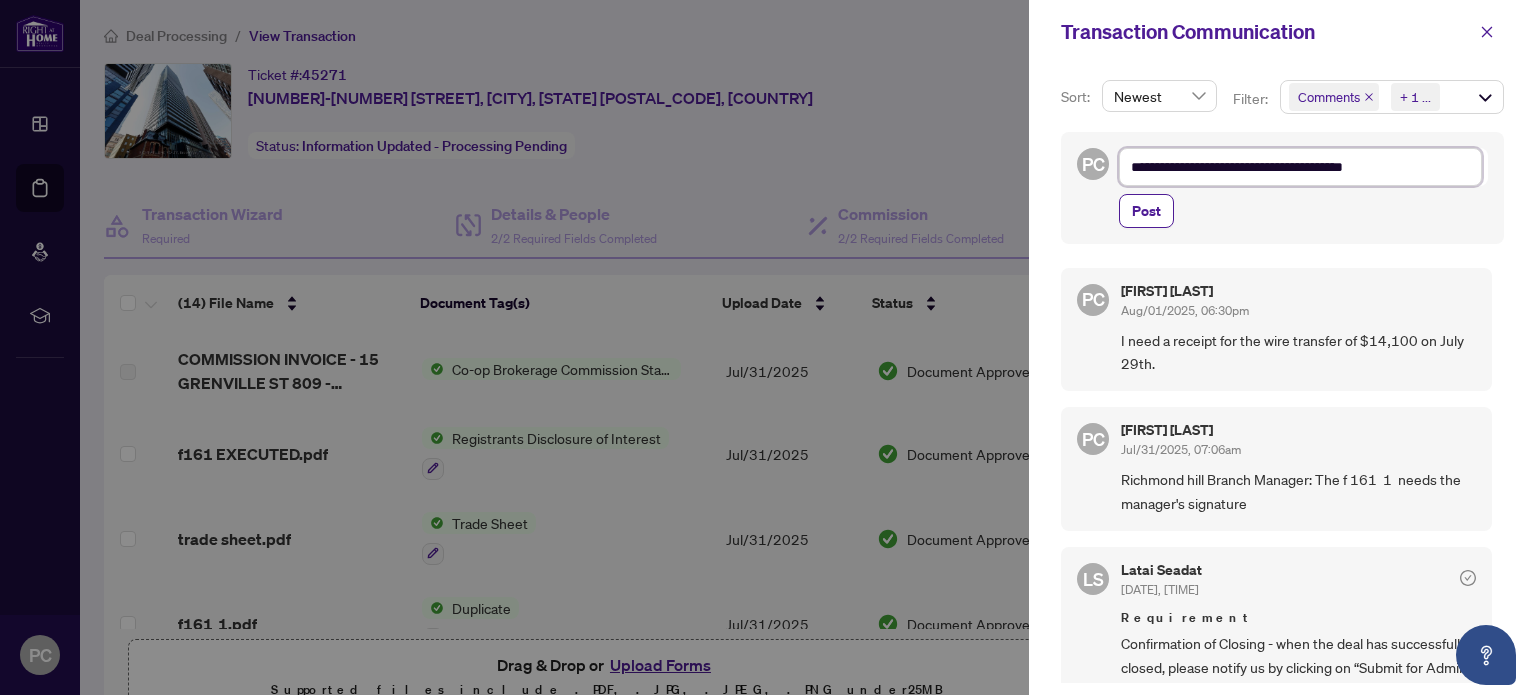 type on "**********" 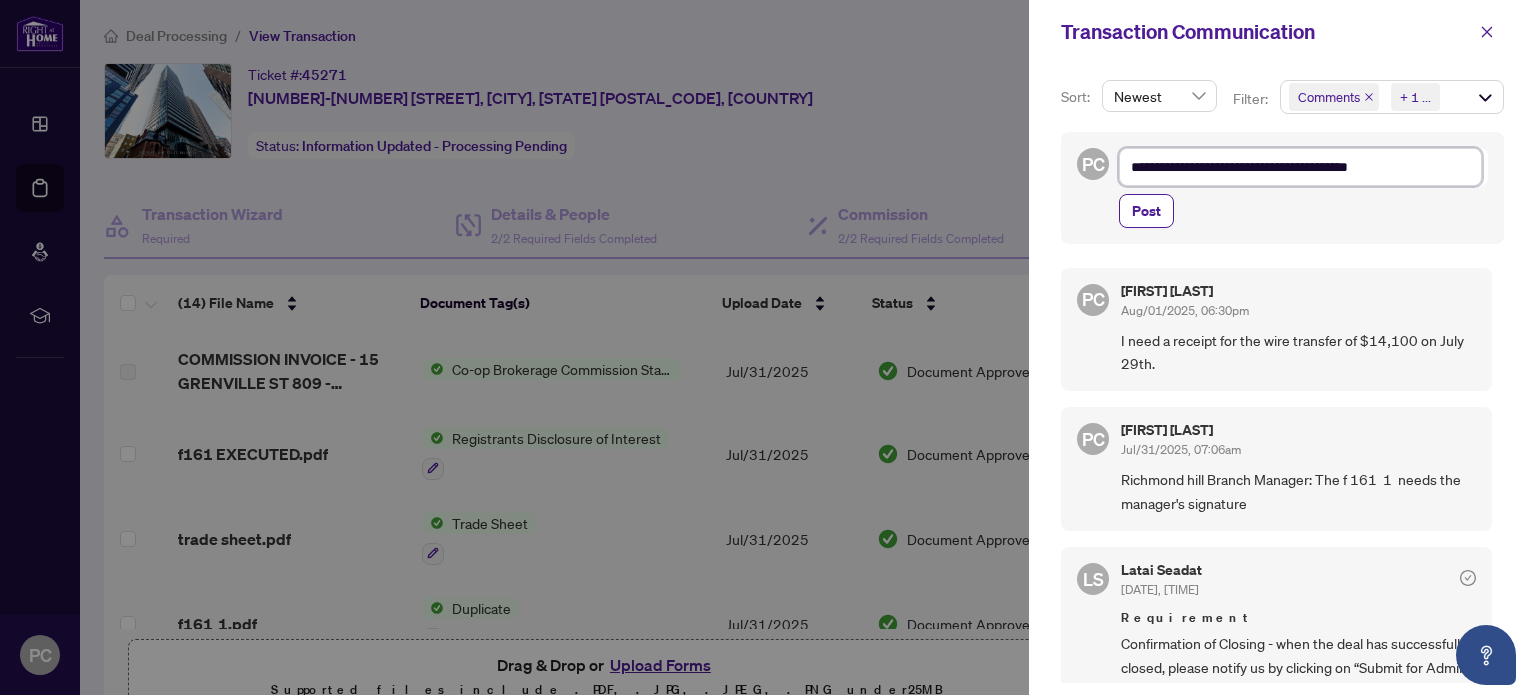 type on "**********" 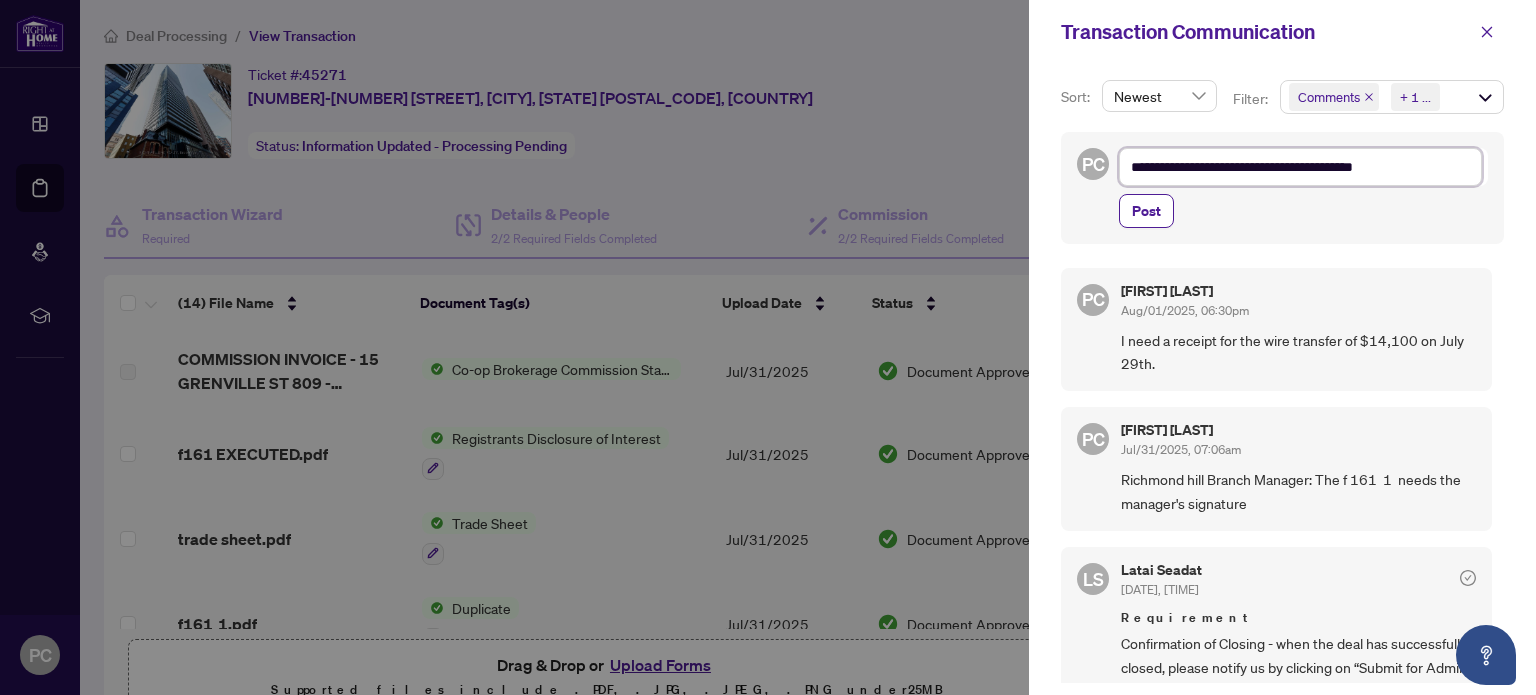 type on "**********" 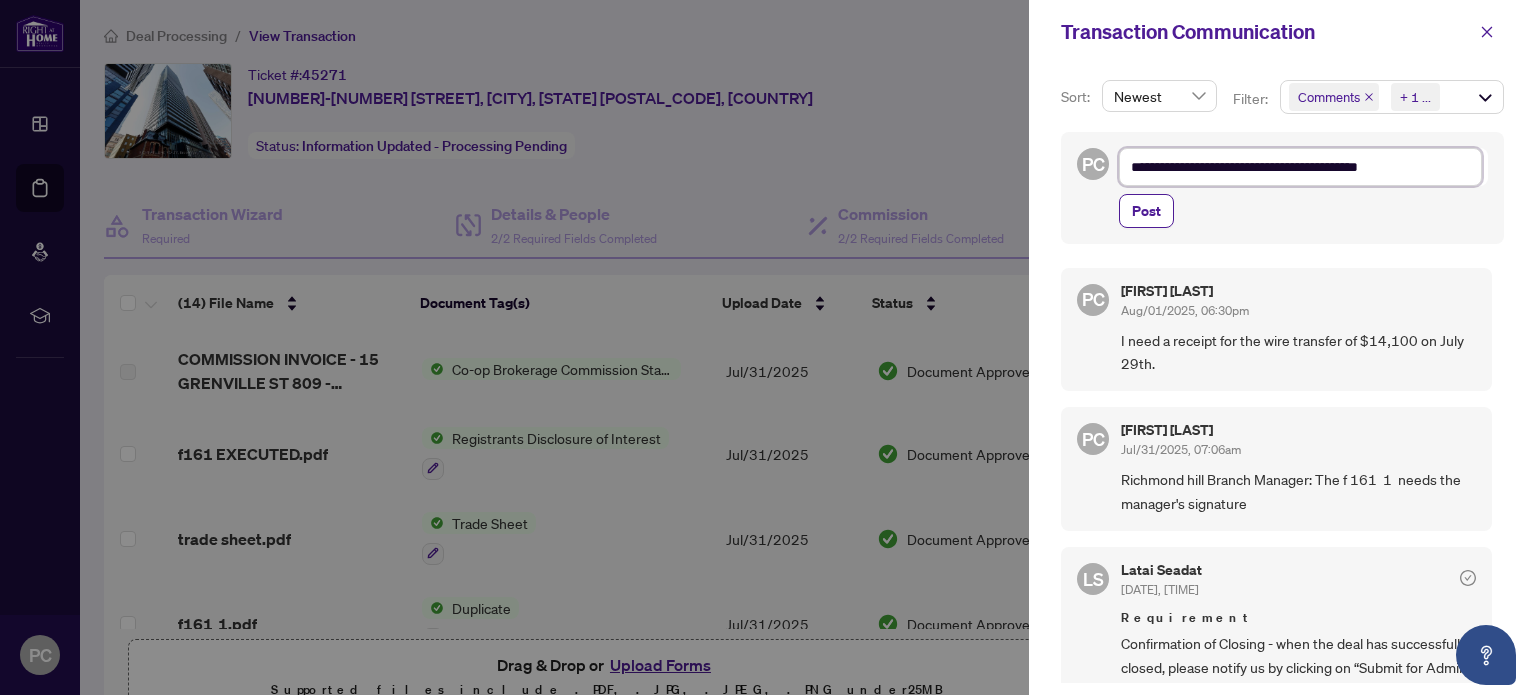 type on "**********" 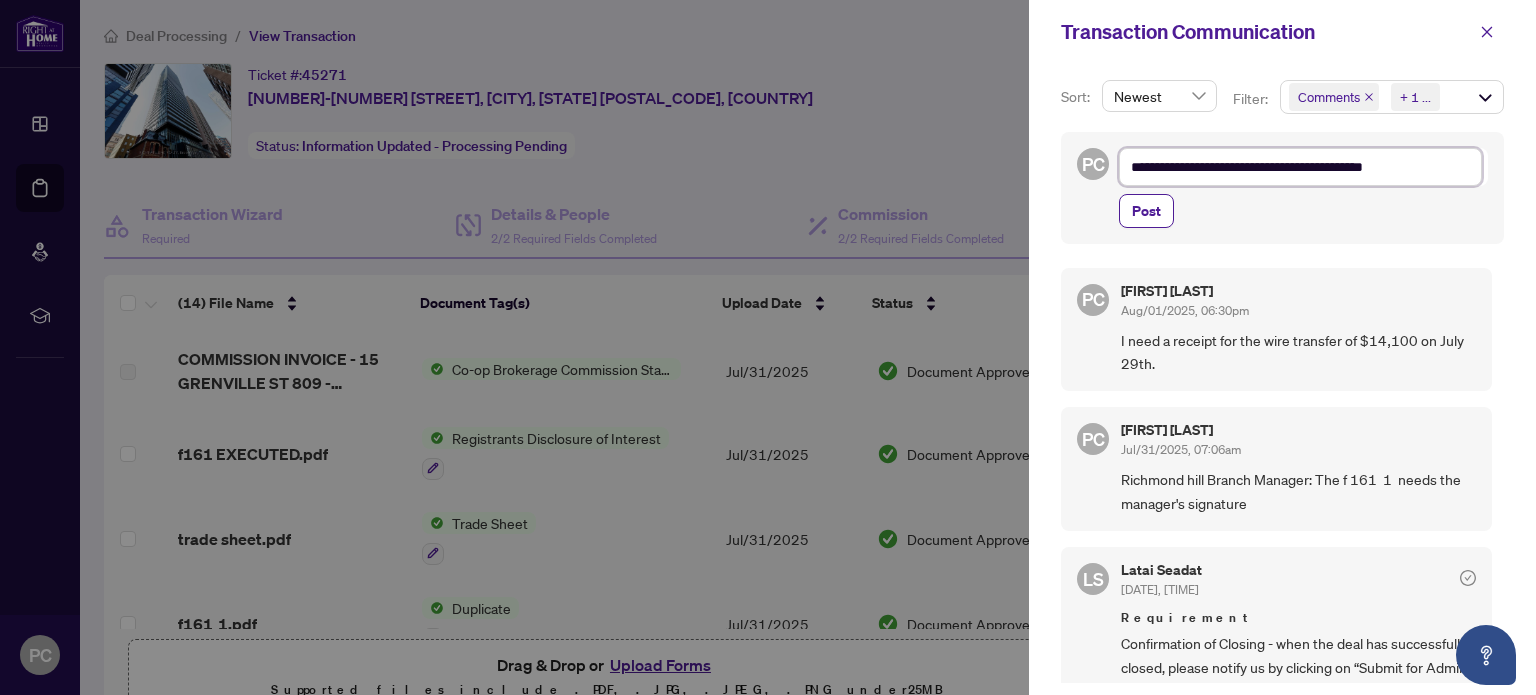 type on "**********" 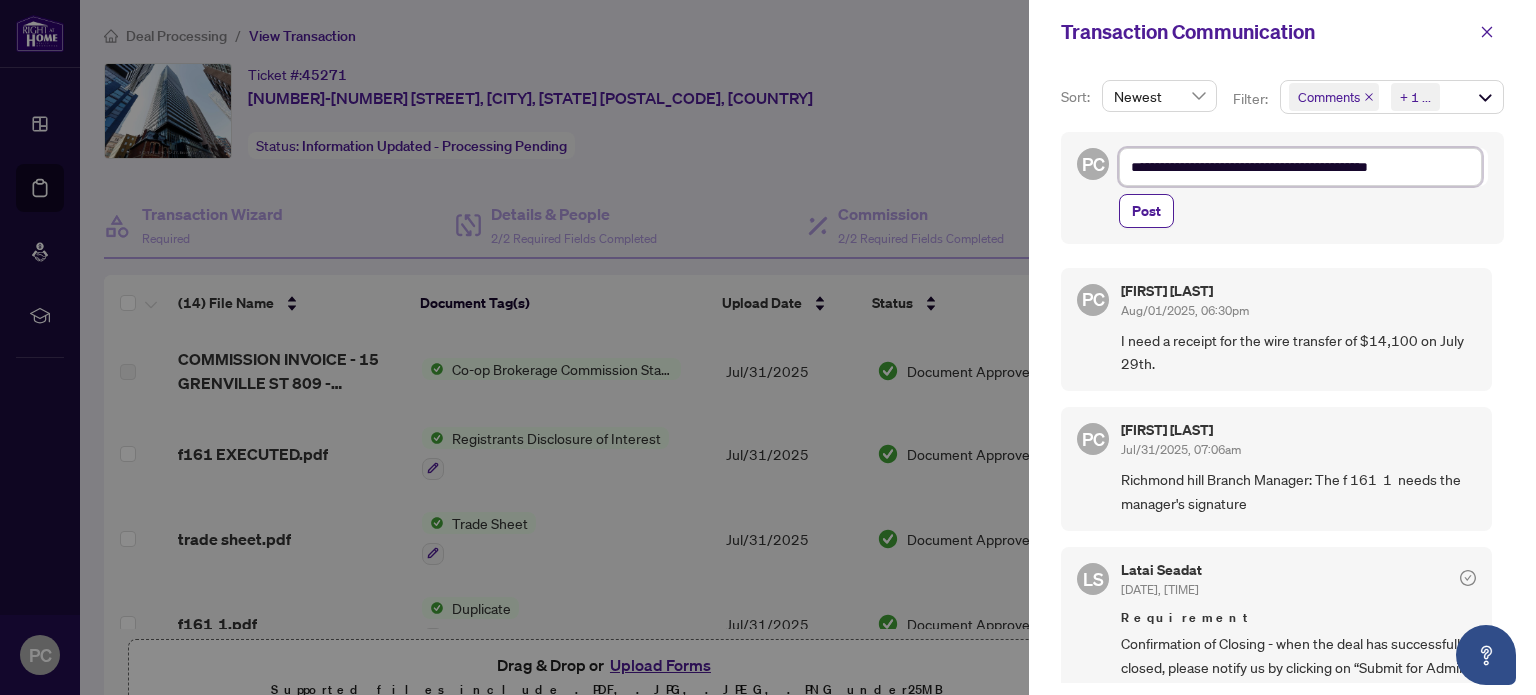type on "**********" 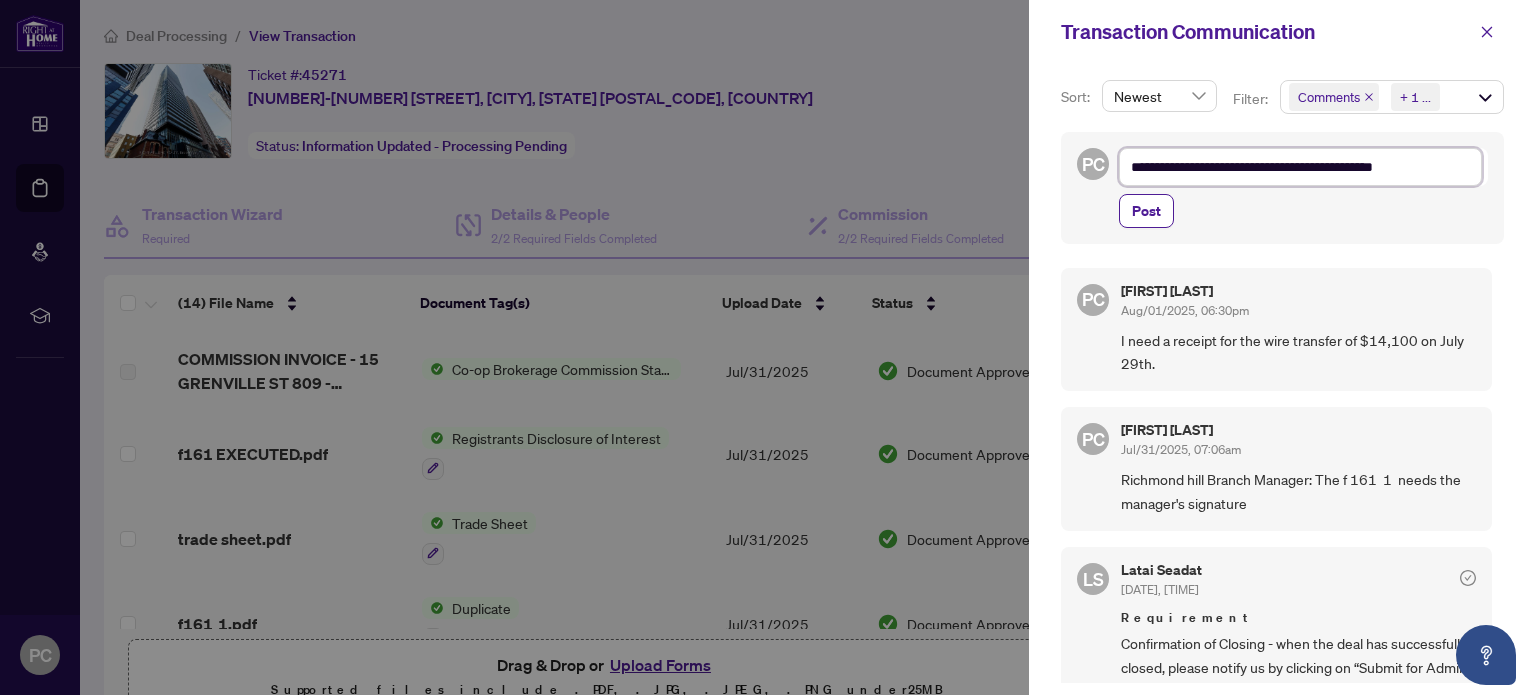 type on "**********" 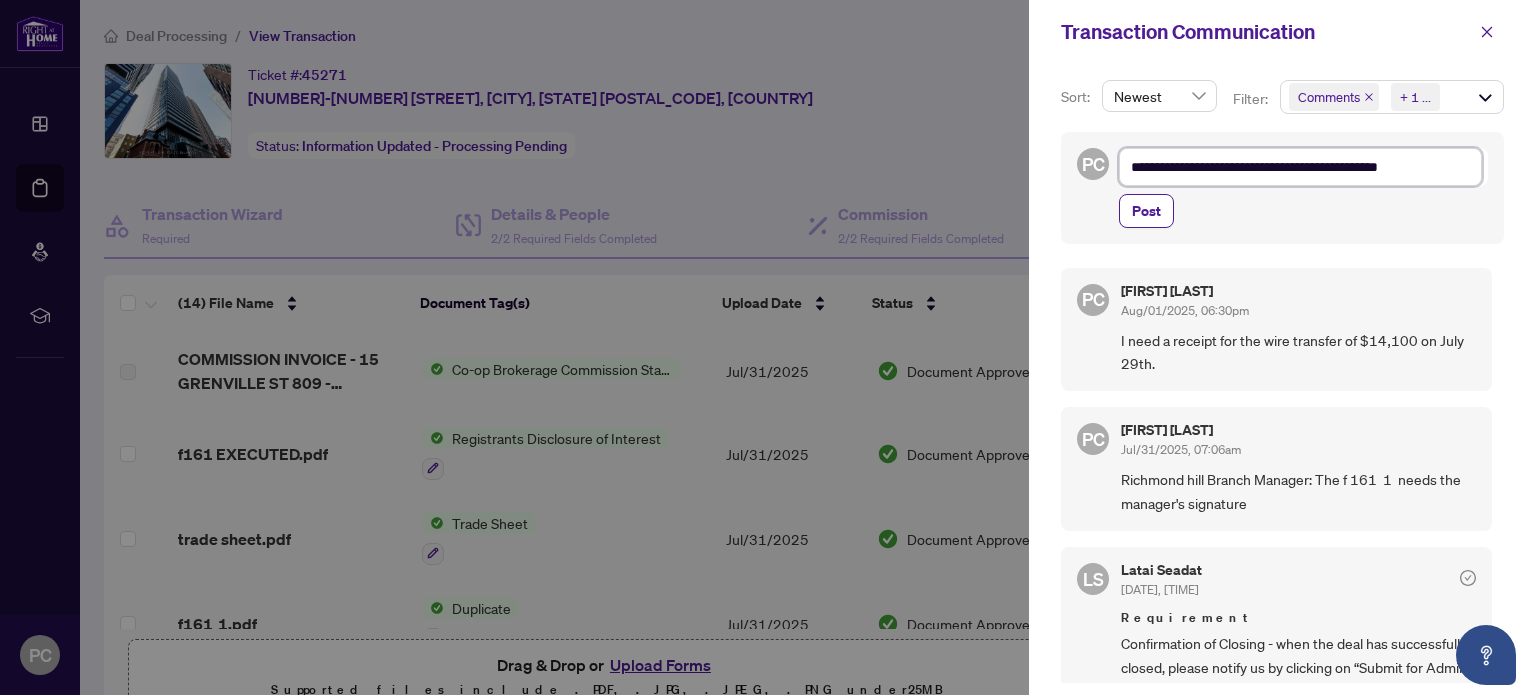 type on "**********" 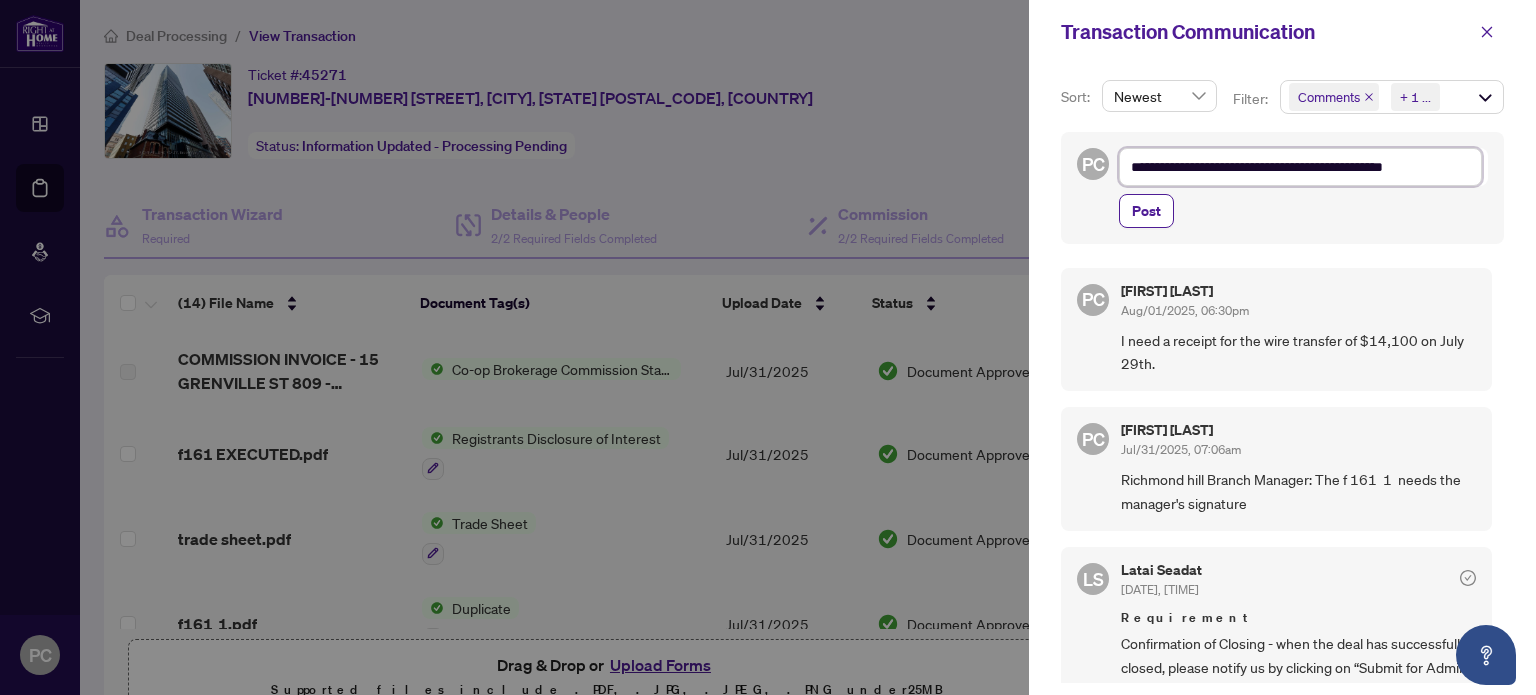 type on "**********" 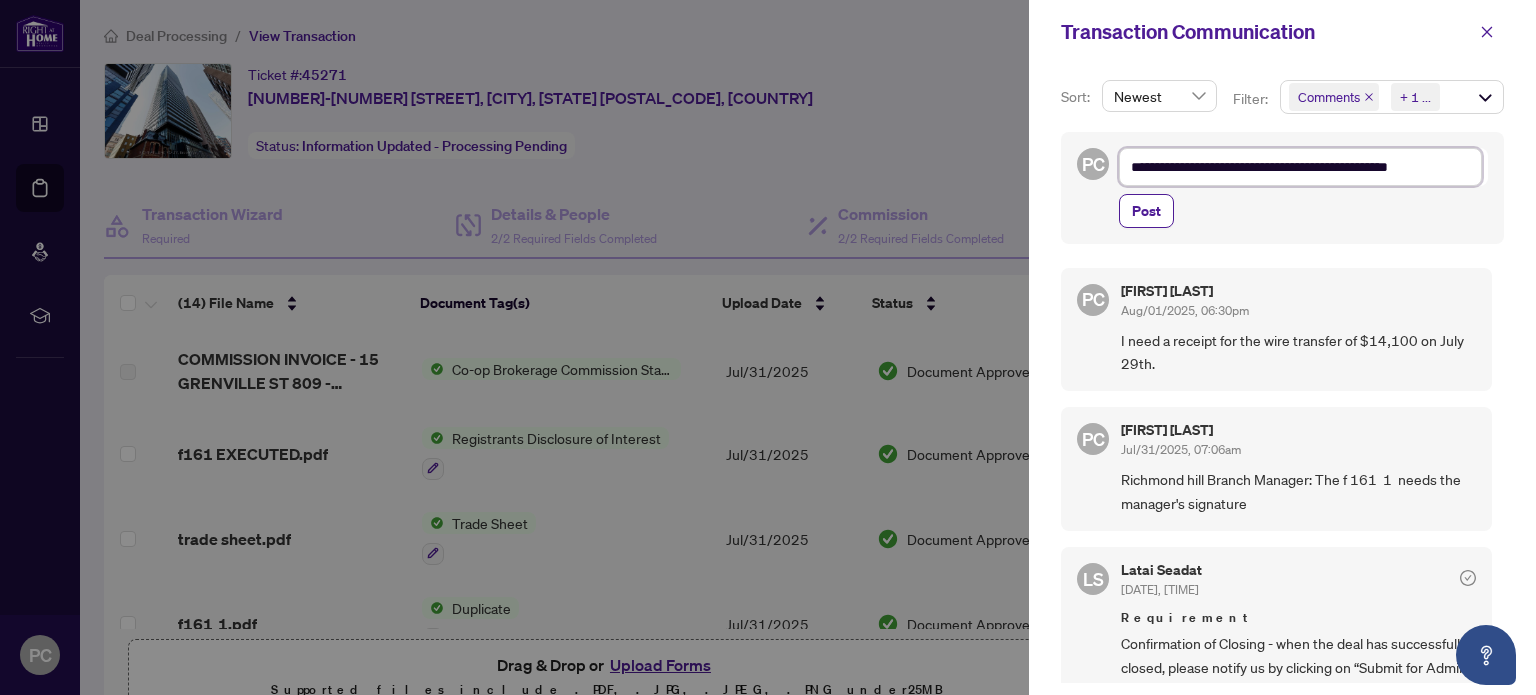 type on "**********" 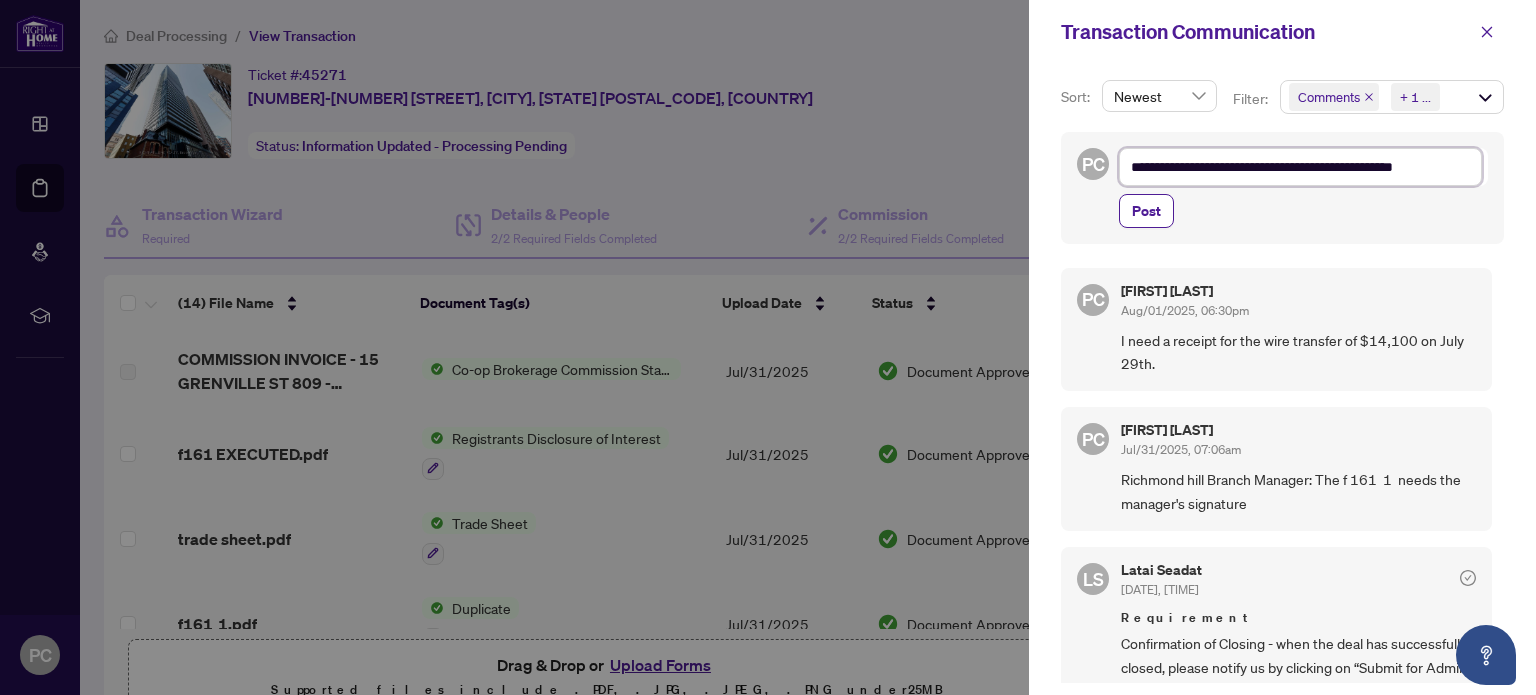 type on "**********" 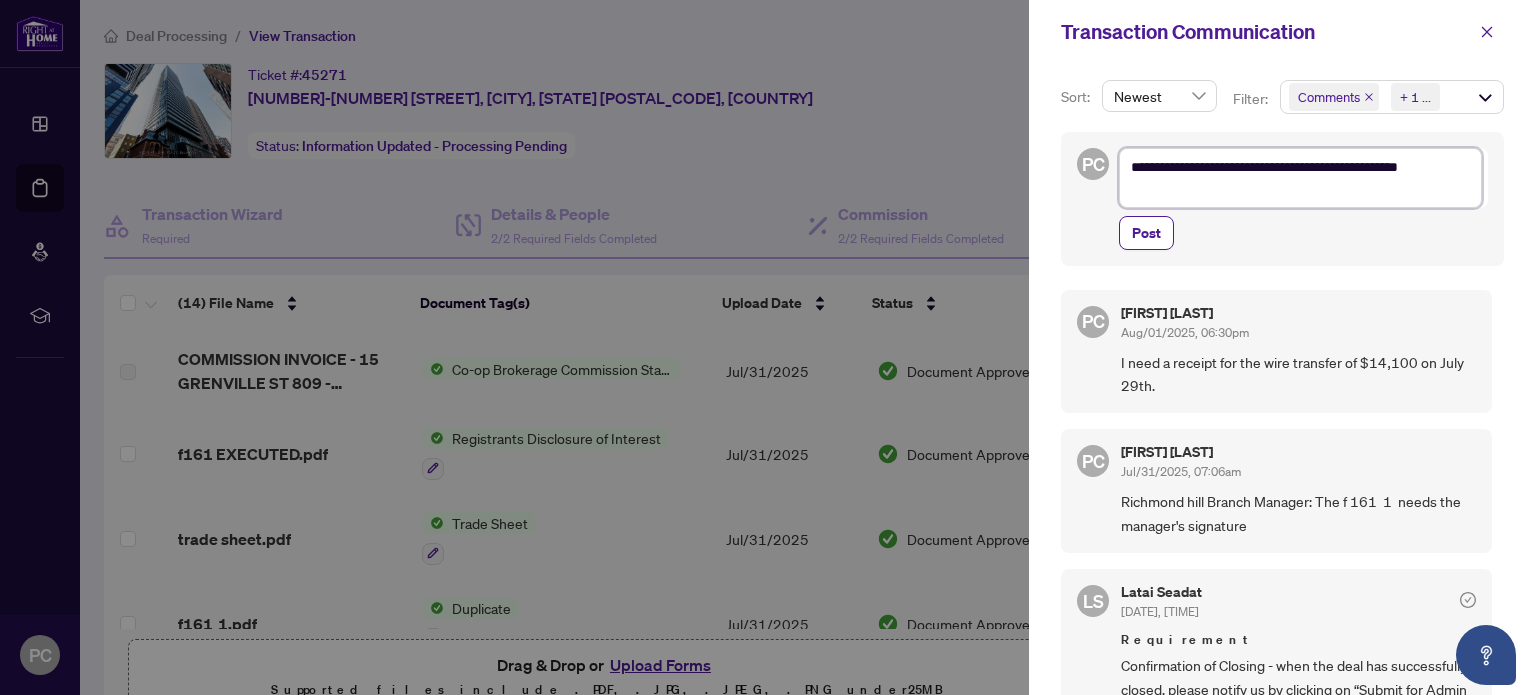 type on "**********" 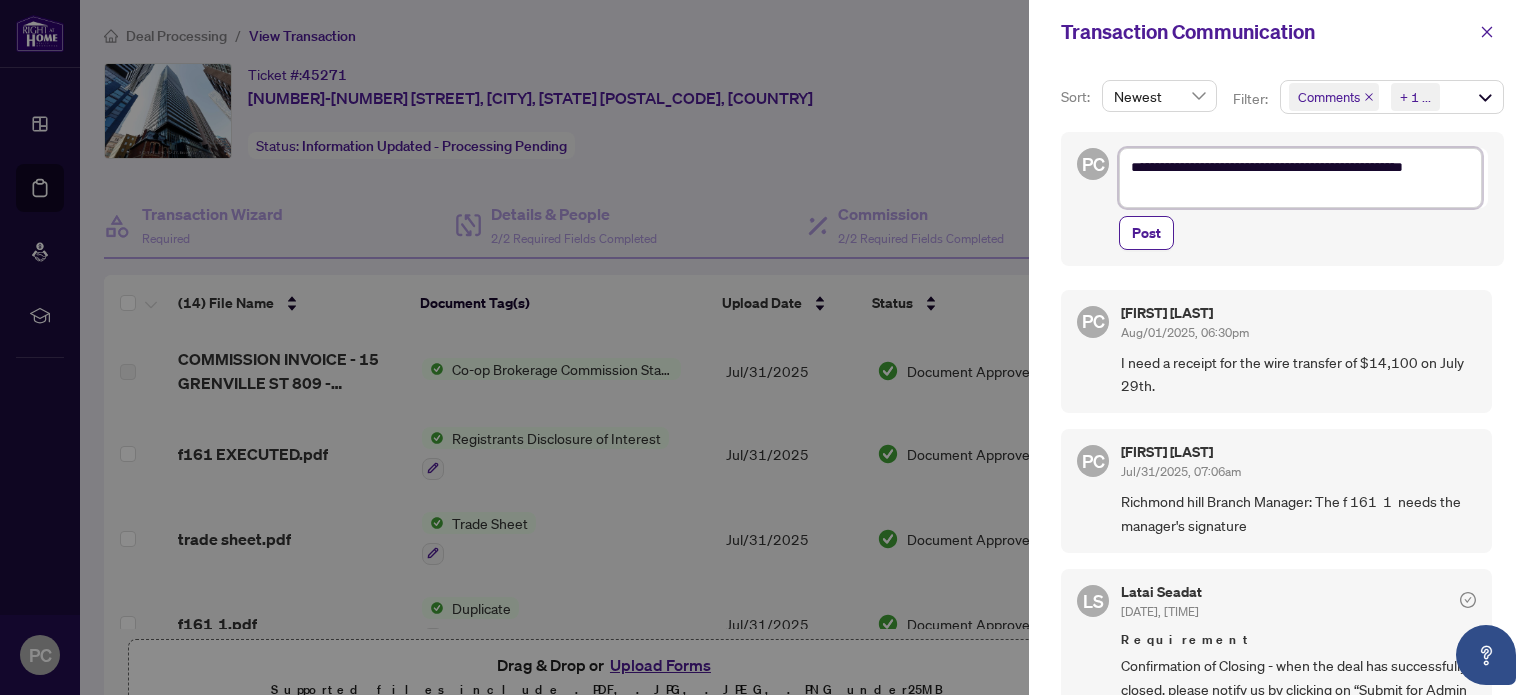 click on "**********" at bounding box center [1300, 178] 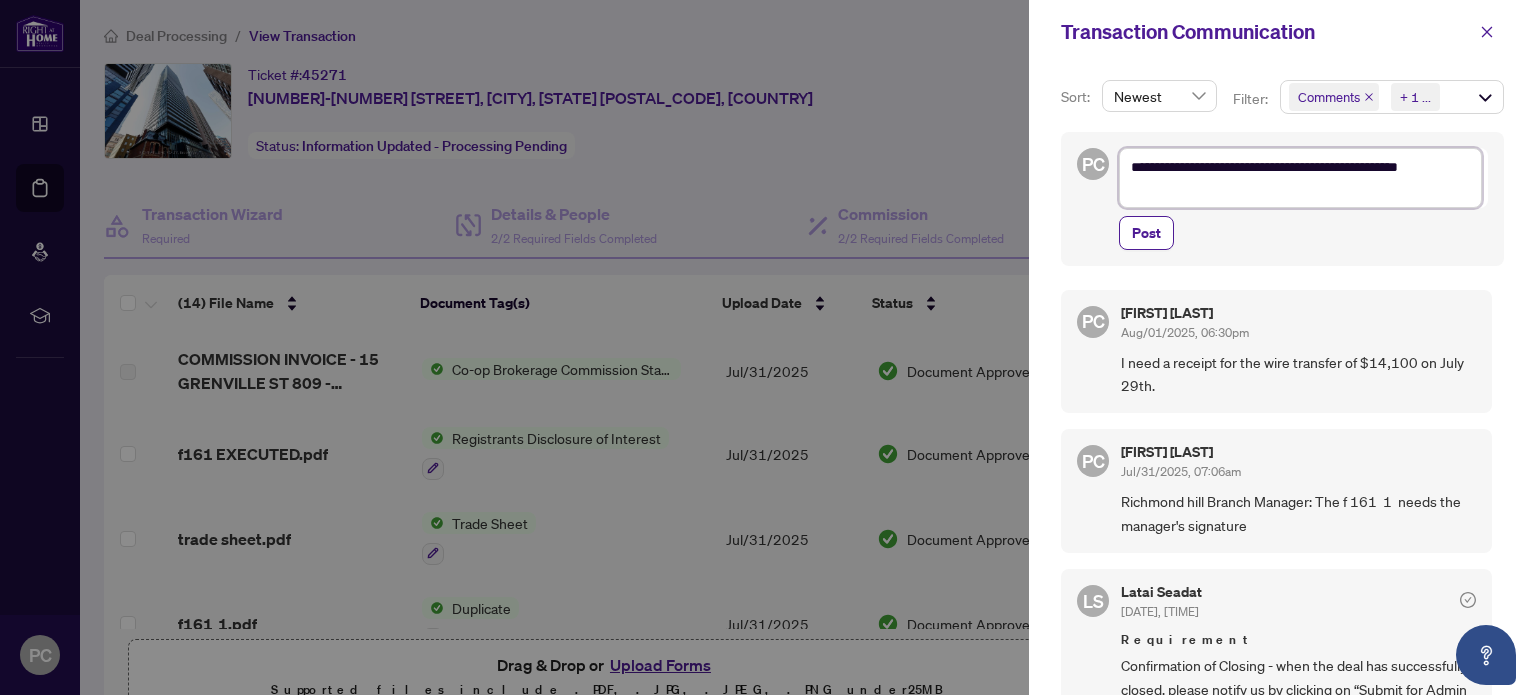 type on "**********" 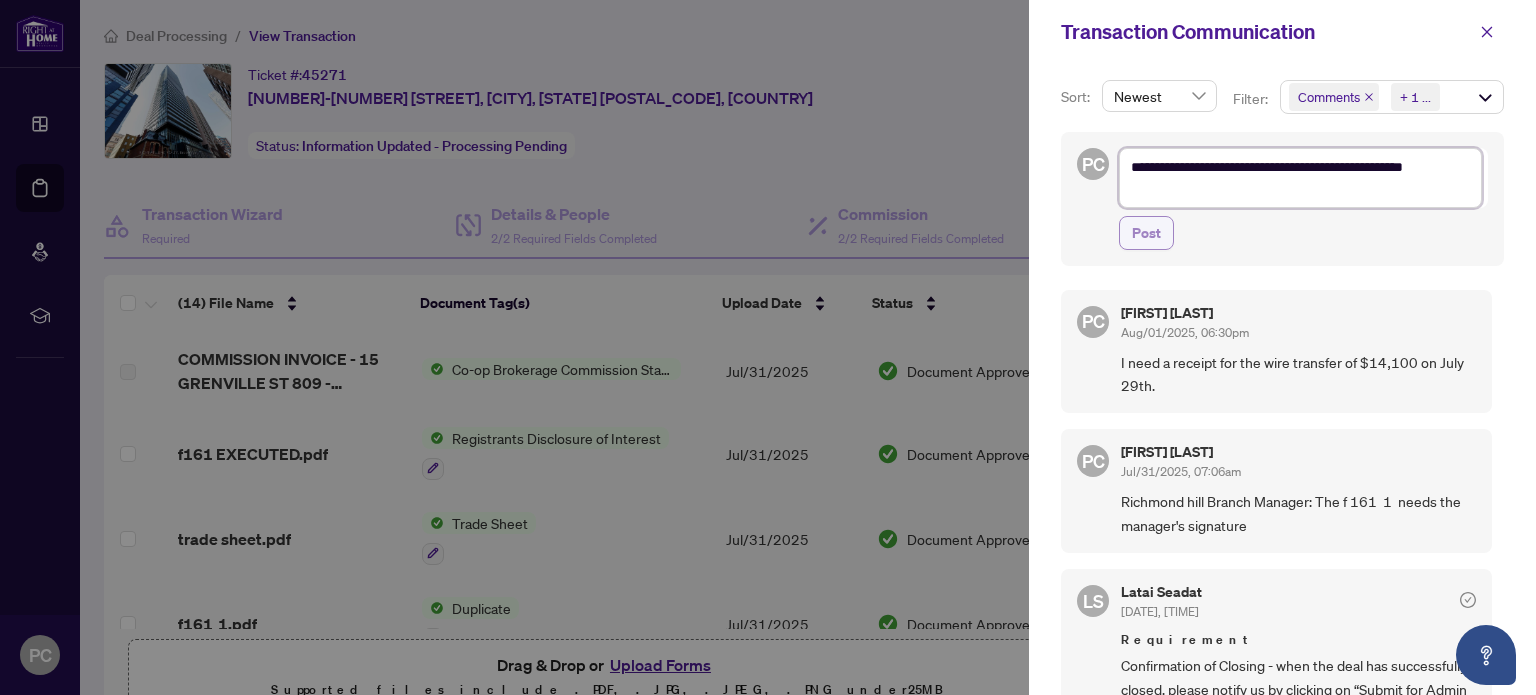 type on "**********" 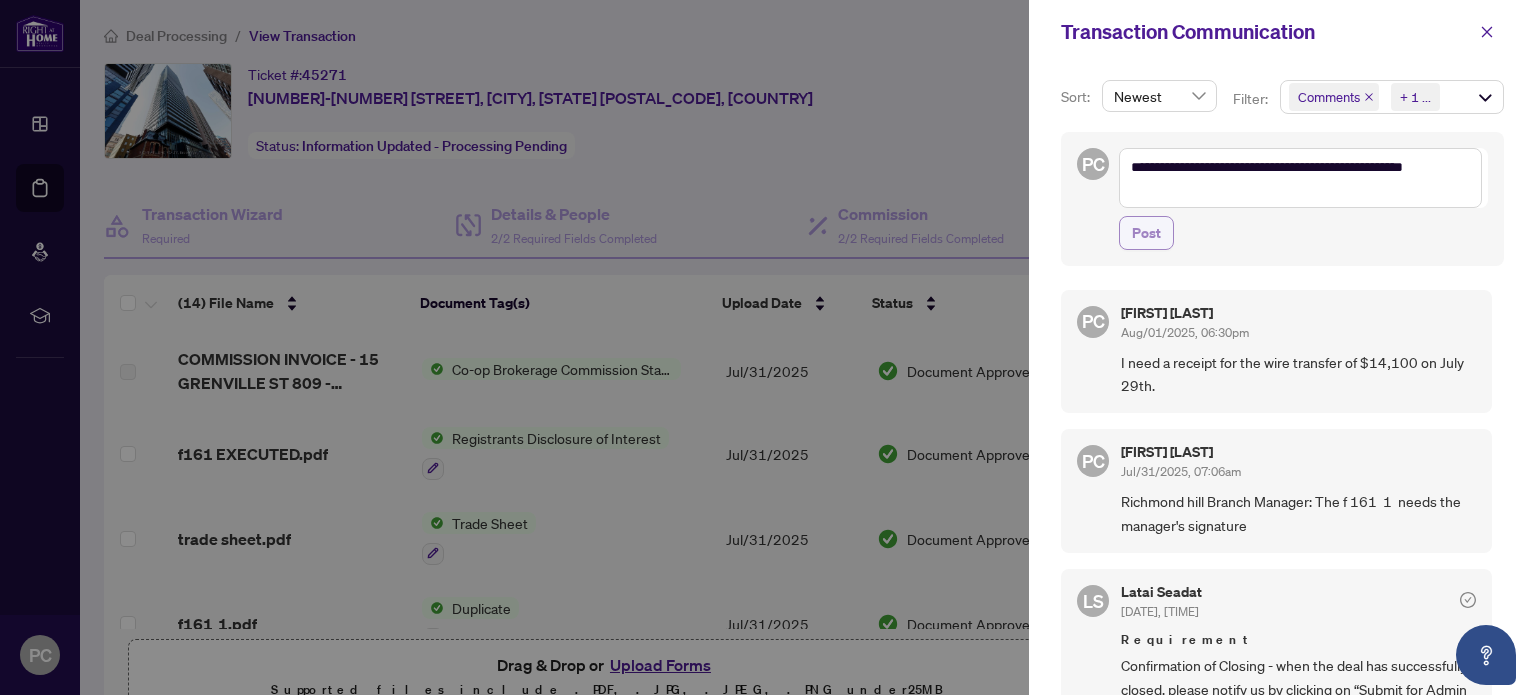 click on "Post" at bounding box center [1146, 233] 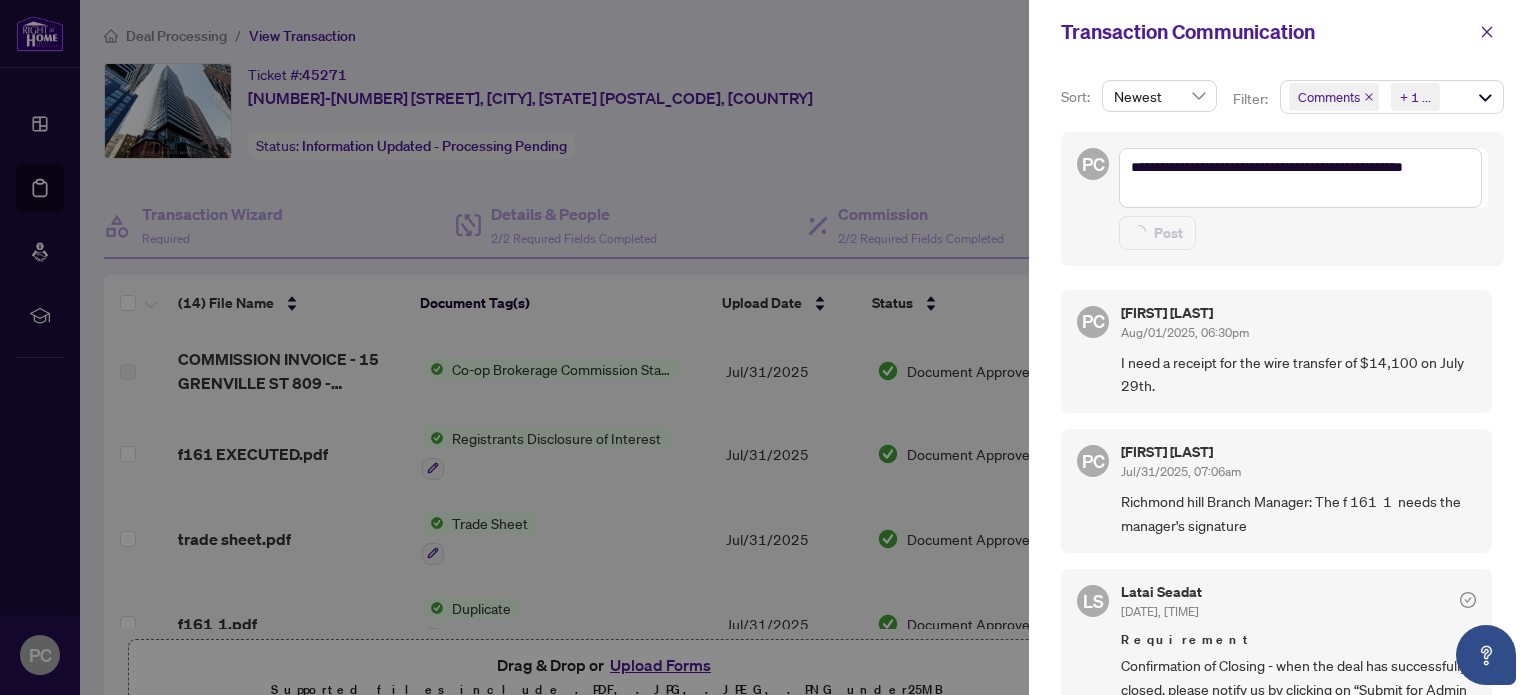 type 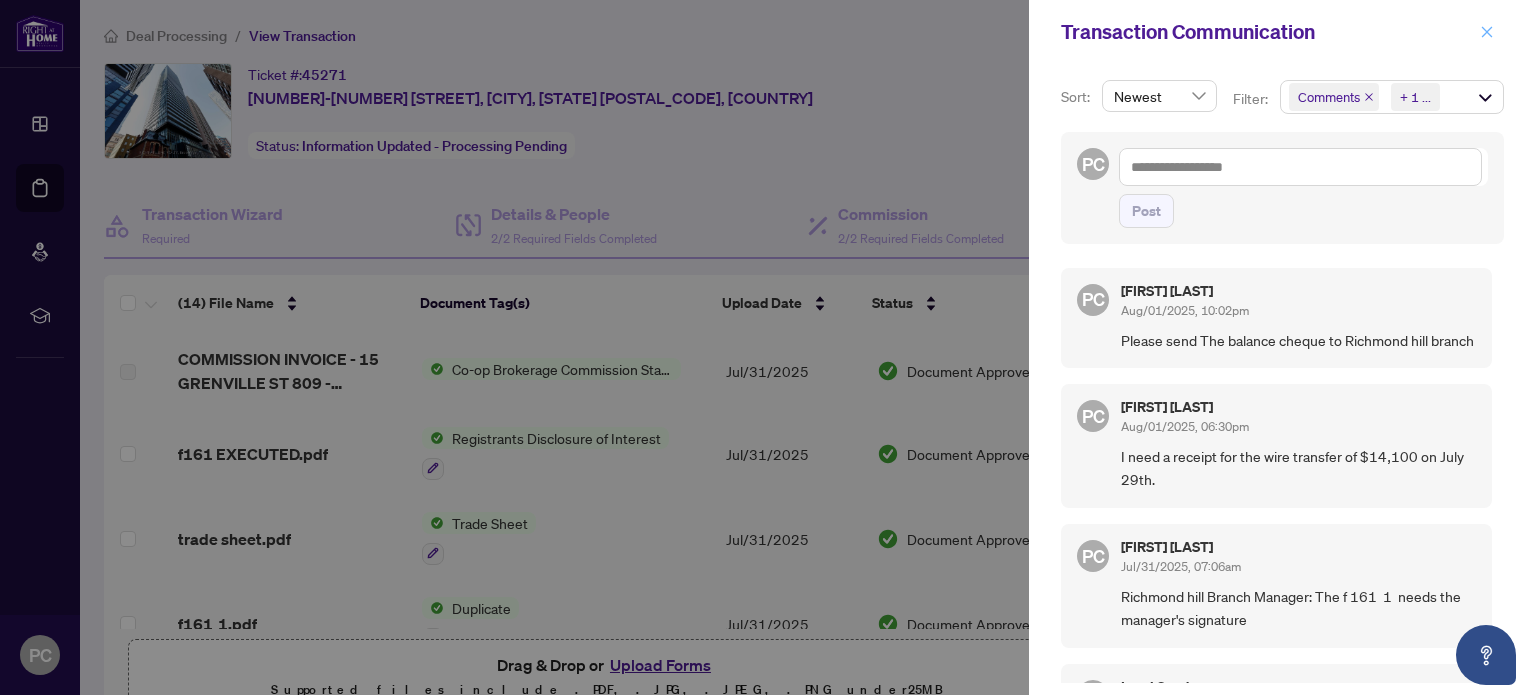 click 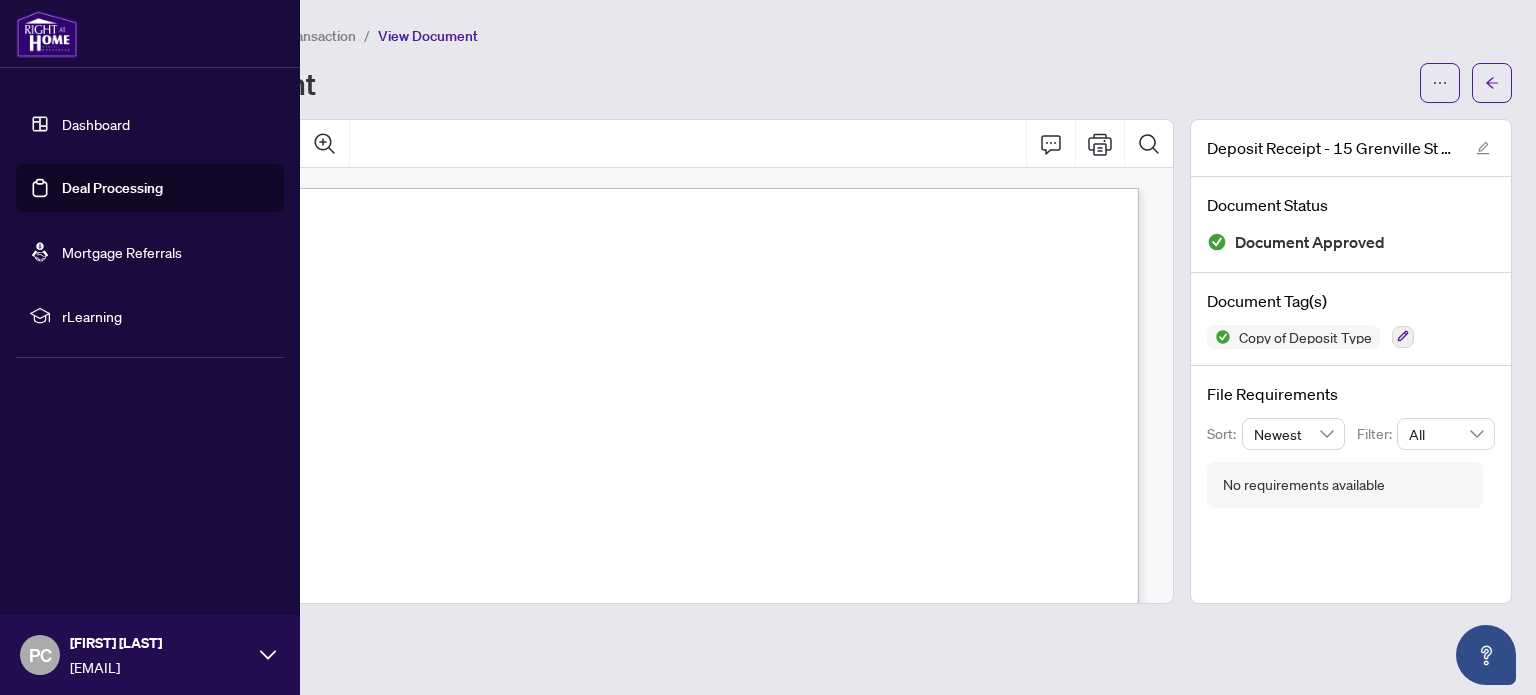 click on "Deal Processing" at bounding box center (112, 188) 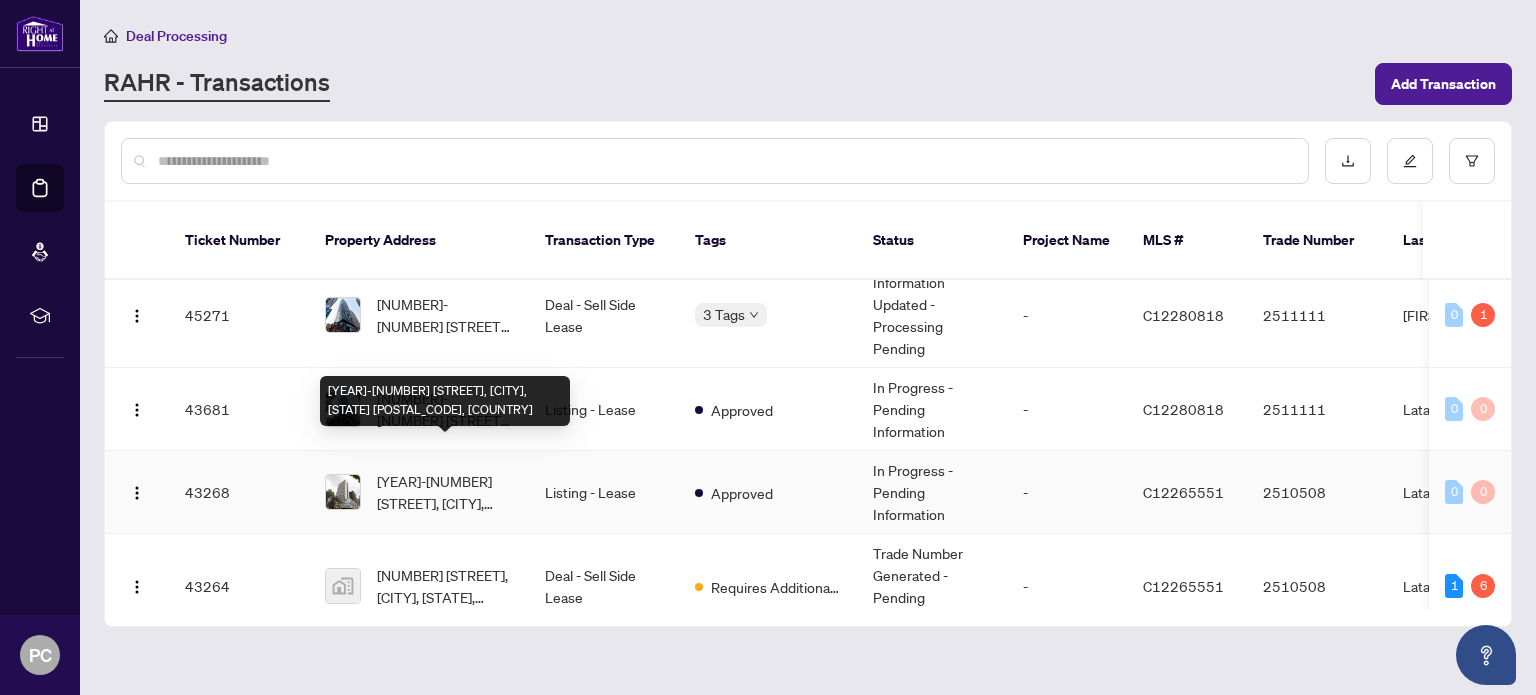 scroll, scrollTop: 200, scrollLeft: 0, axis: vertical 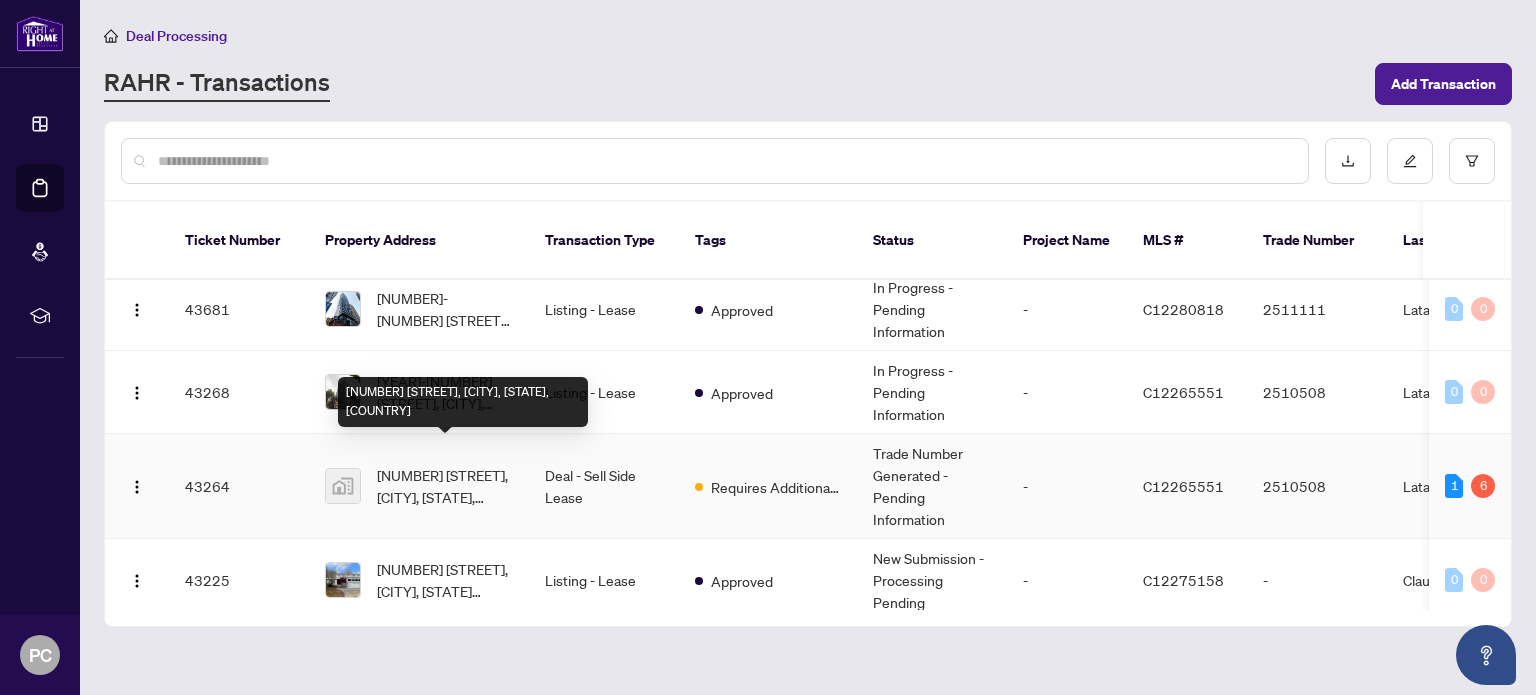 click on "[NUMBER] [STREET], [CITY], [STATE], [COUNTRY]" at bounding box center (445, 486) 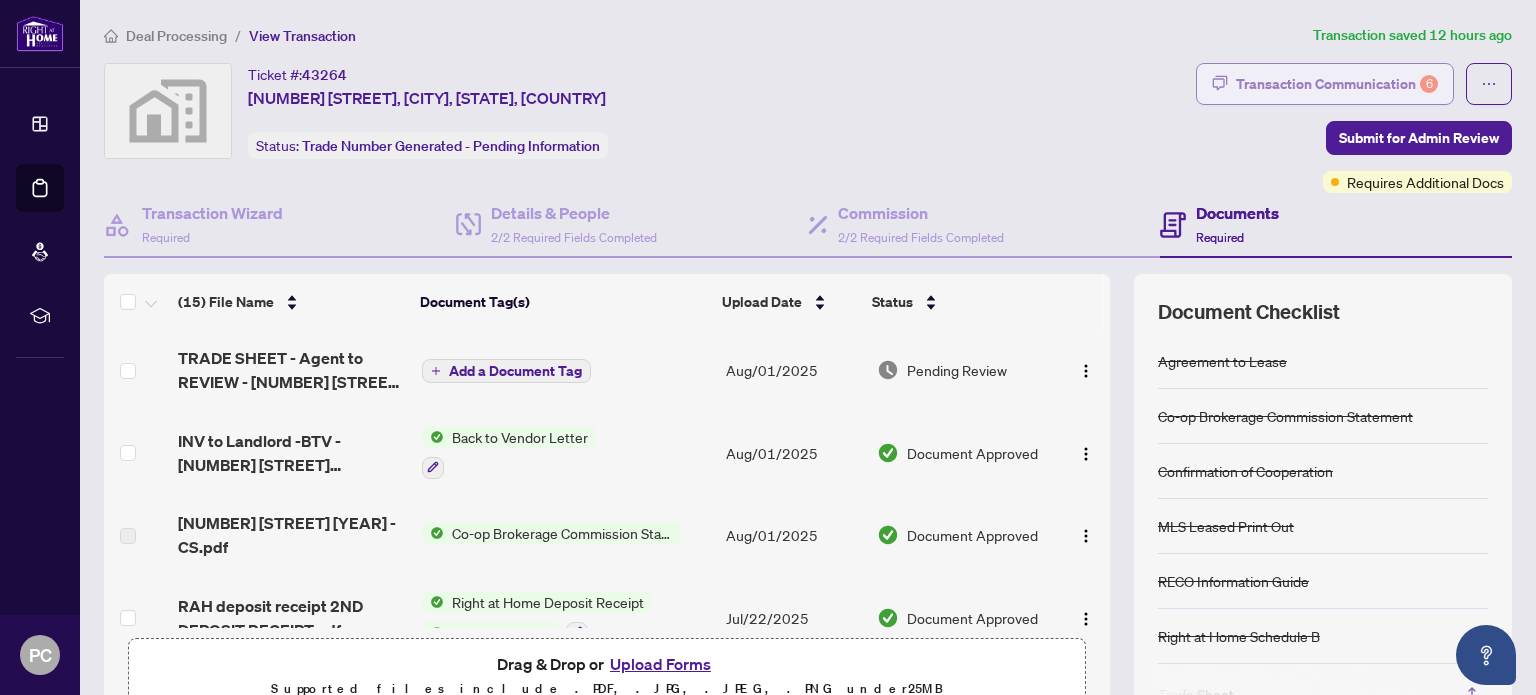 click on "Transaction Communication 6" at bounding box center [1337, 84] 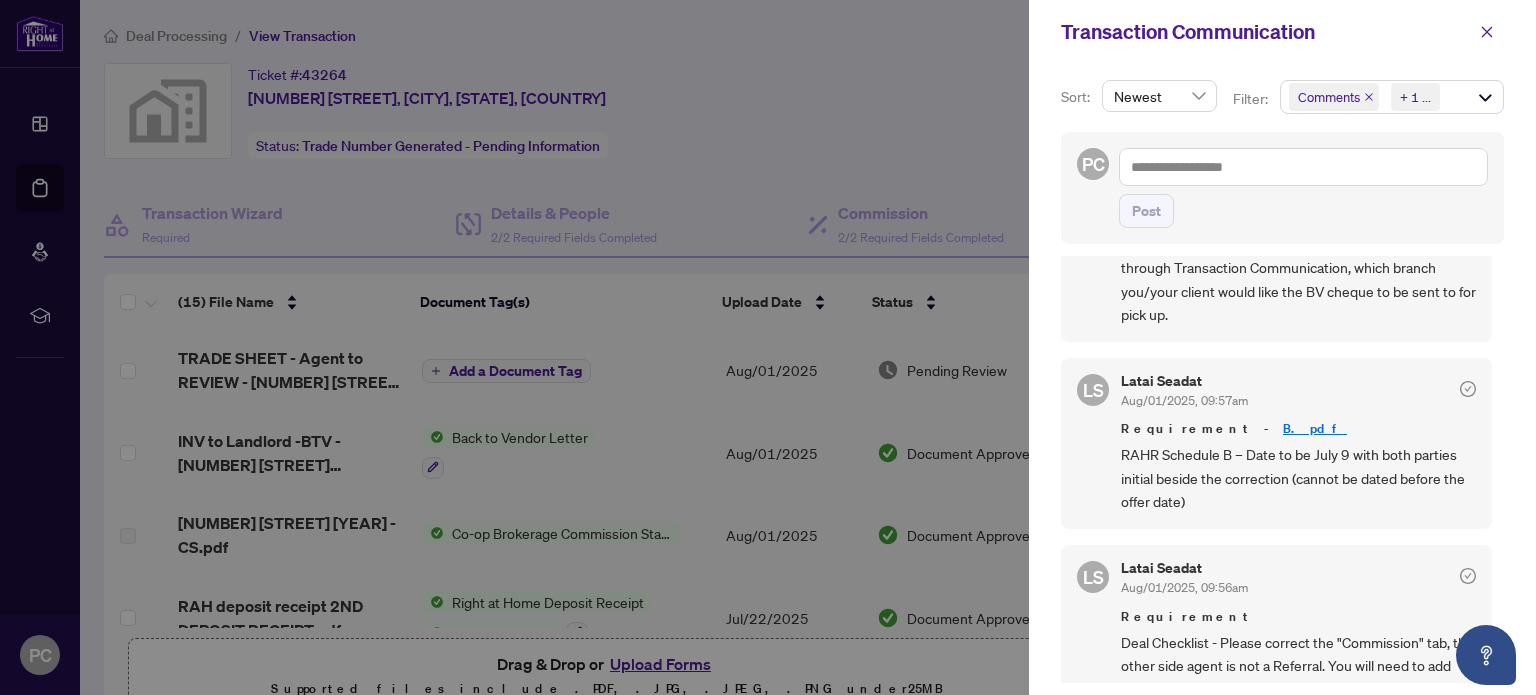 scroll, scrollTop: 0, scrollLeft: 0, axis: both 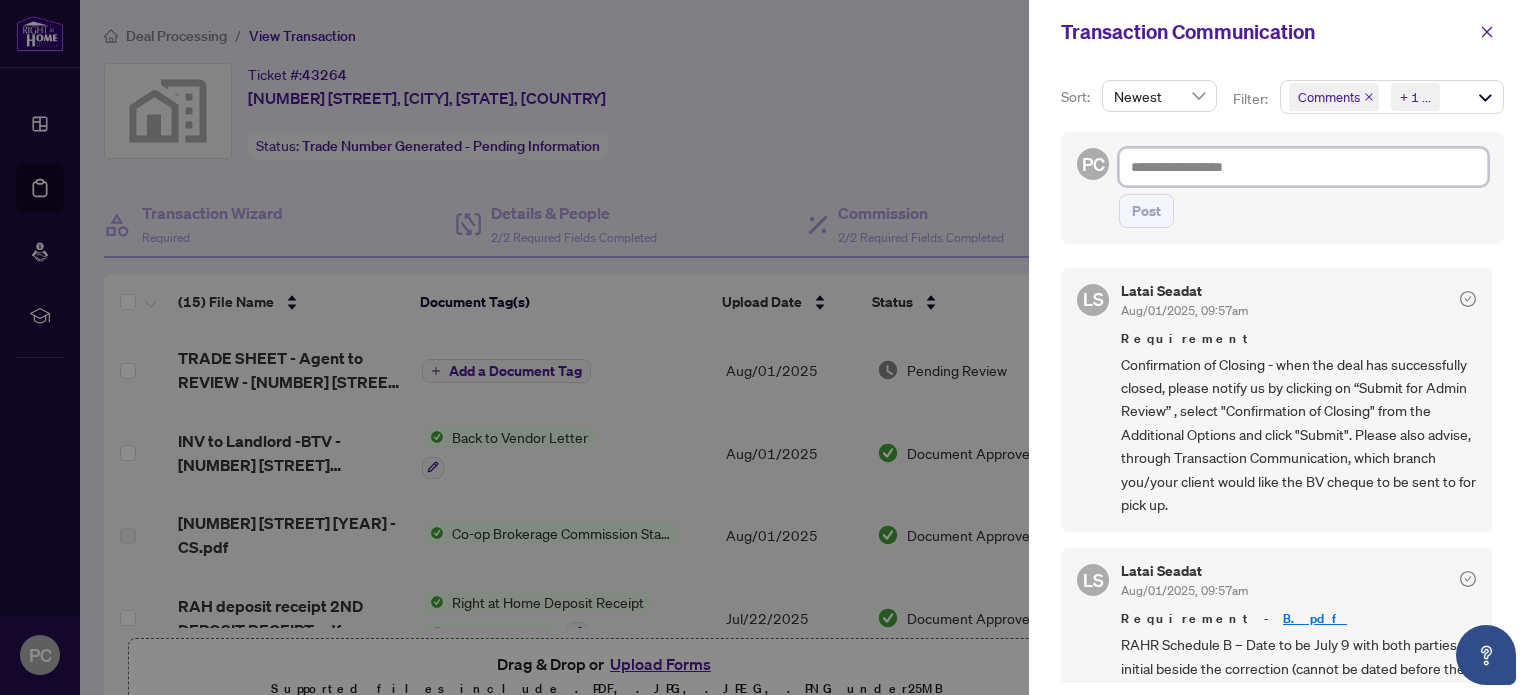 click at bounding box center (1303, 167) 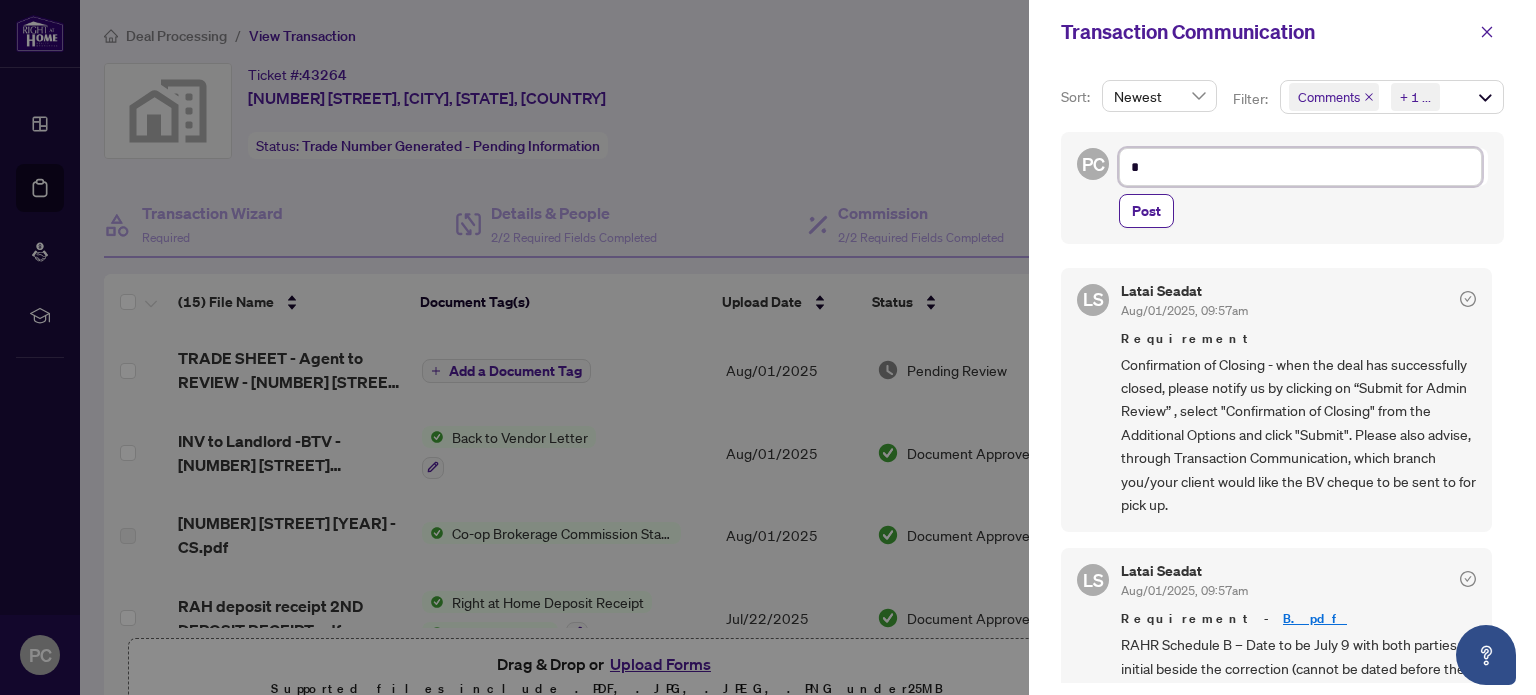 type on "**" 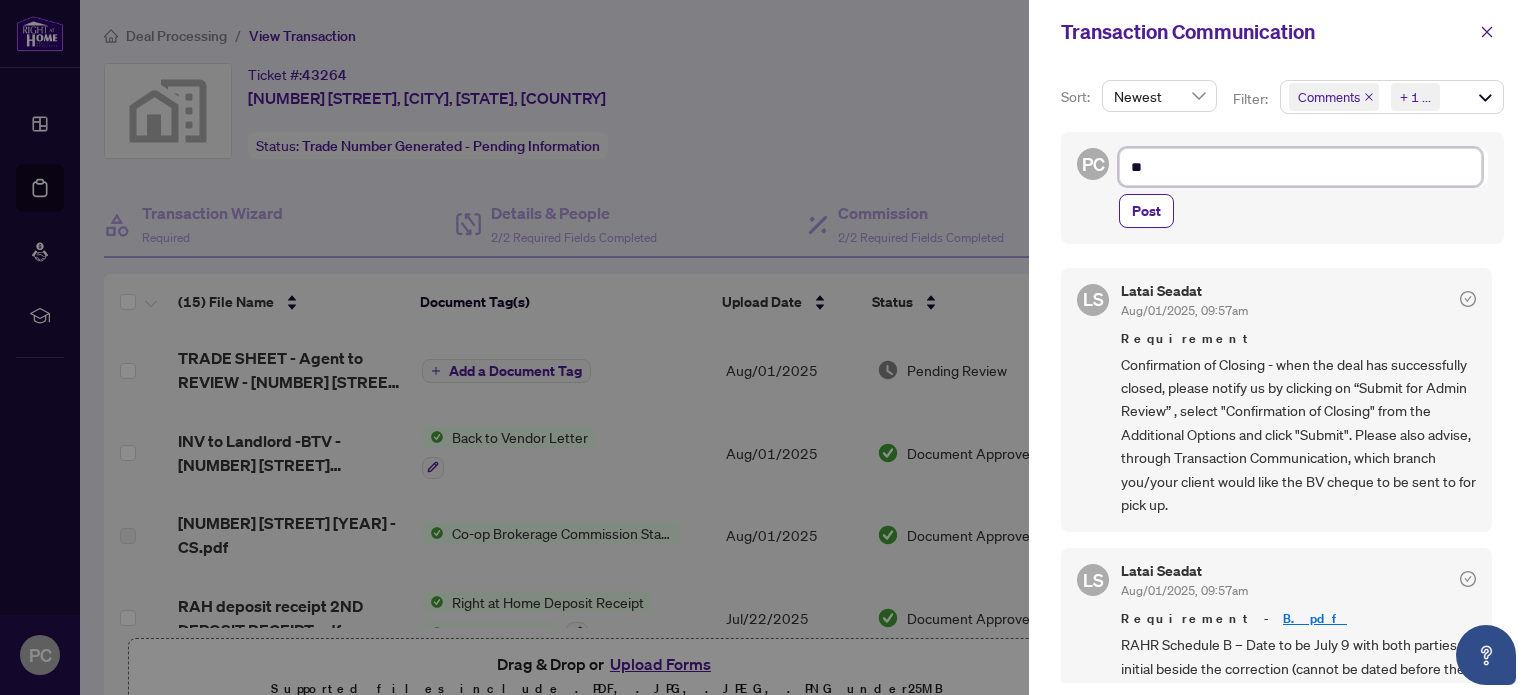 type on "***" 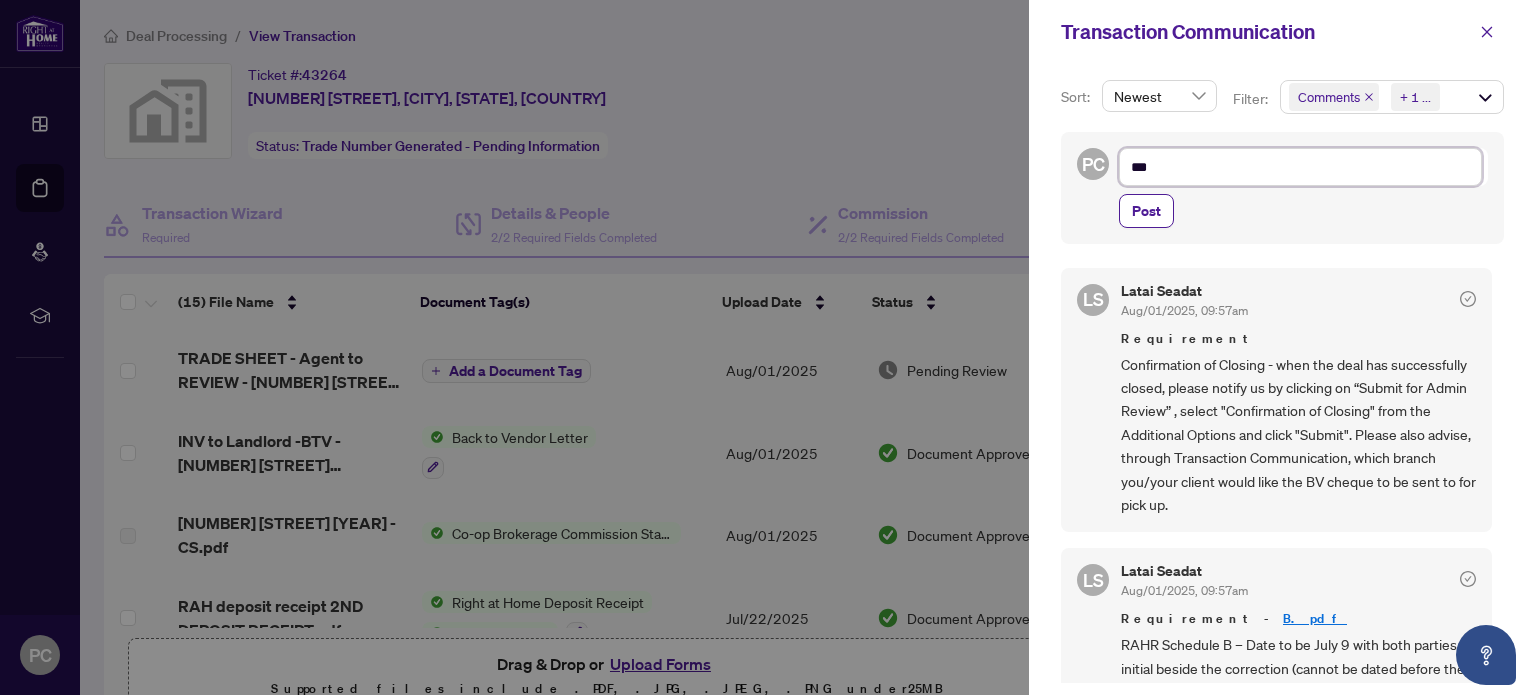 type on "****" 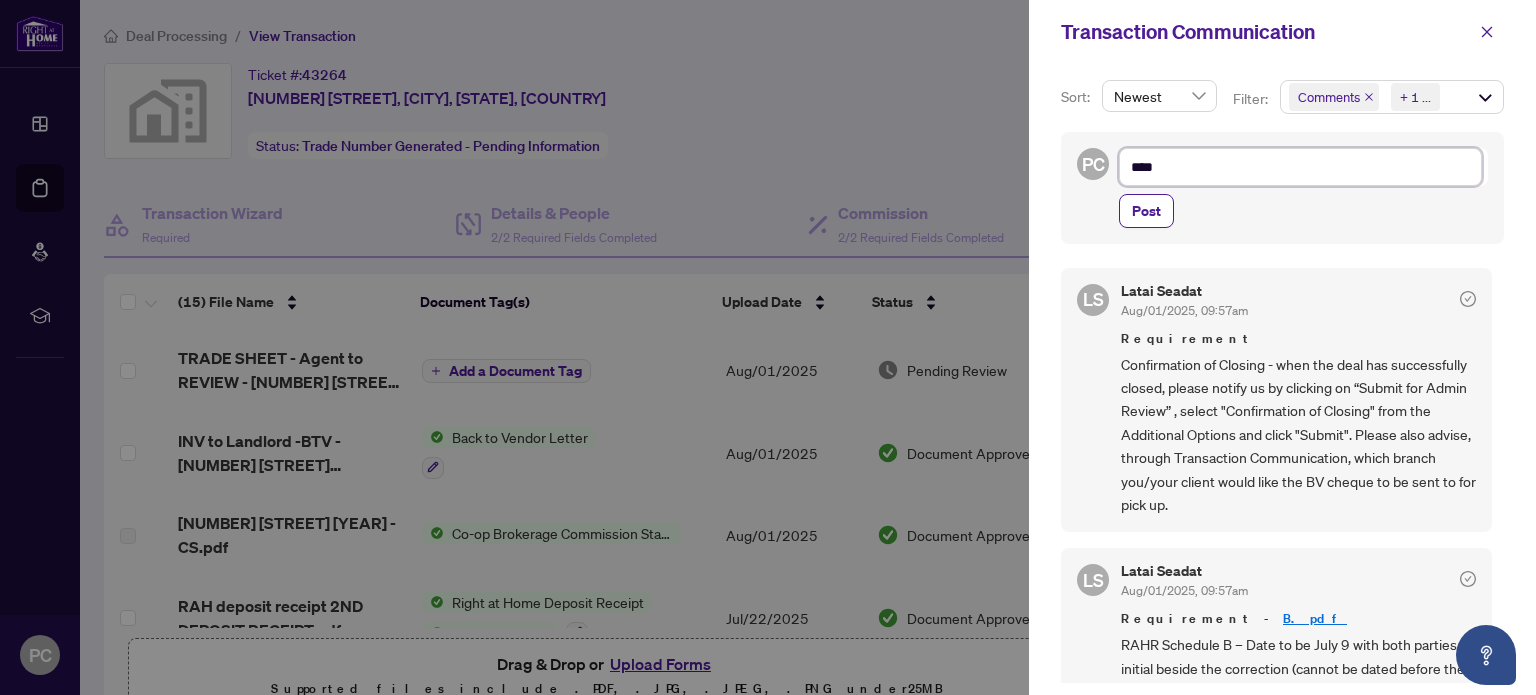 type on "****" 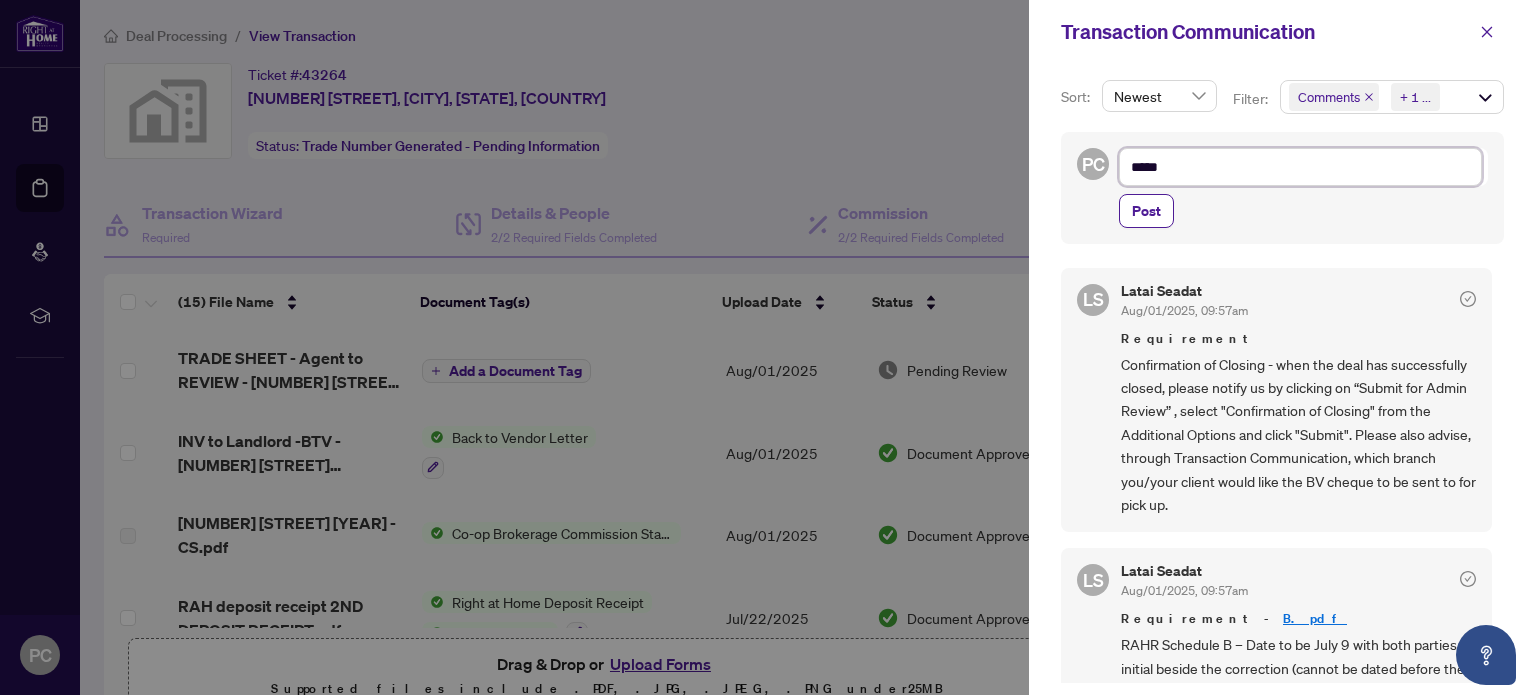 type on "******" 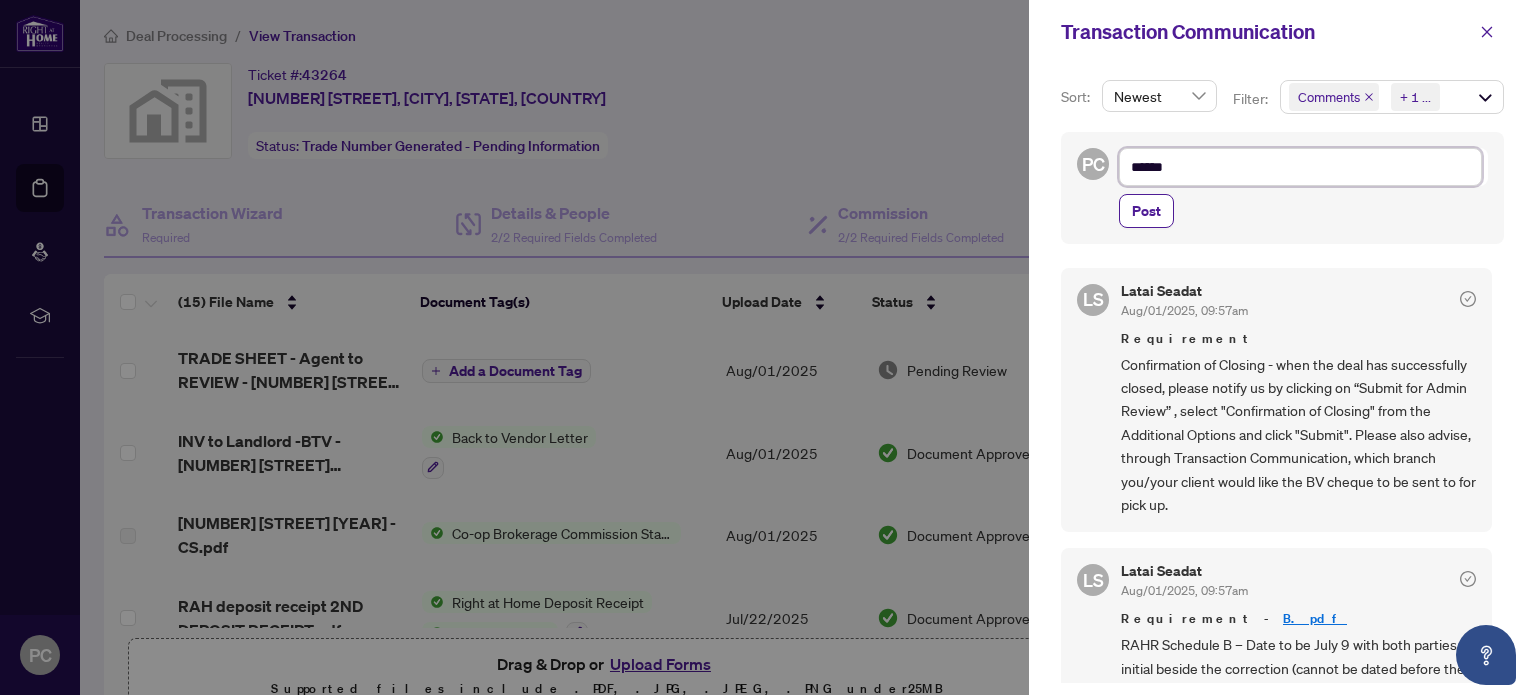 type on "*******" 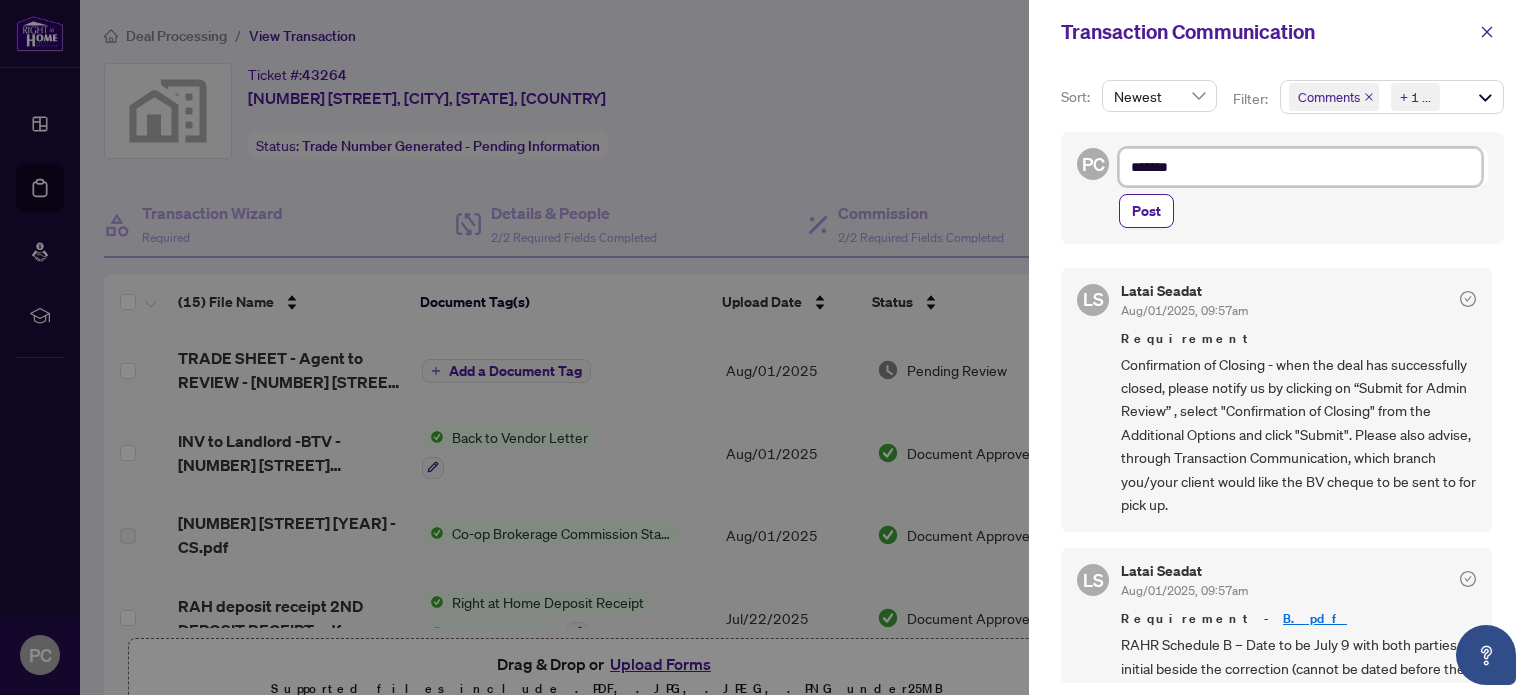 type on "********" 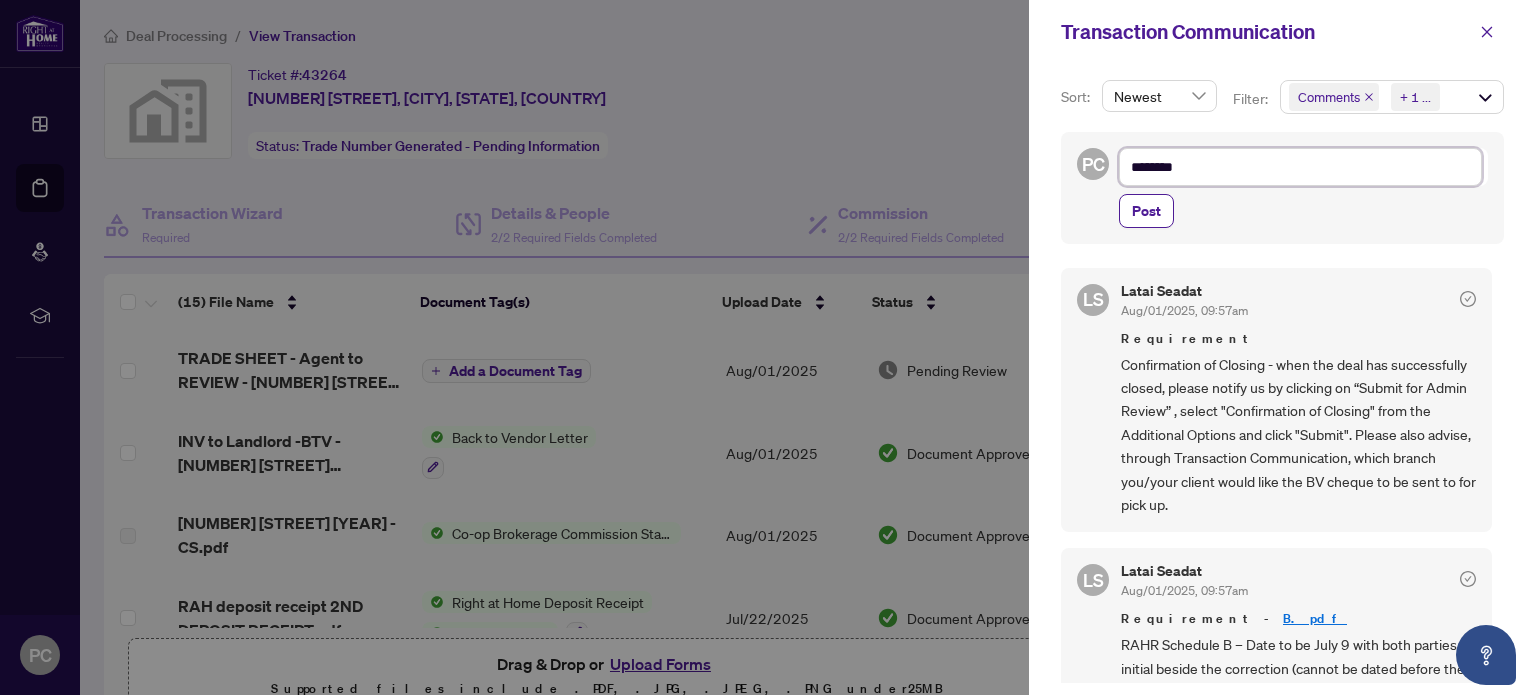 type on "********" 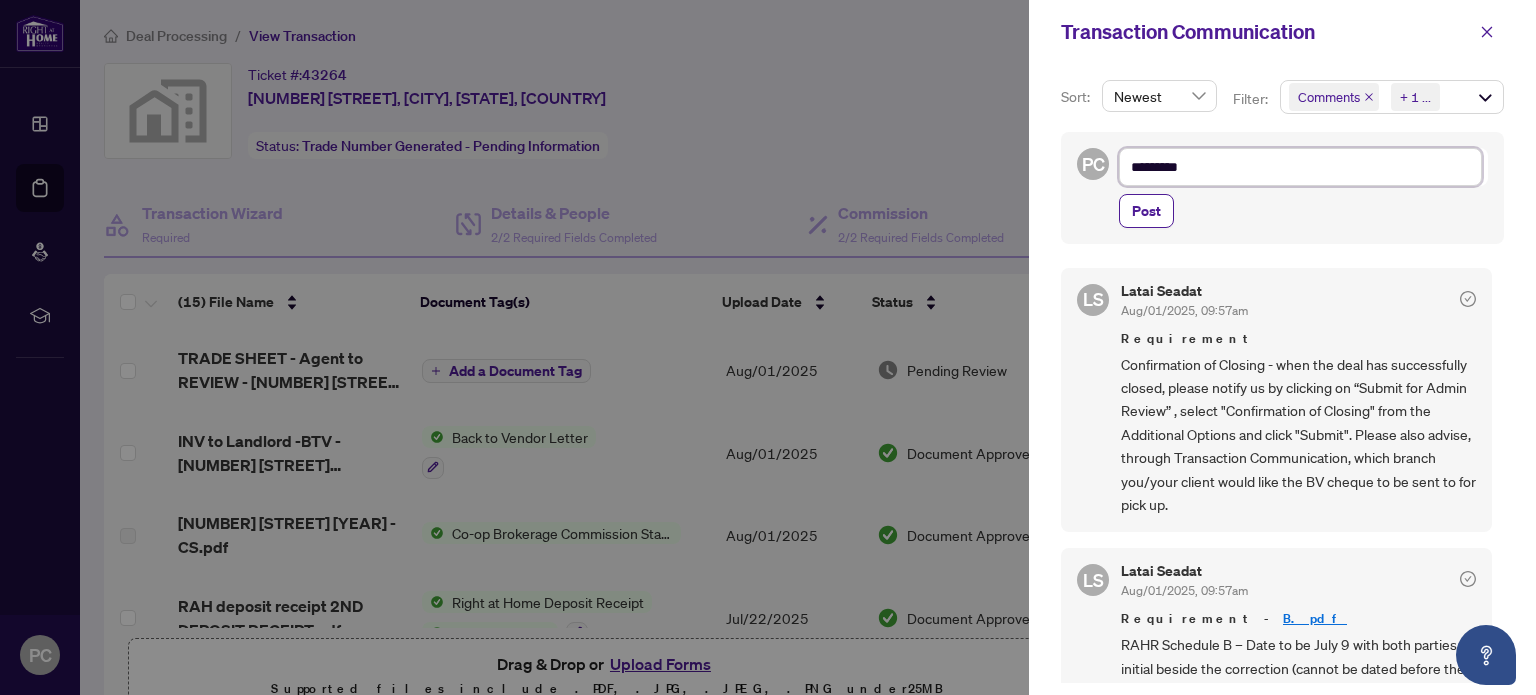 type on "**********" 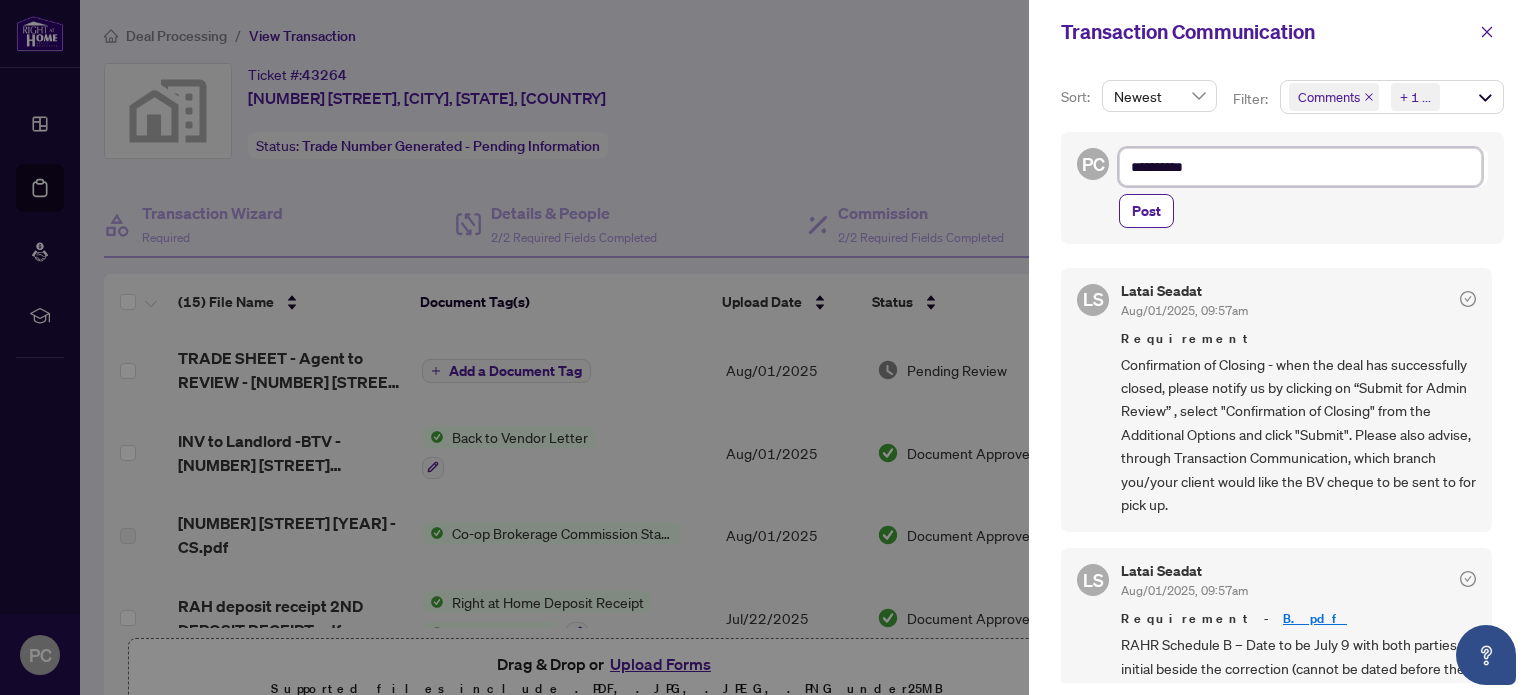 type on "**********" 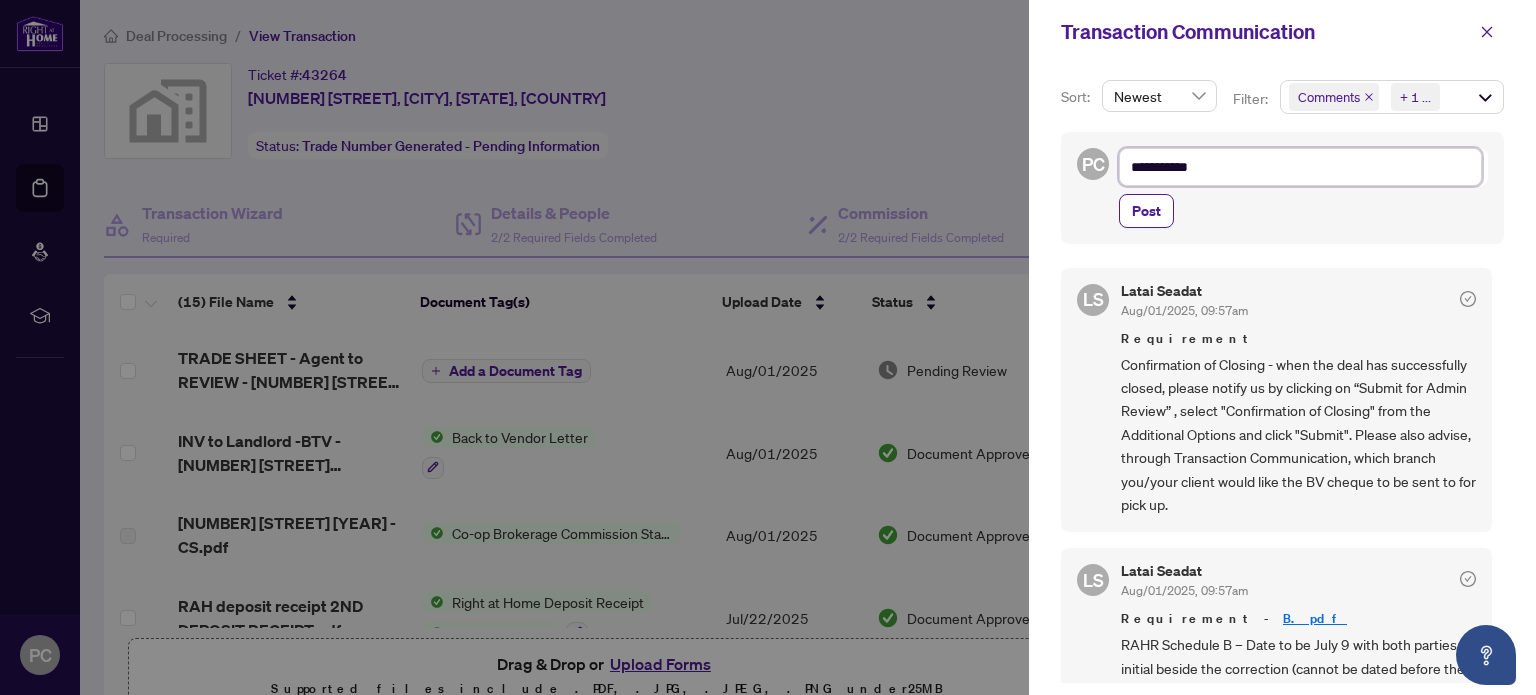 type on "**********" 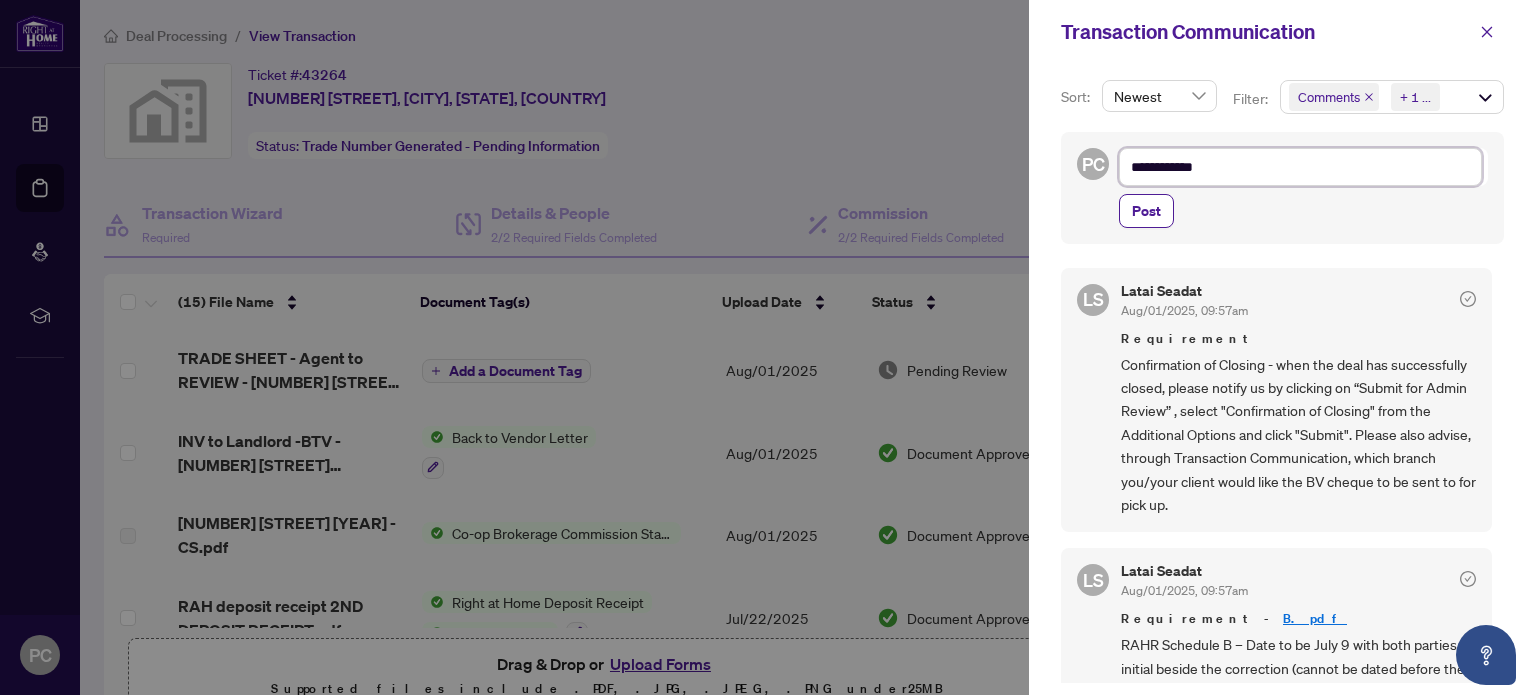 type on "**********" 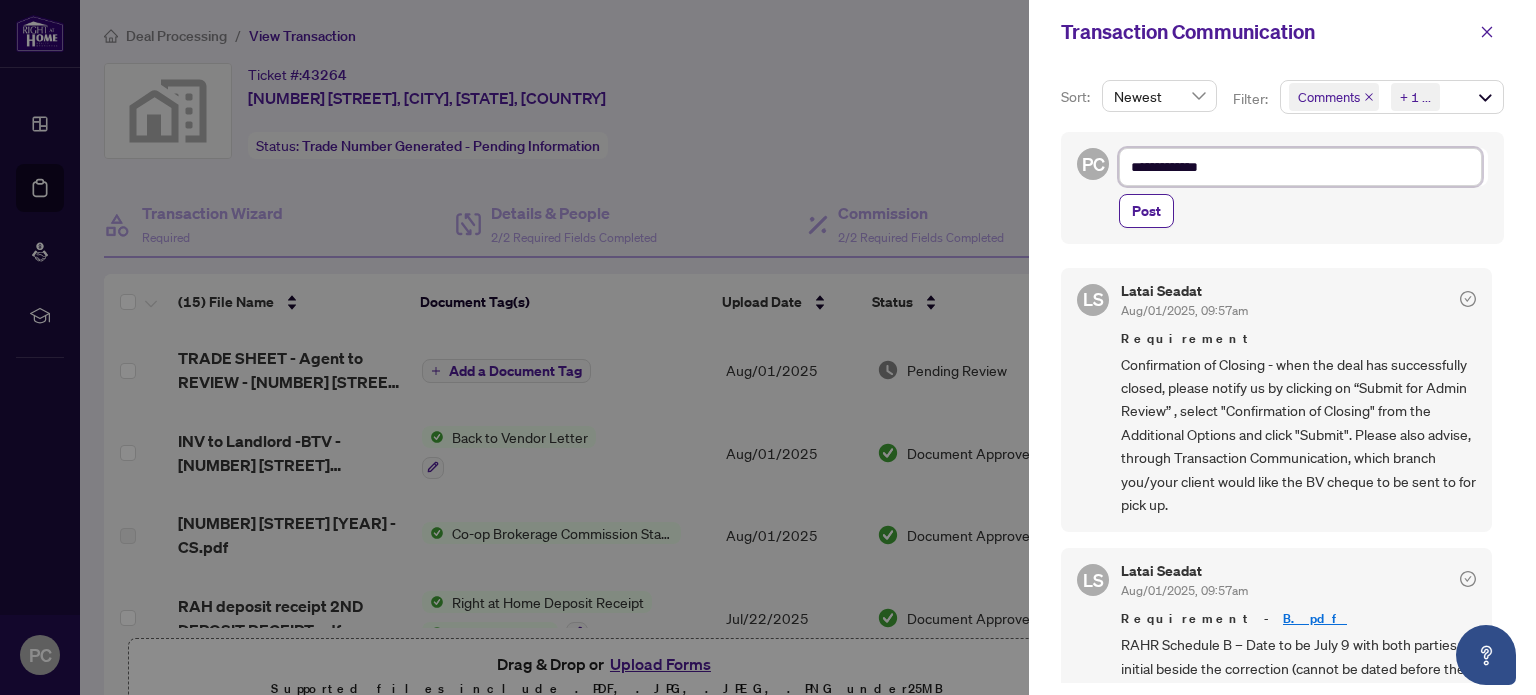 type on "**********" 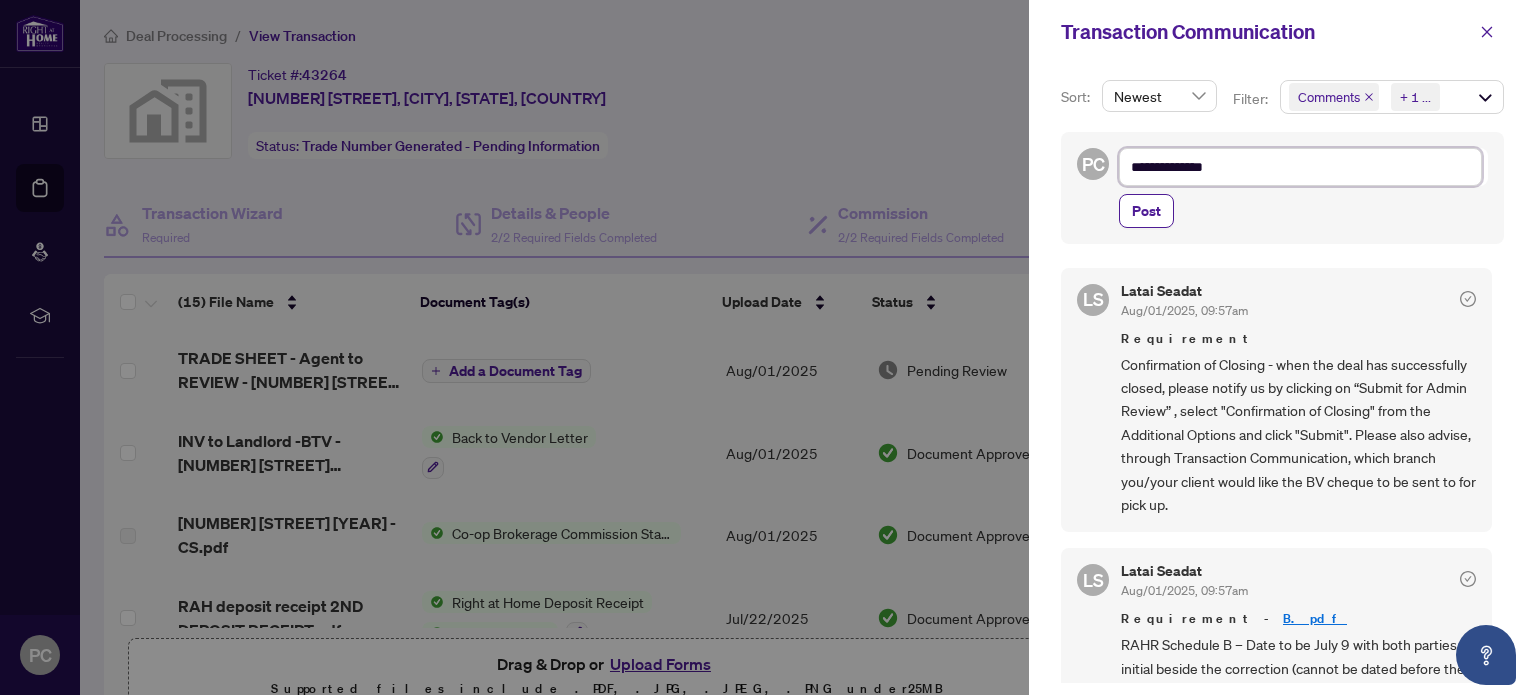 type on "**********" 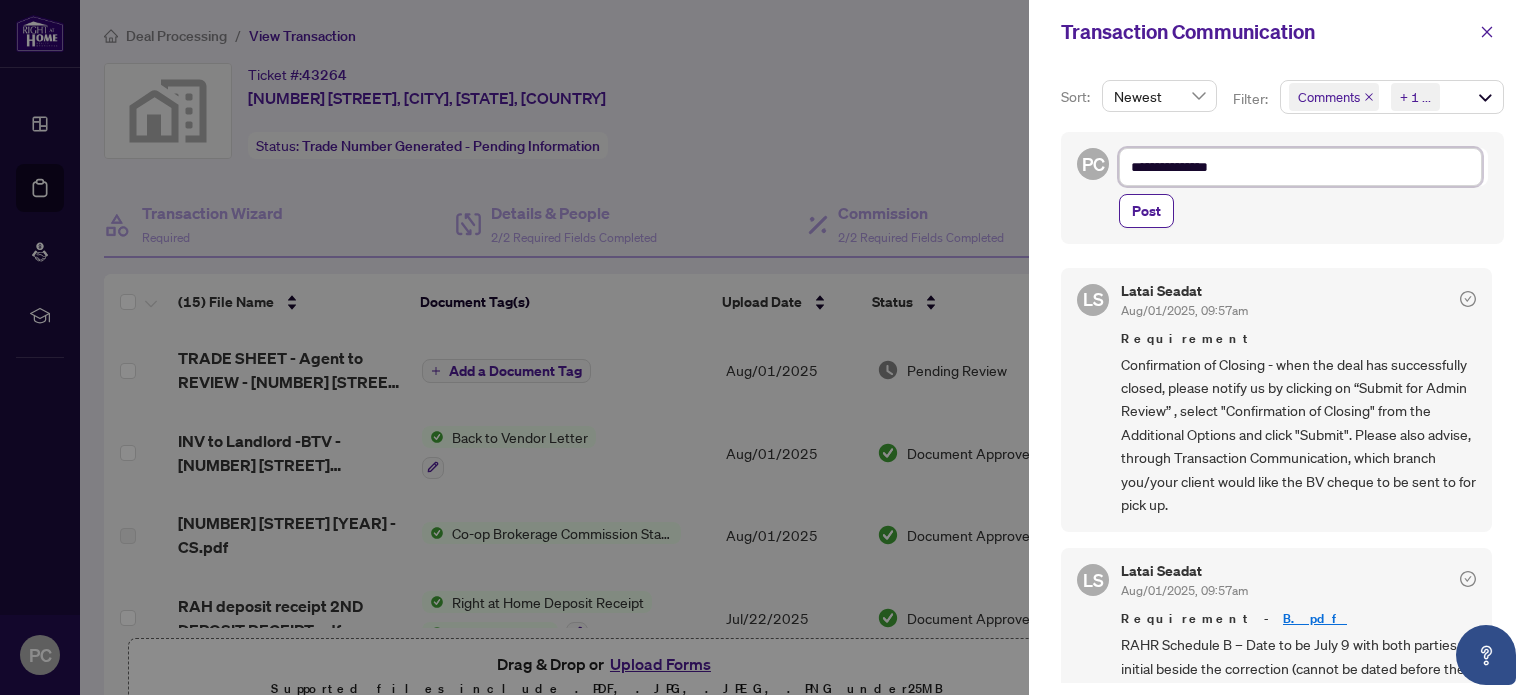 type on "**********" 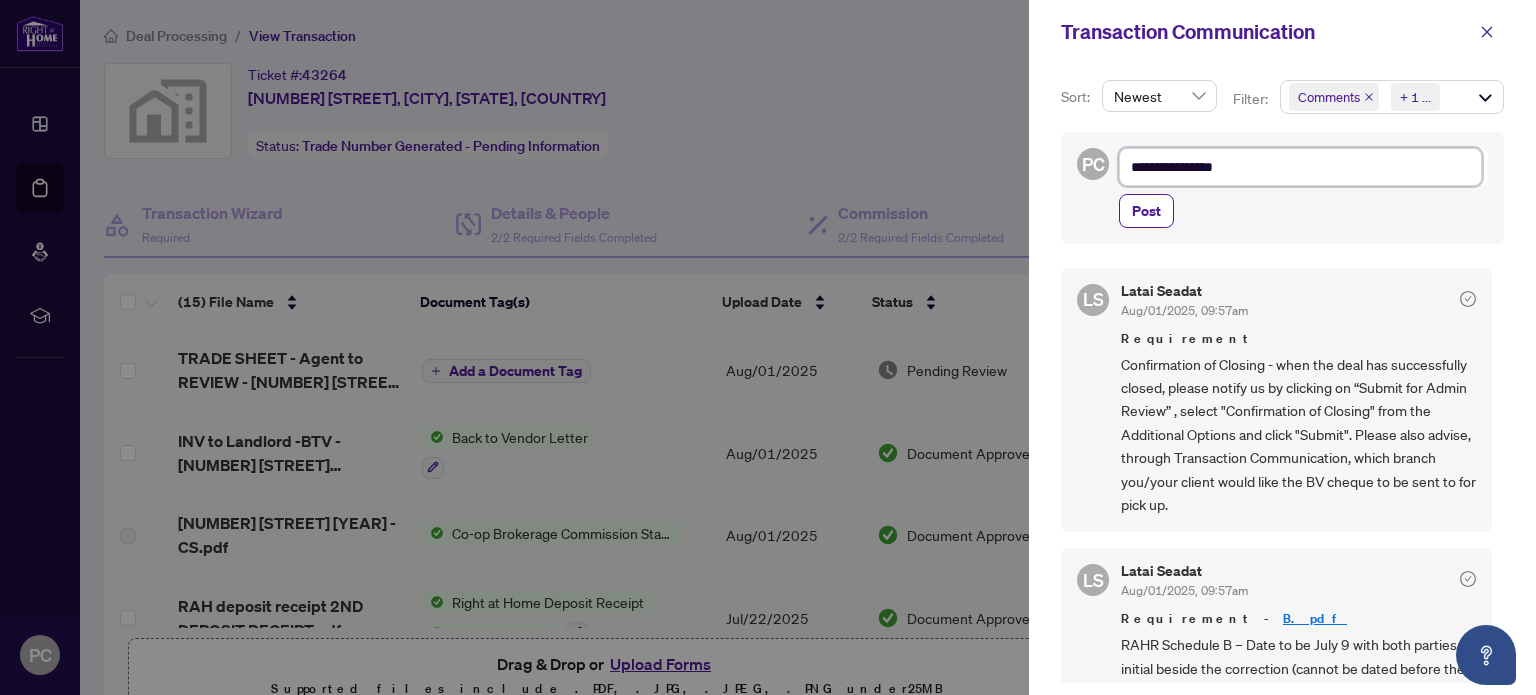 type on "**********" 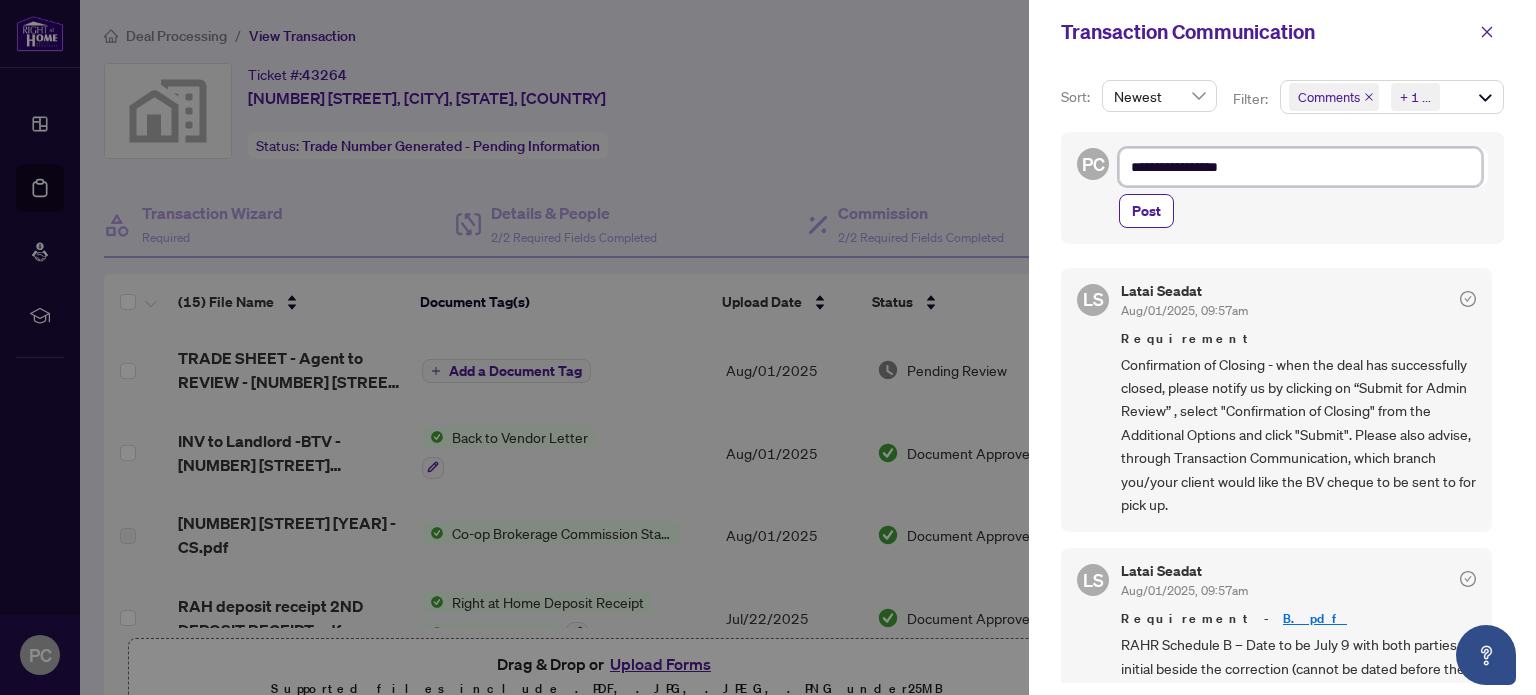 type on "**********" 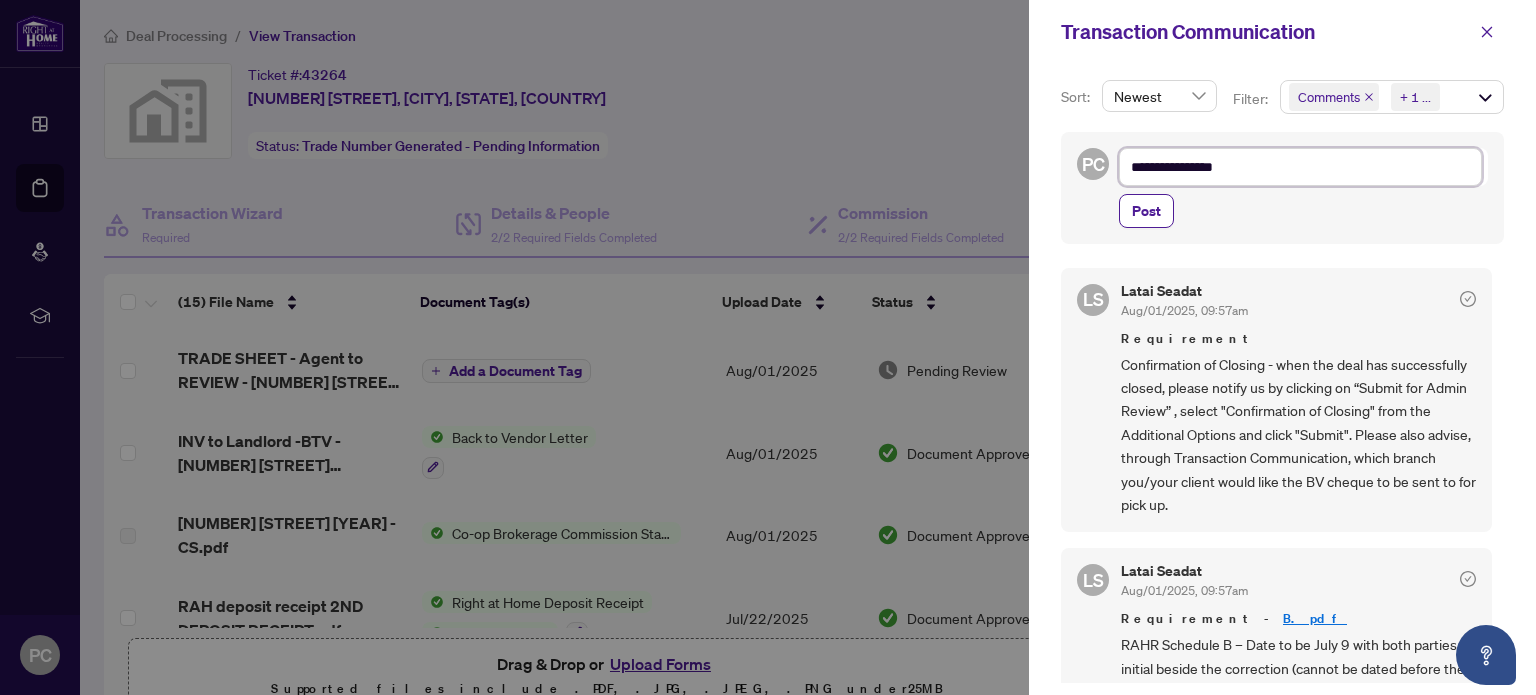 type on "**********" 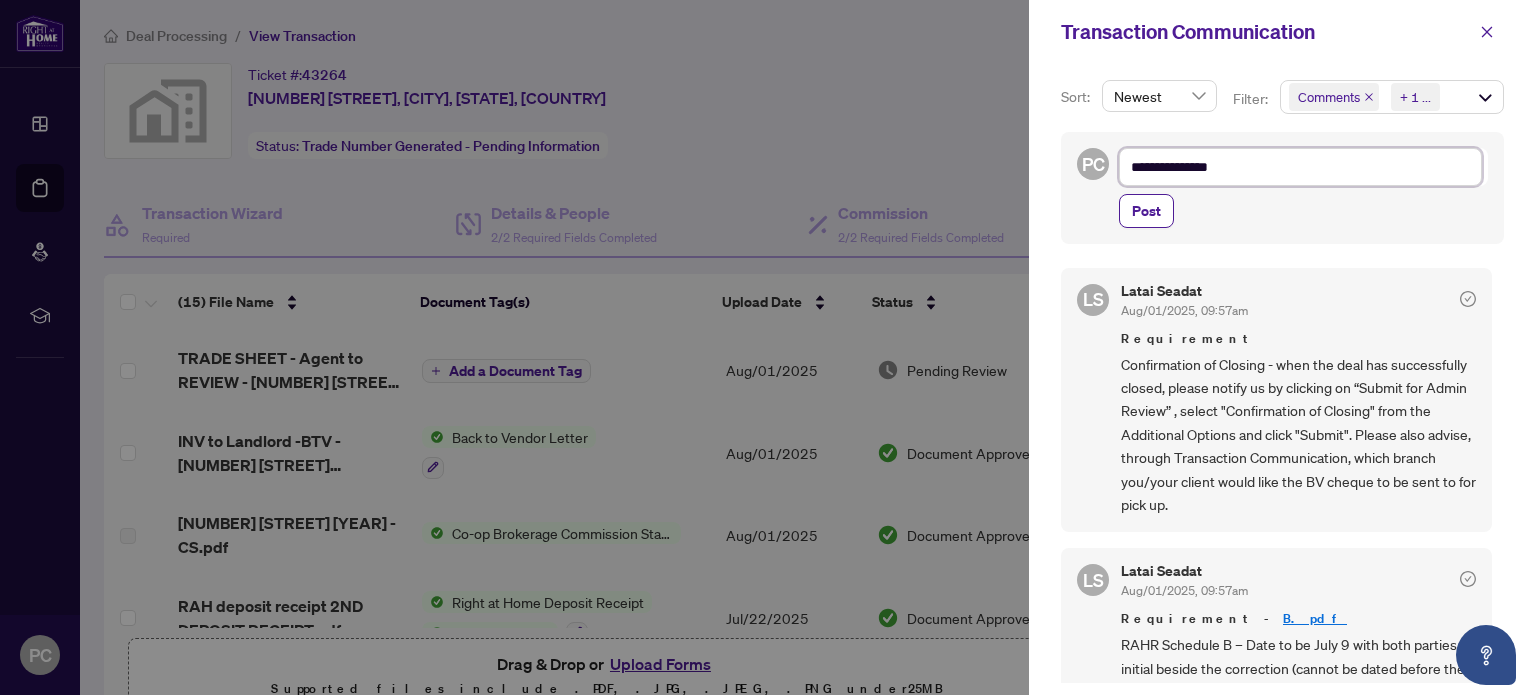 type on "**********" 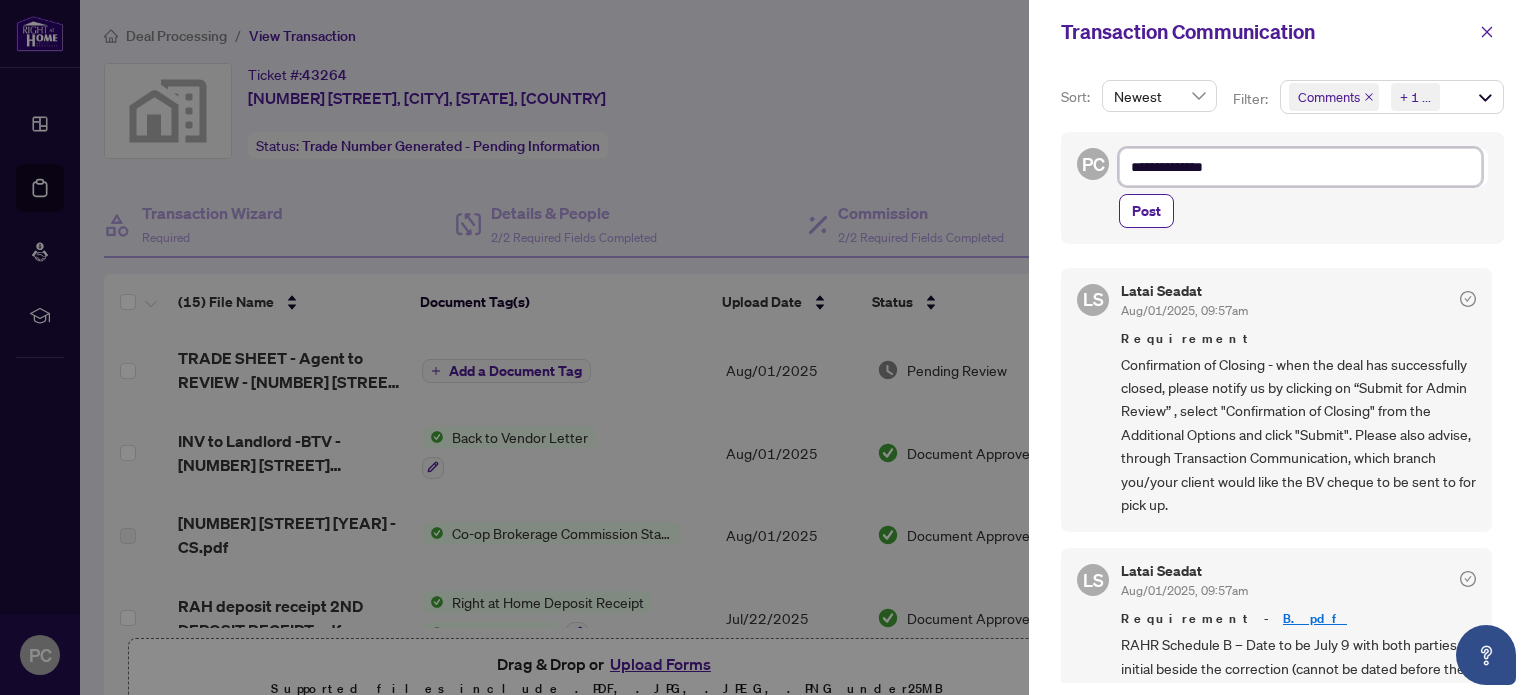 type on "**********" 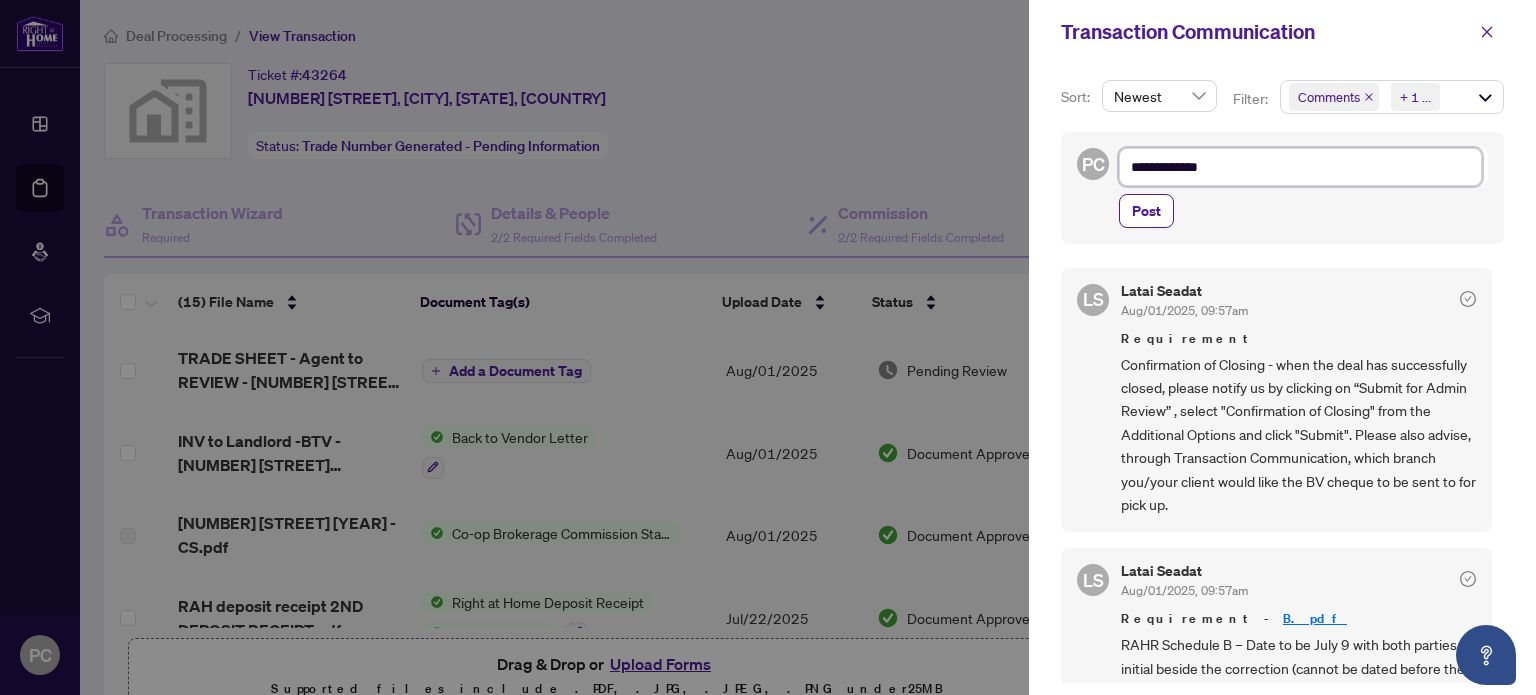 type on "**********" 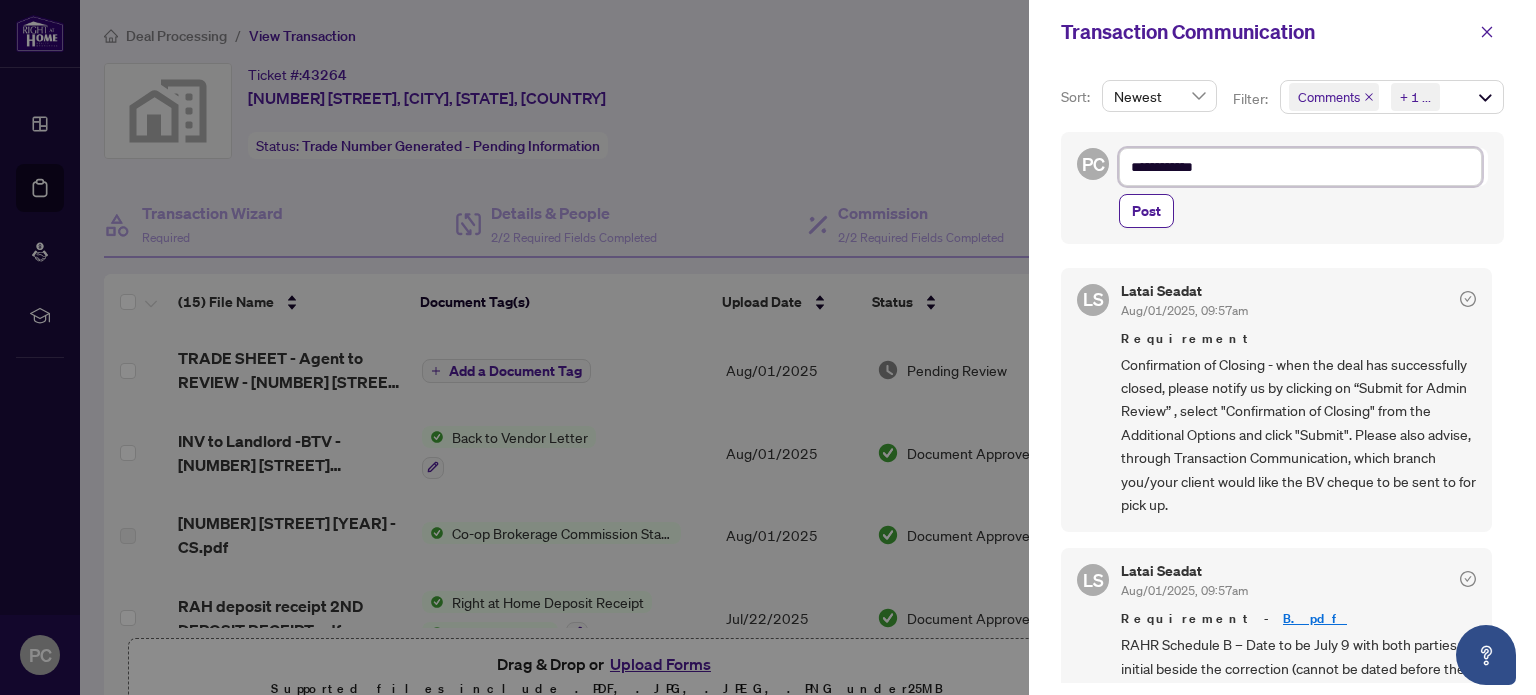 type on "**********" 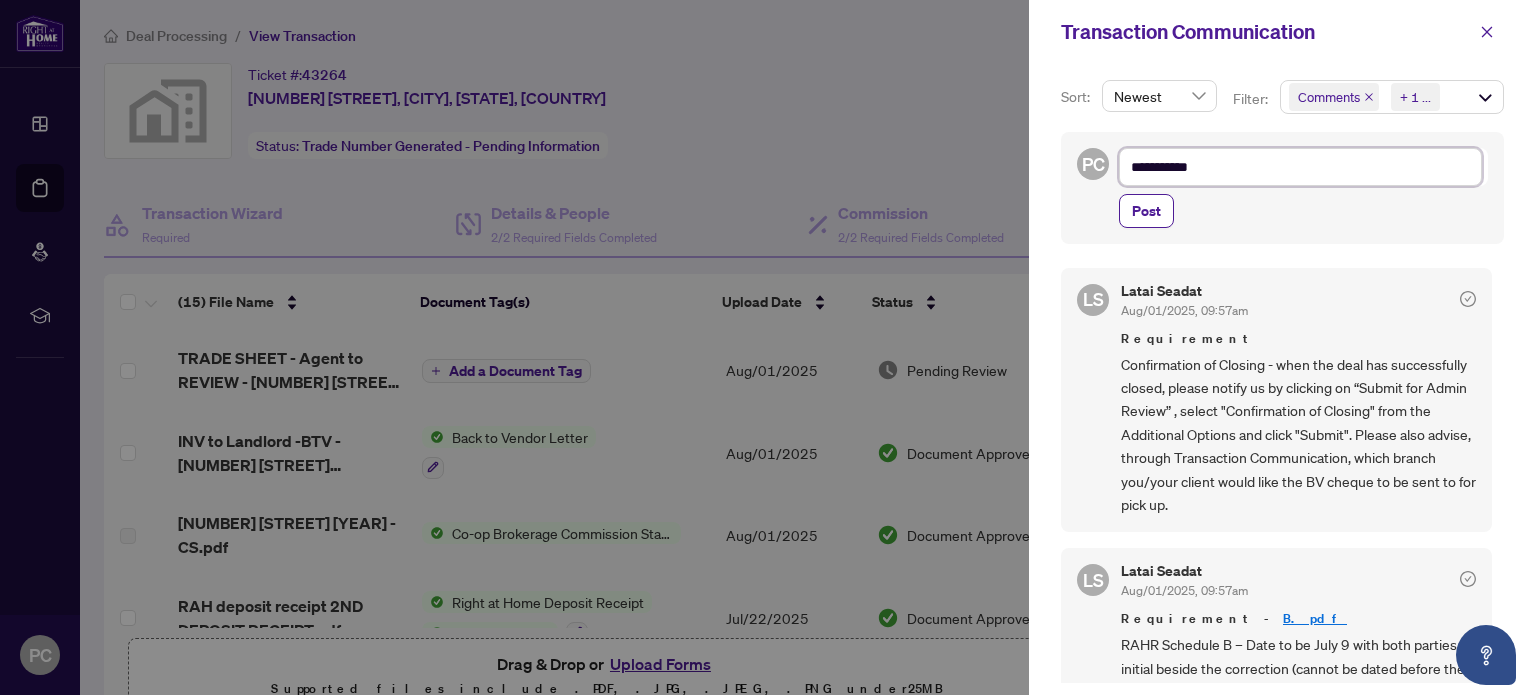 type on "**********" 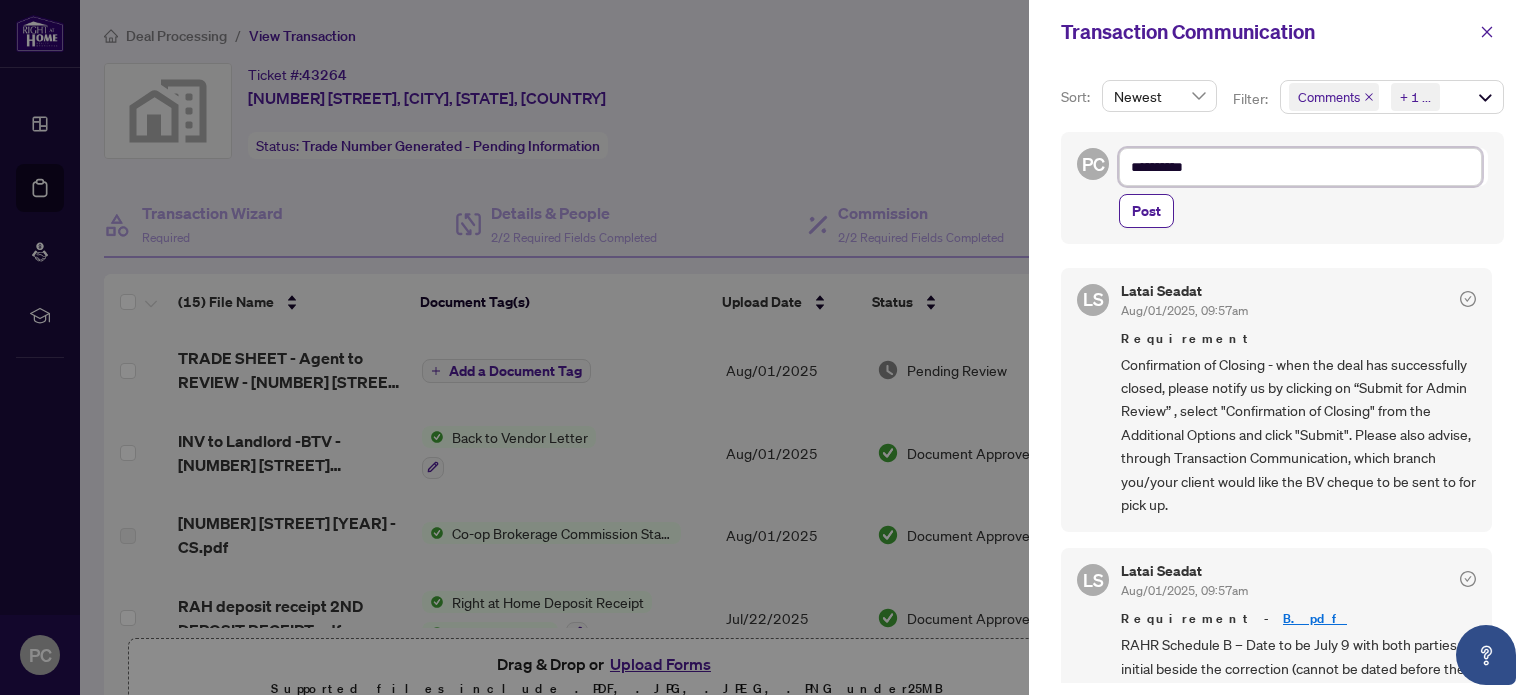 type on "********" 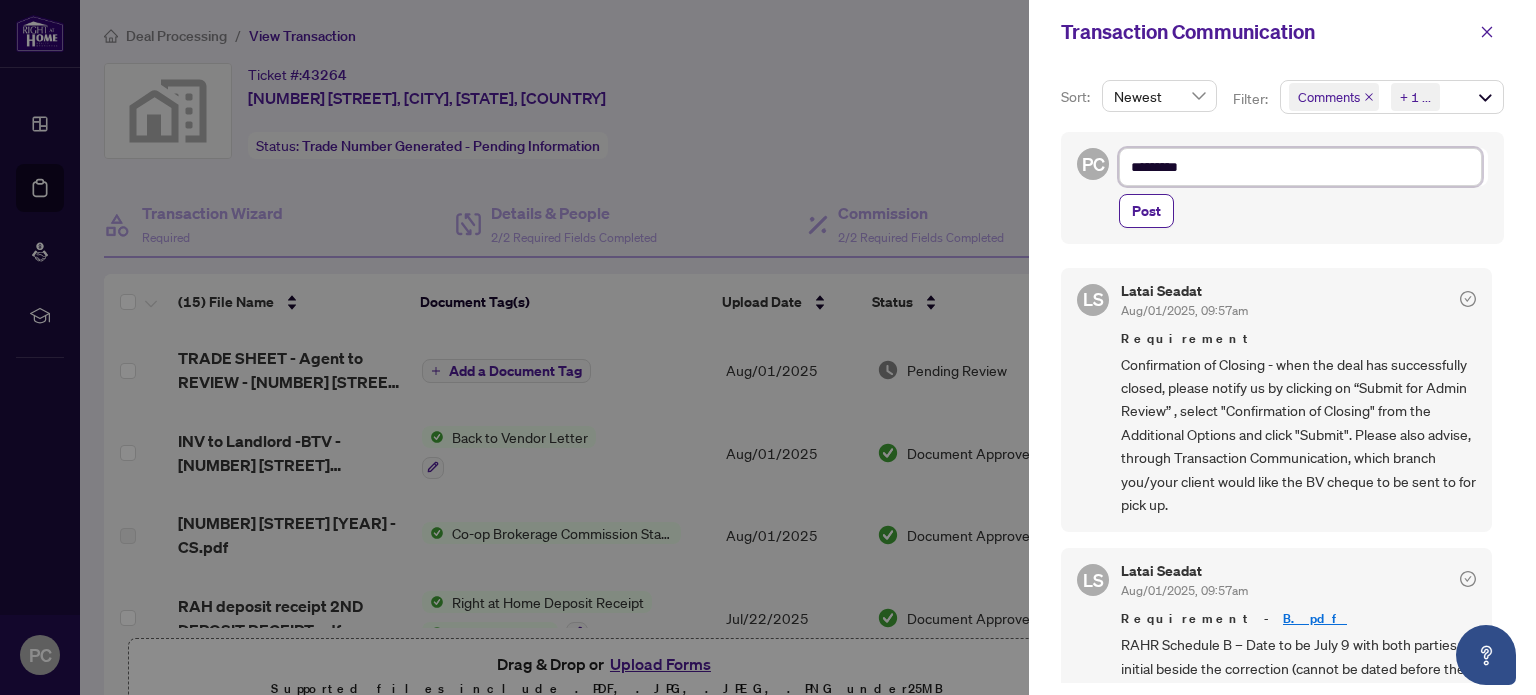 type on "********" 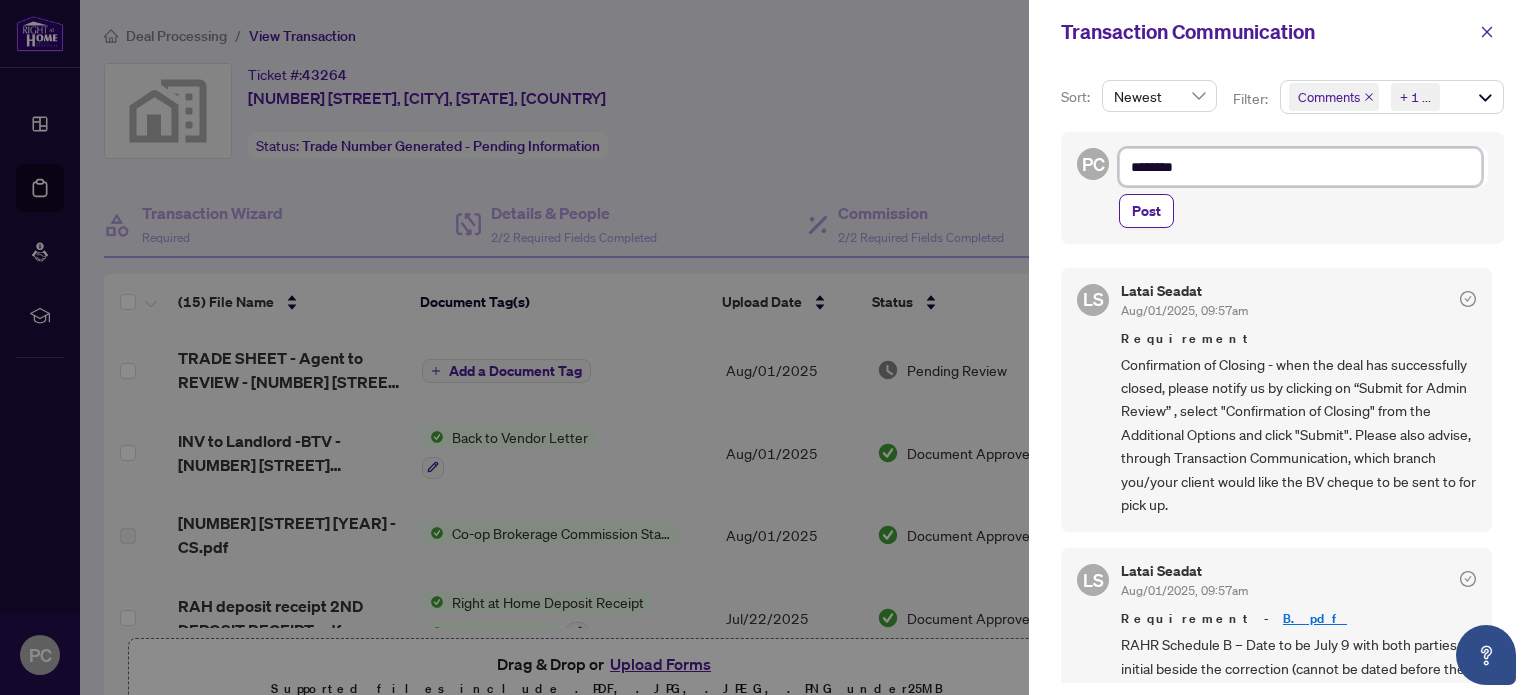 type on "********" 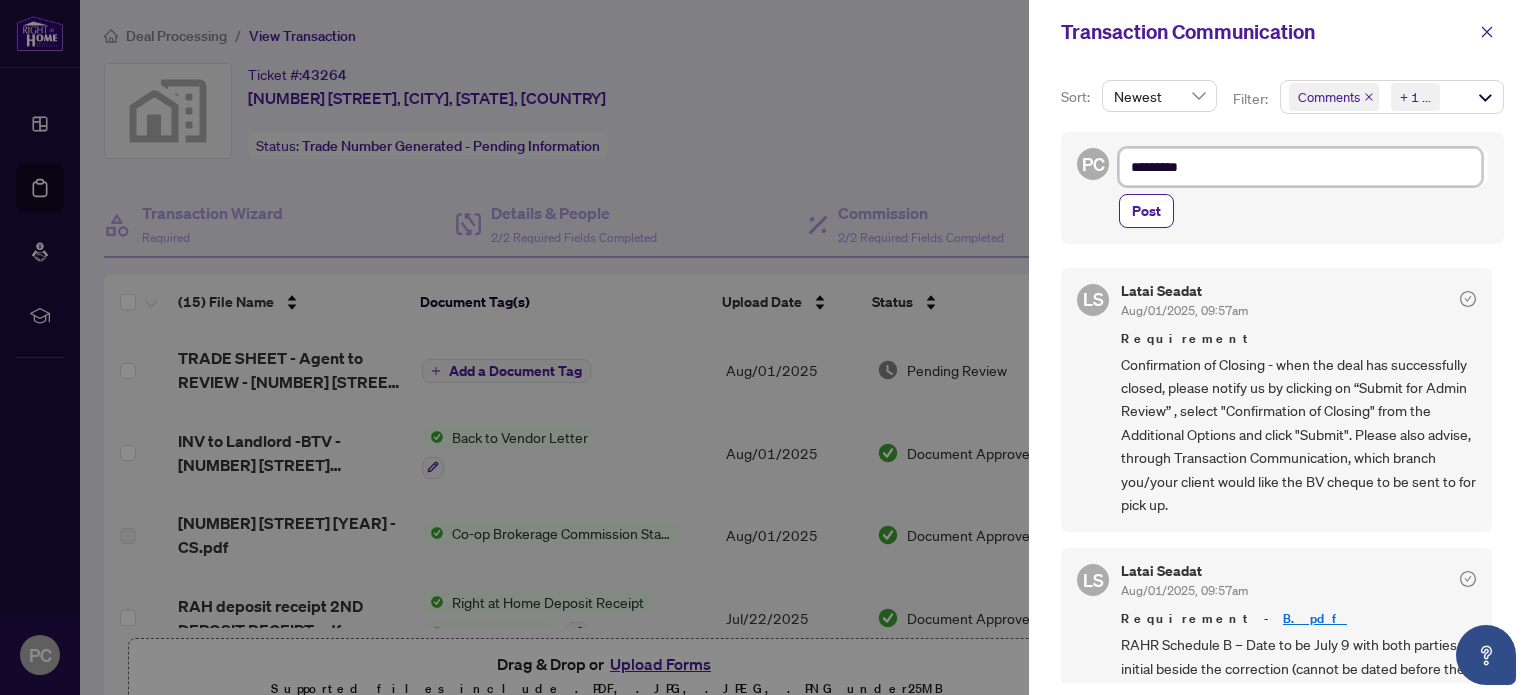 type on "**********" 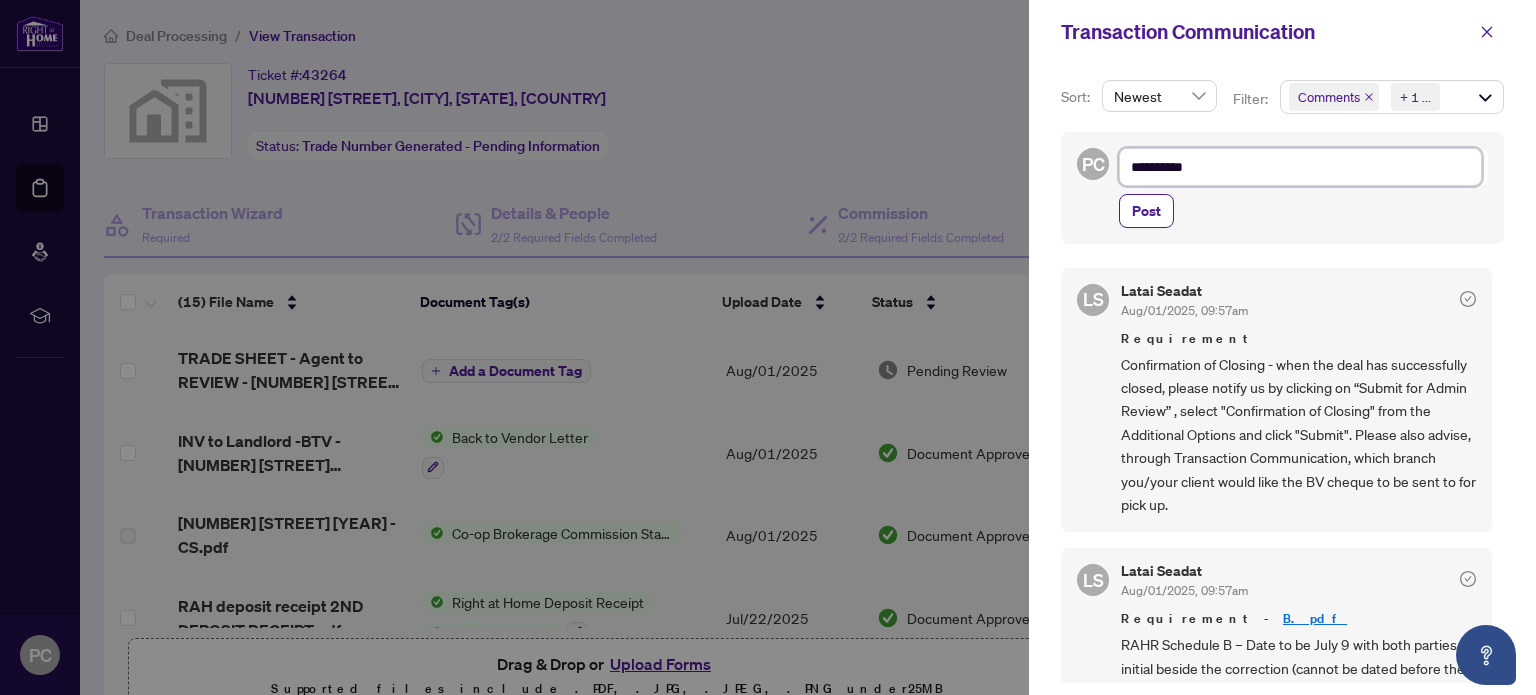 type on "**********" 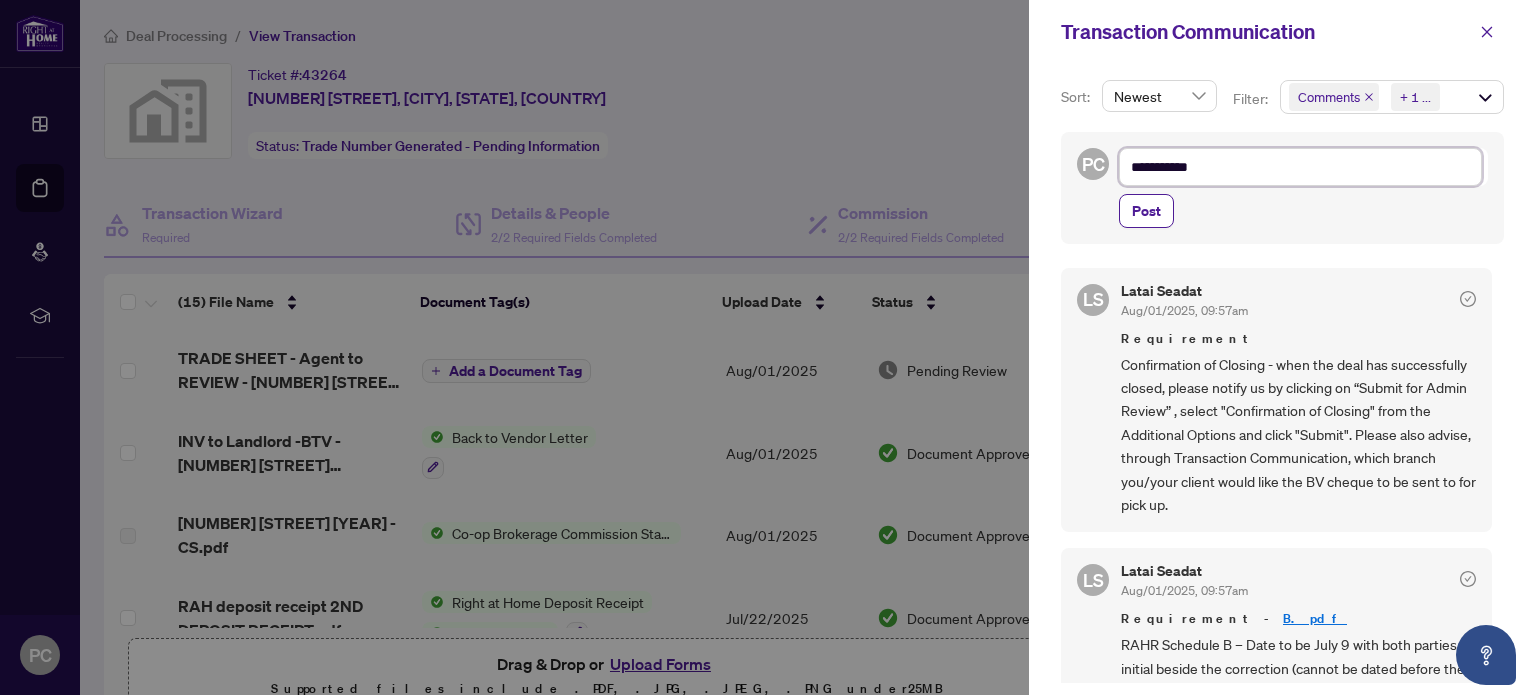 type on "**********" 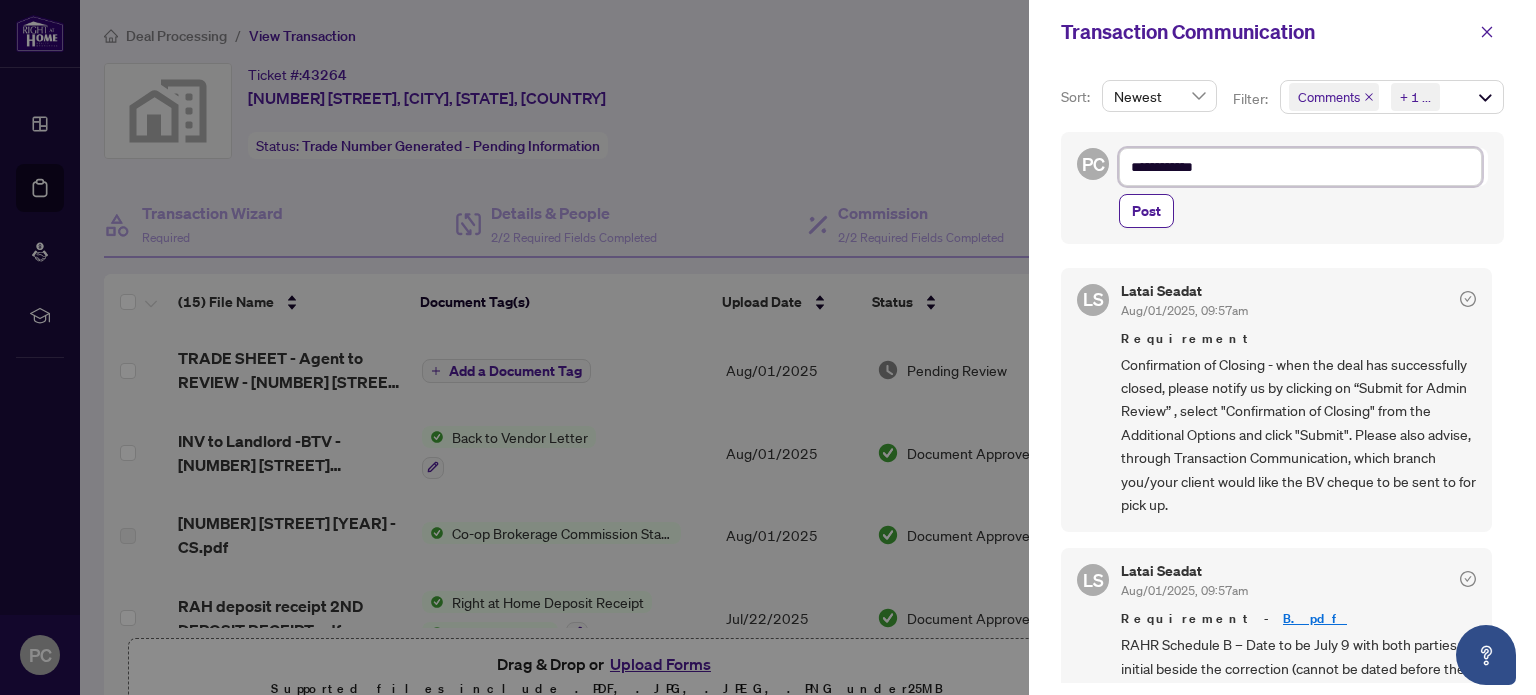 type on "**********" 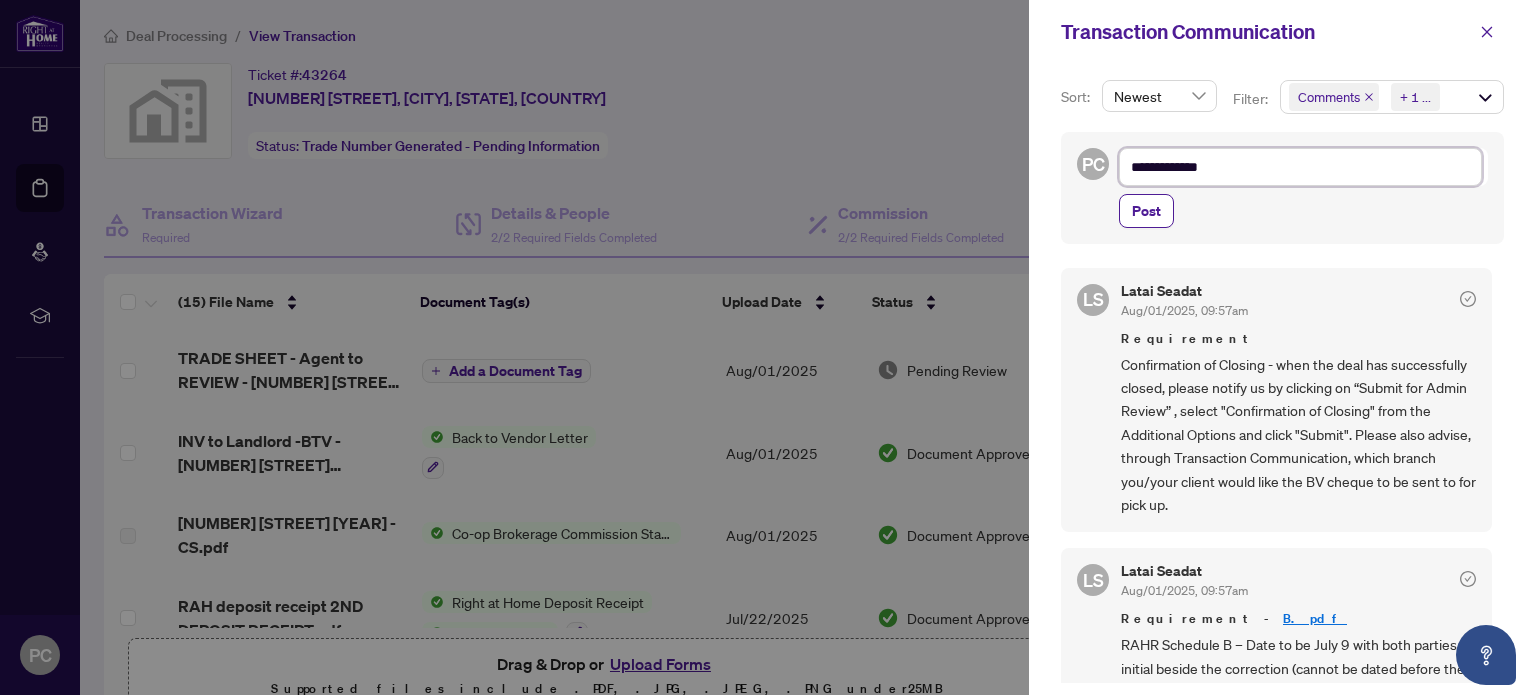 type on "**********" 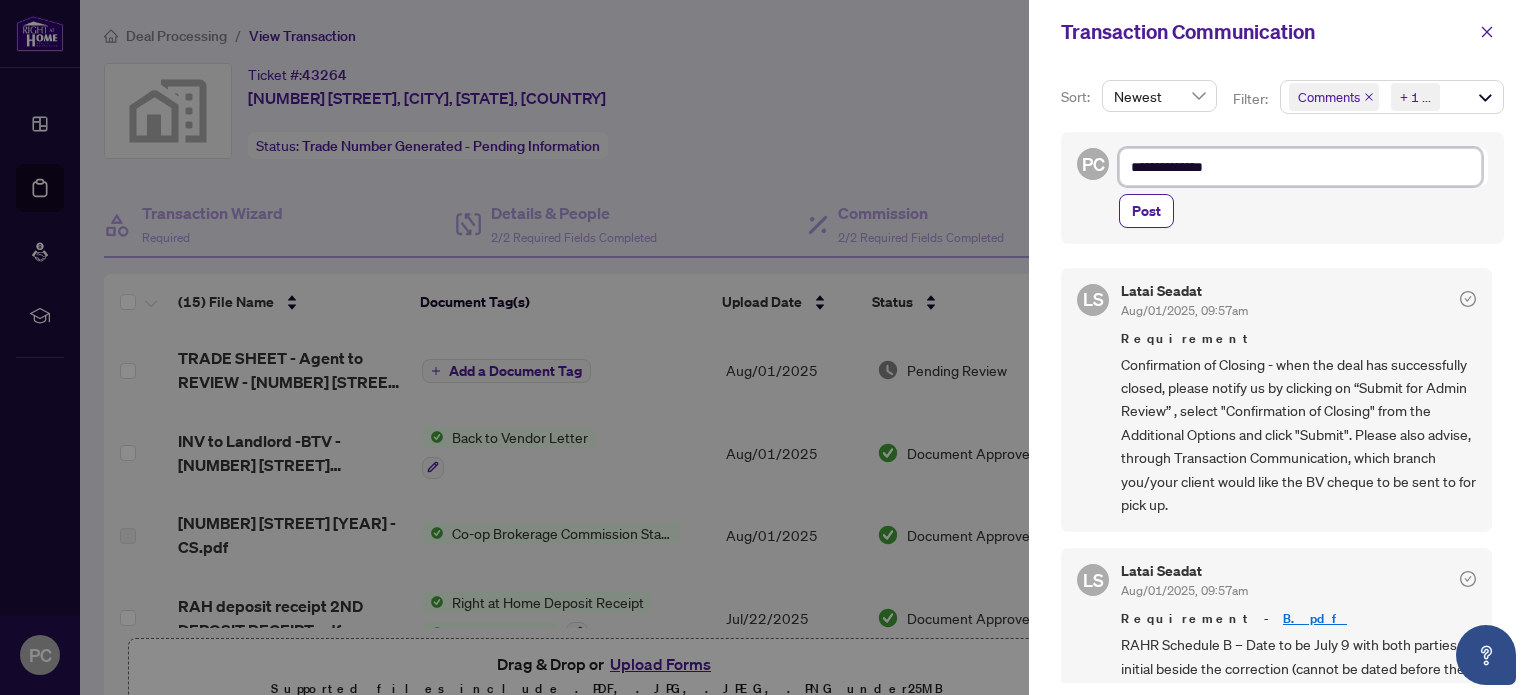 type on "**********" 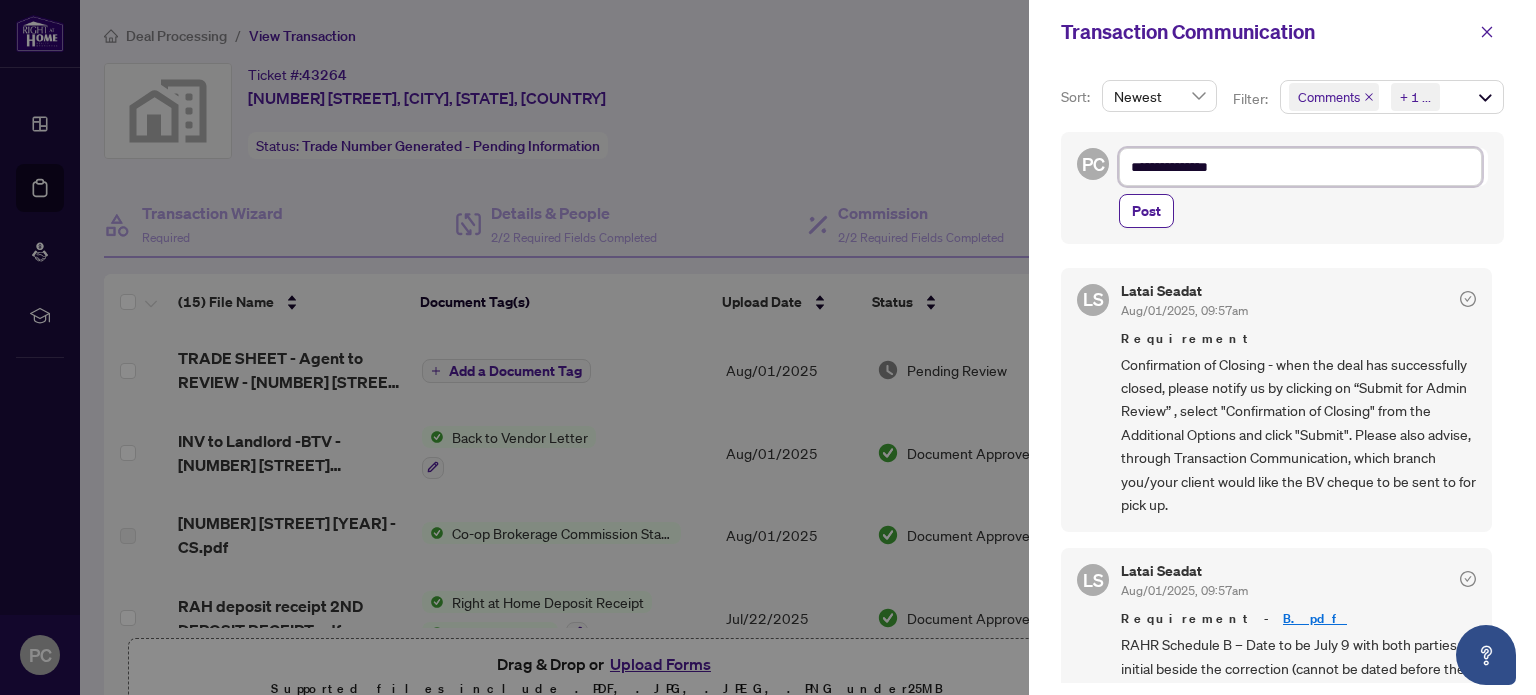 type on "**********" 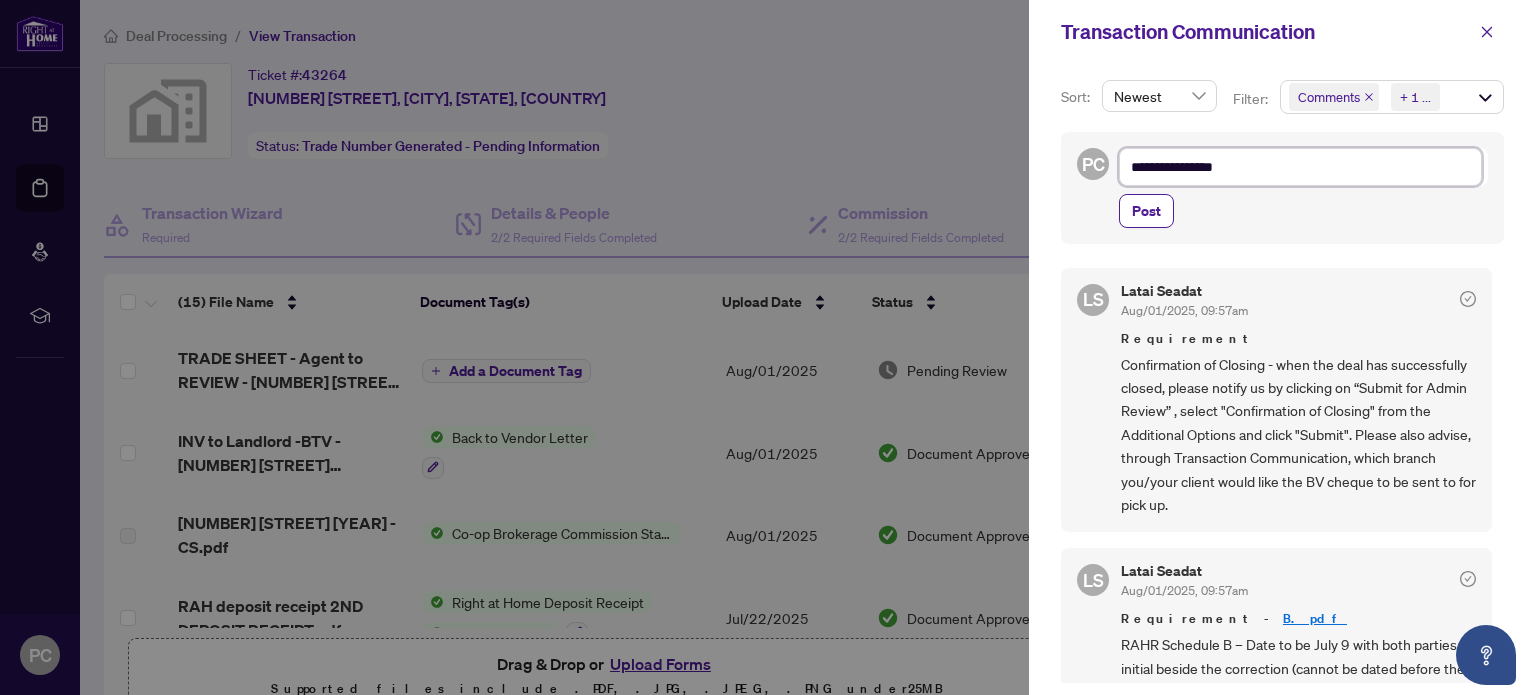 type on "**********" 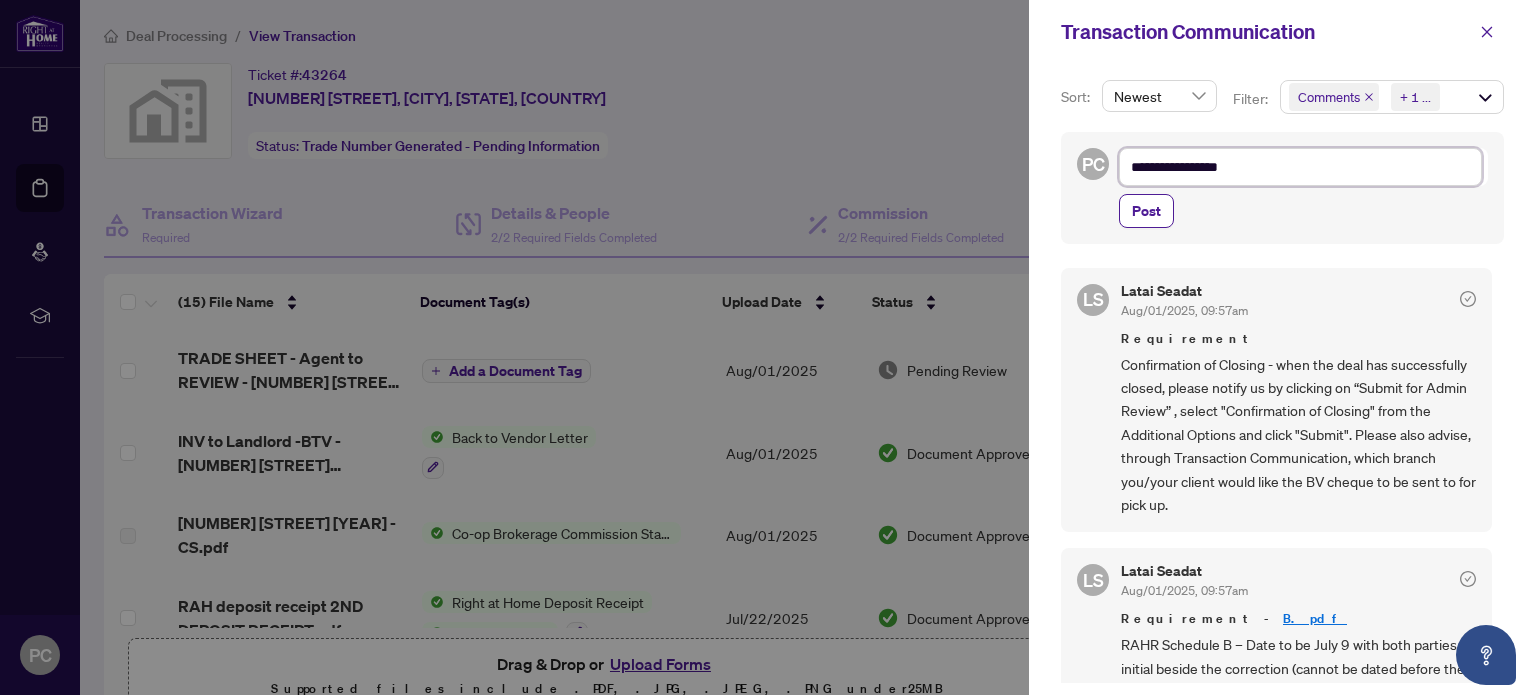 type on "**********" 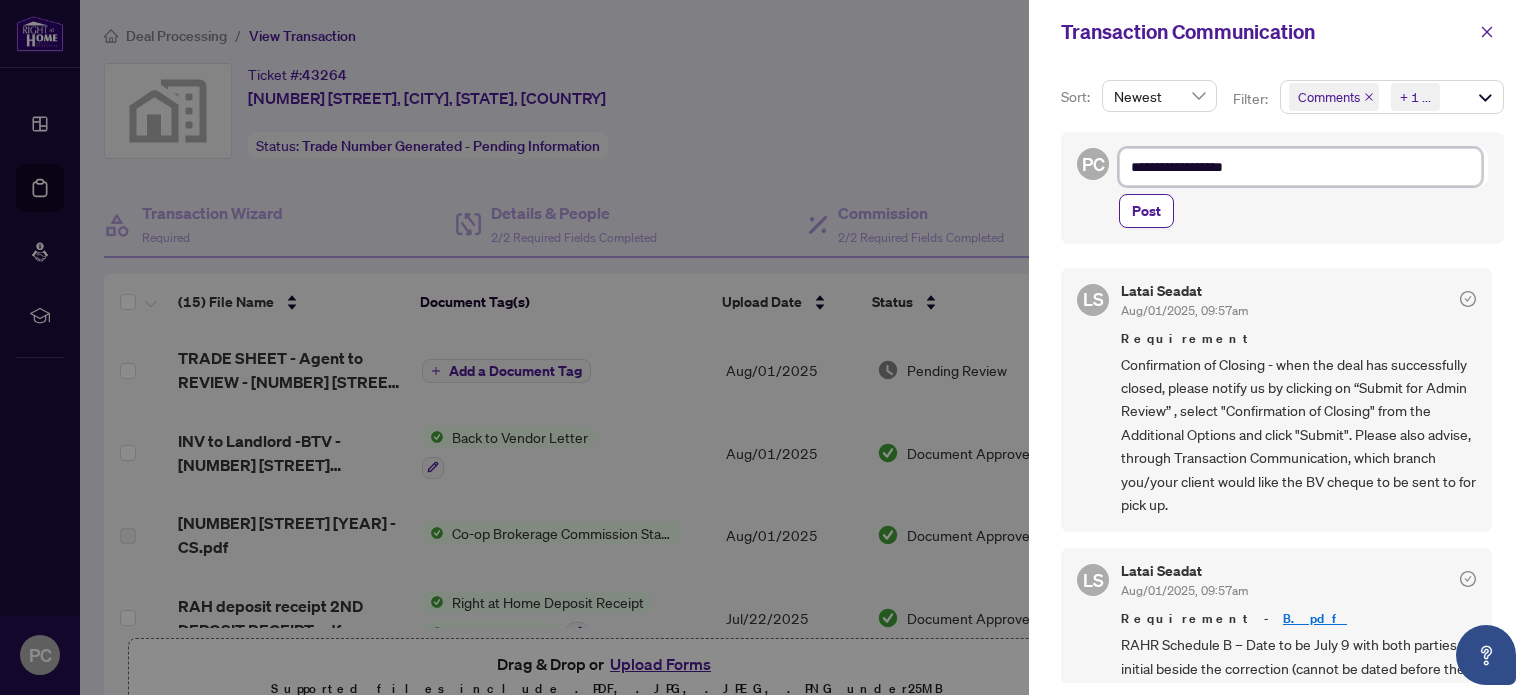 type on "**********" 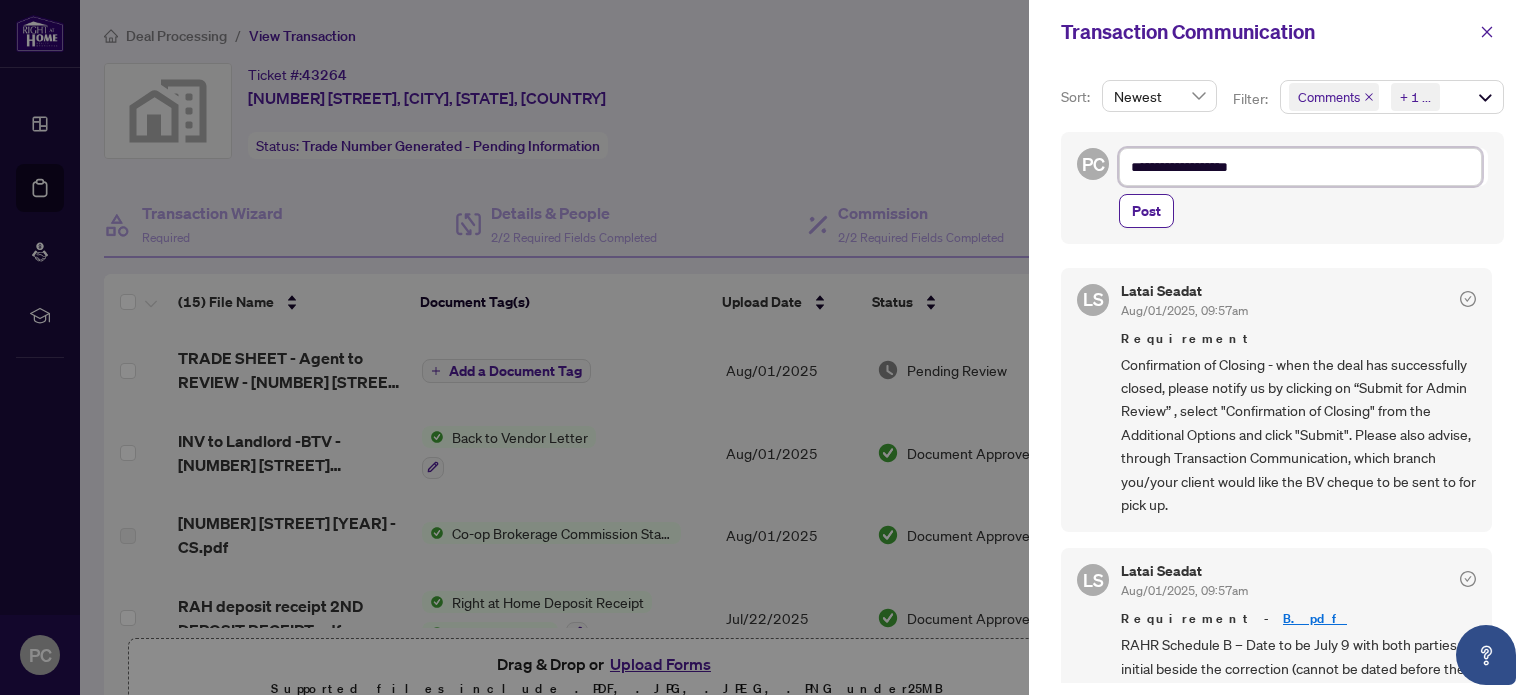 type on "**********" 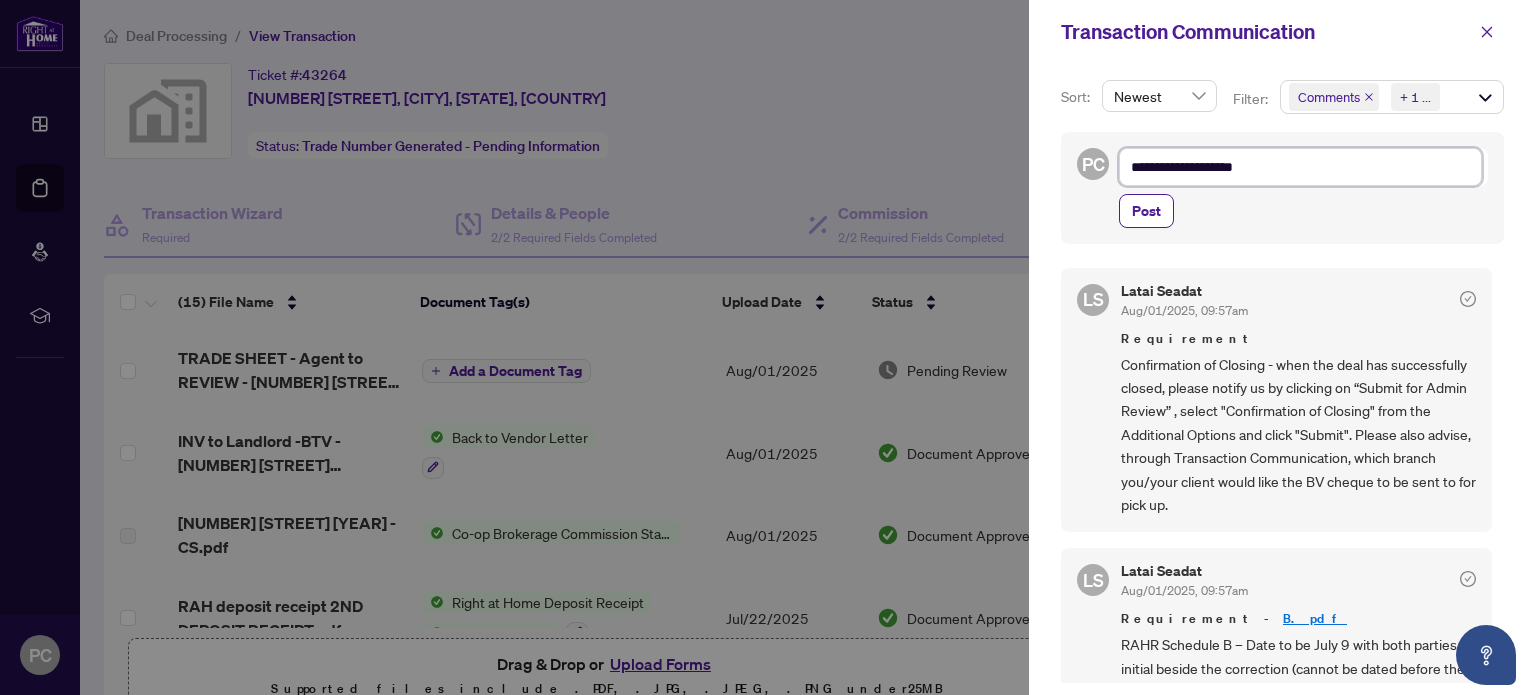 type on "**********" 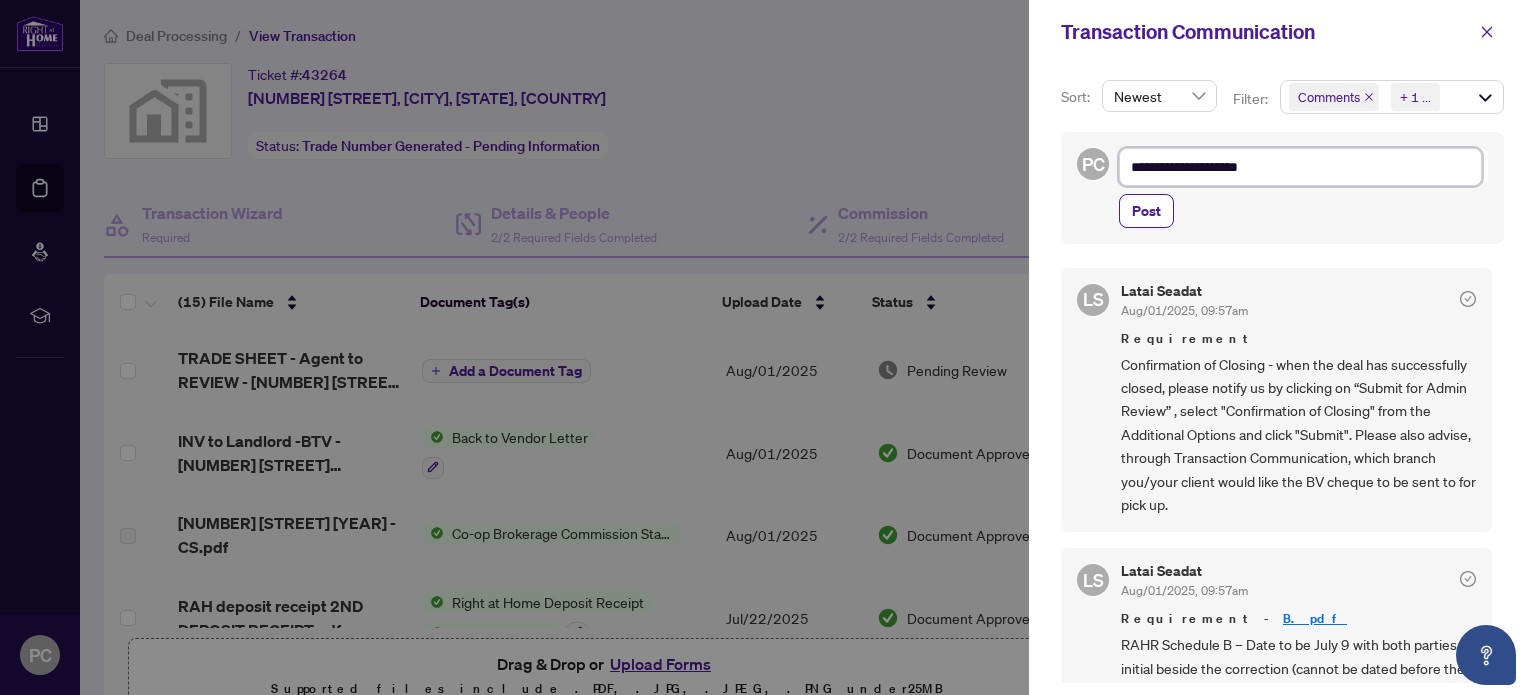 type 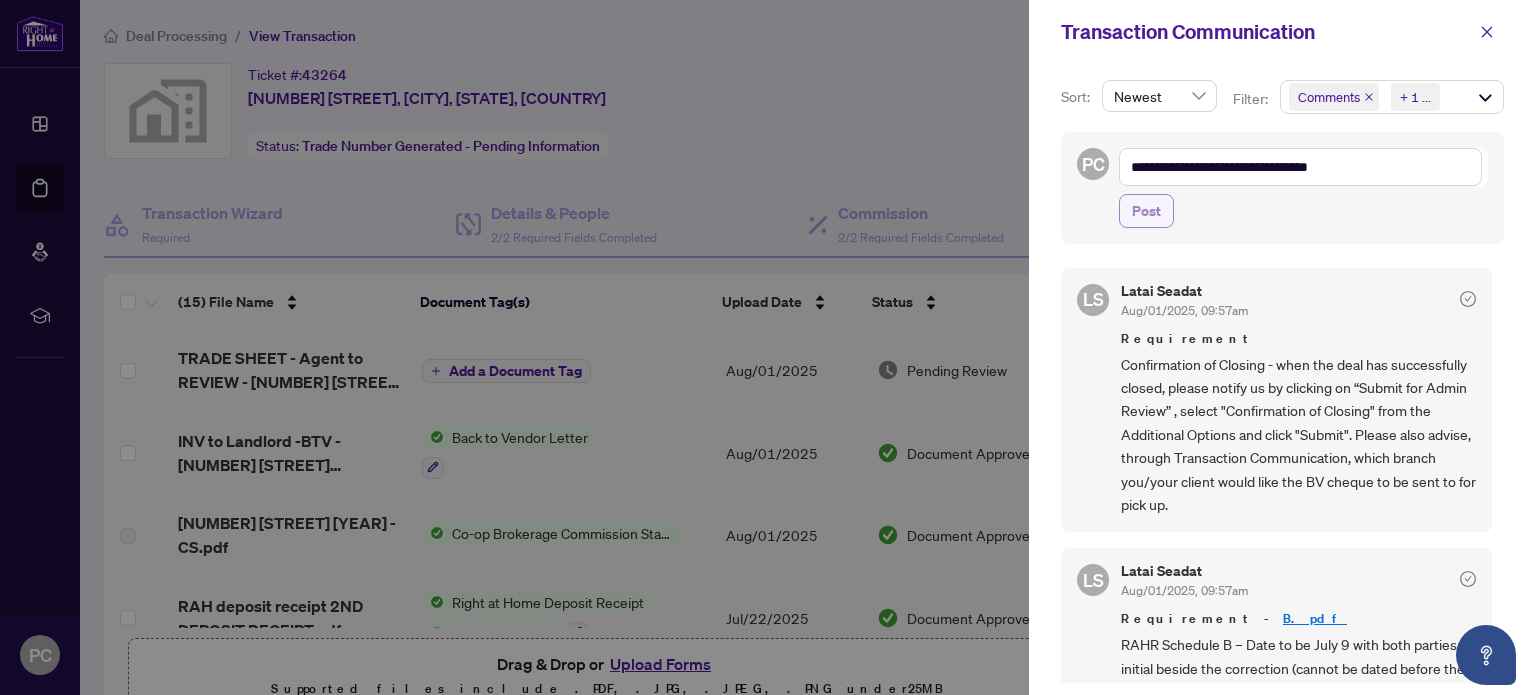 click on "Post" at bounding box center [1146, 211] 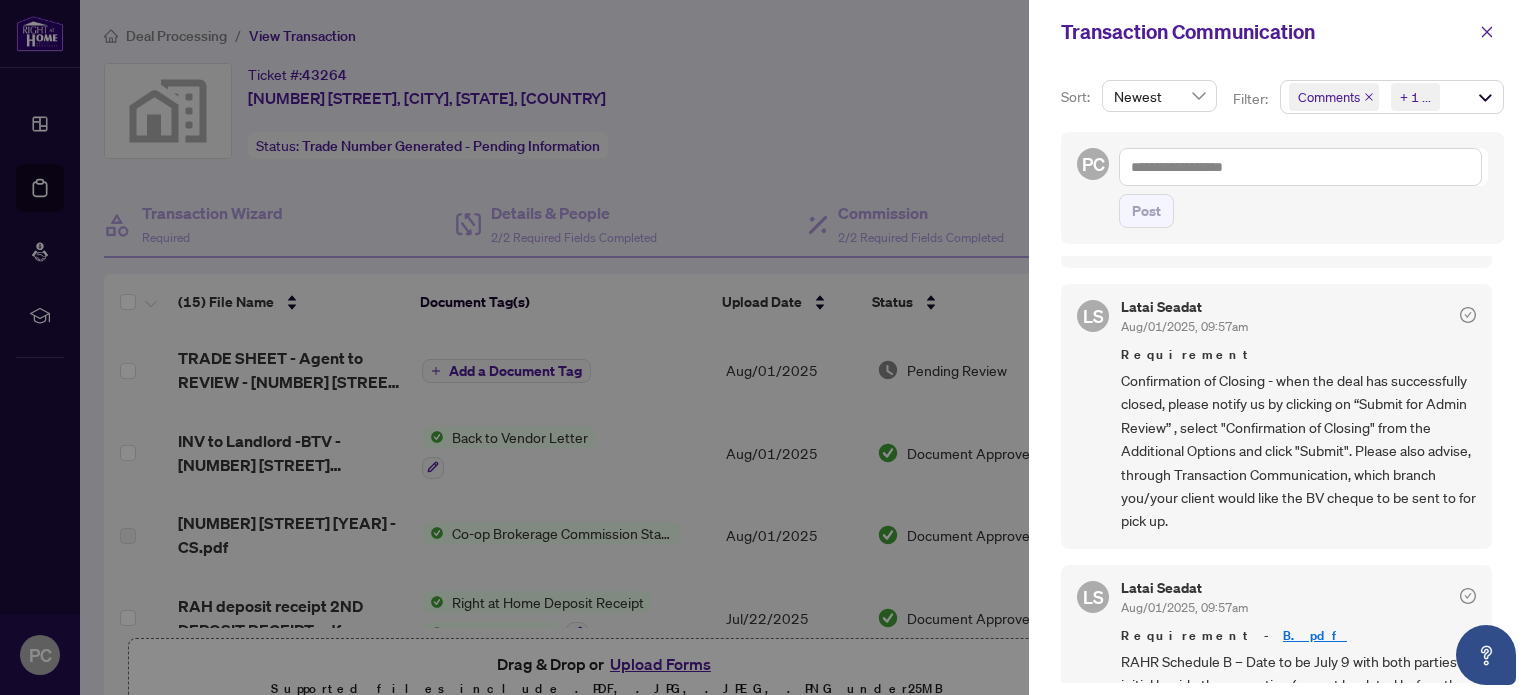 scroll, scrollTop: 200, scrollLeft: 0, axis: vertical 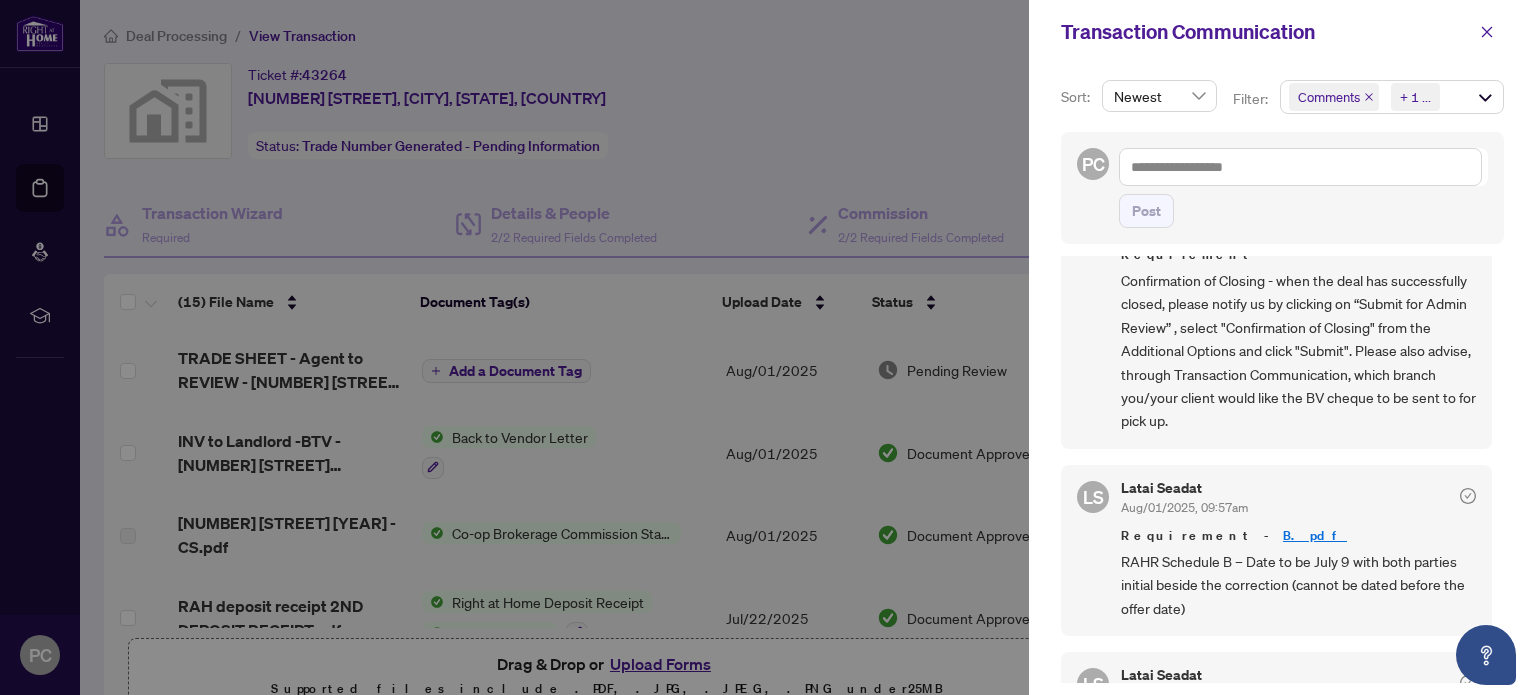 click at bounding box center [768, 347] 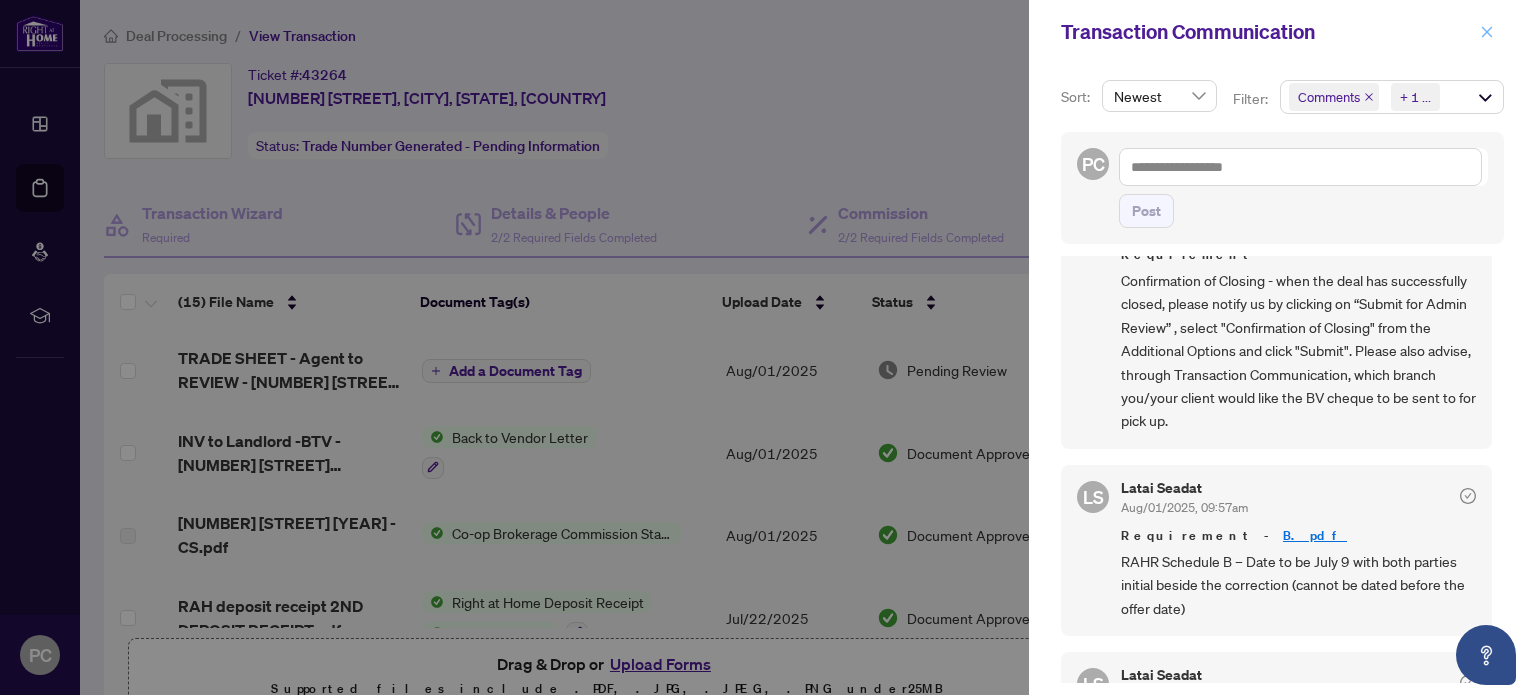 click at bounding box center (1487, 32) 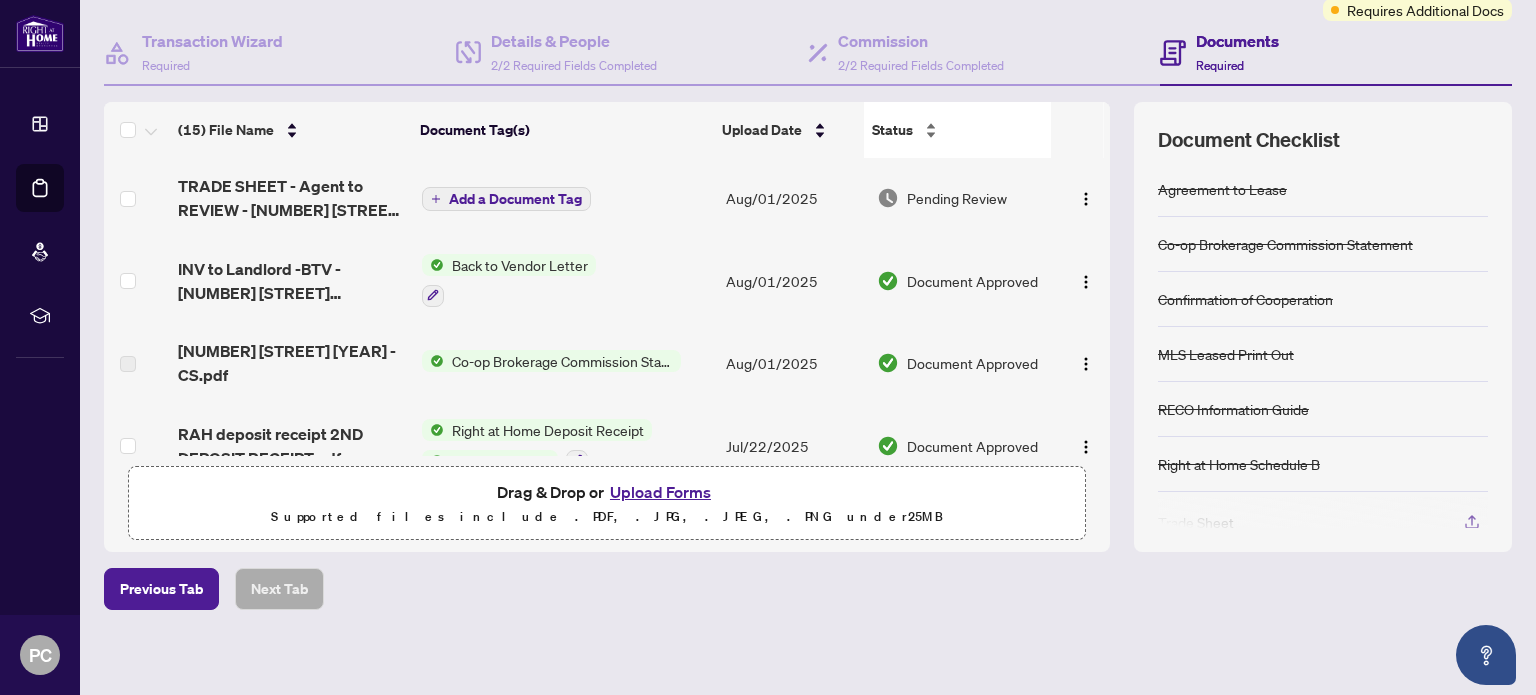 scroll, scrollTop: 177, scrollLeft: 0, axis: vertical 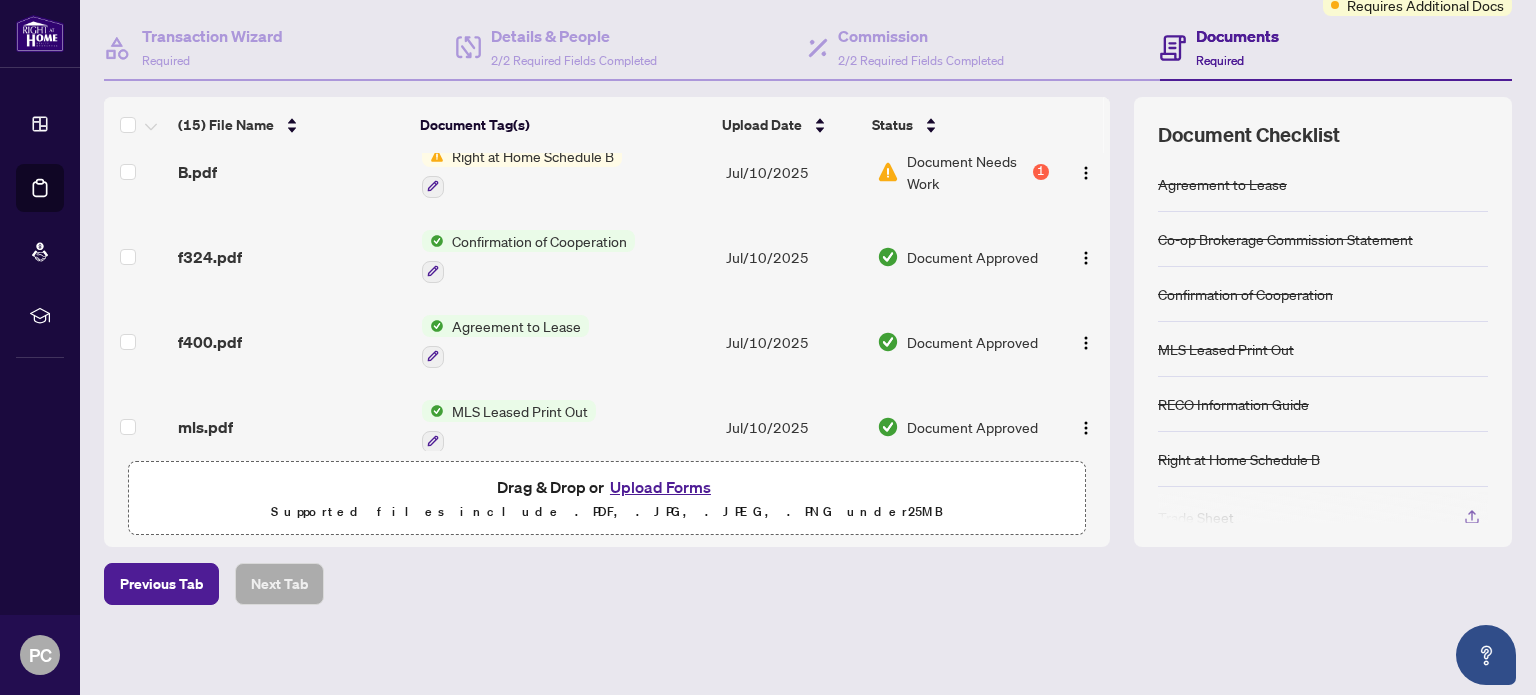click on "Agreement to Lease" at bounding box center [516, 326] 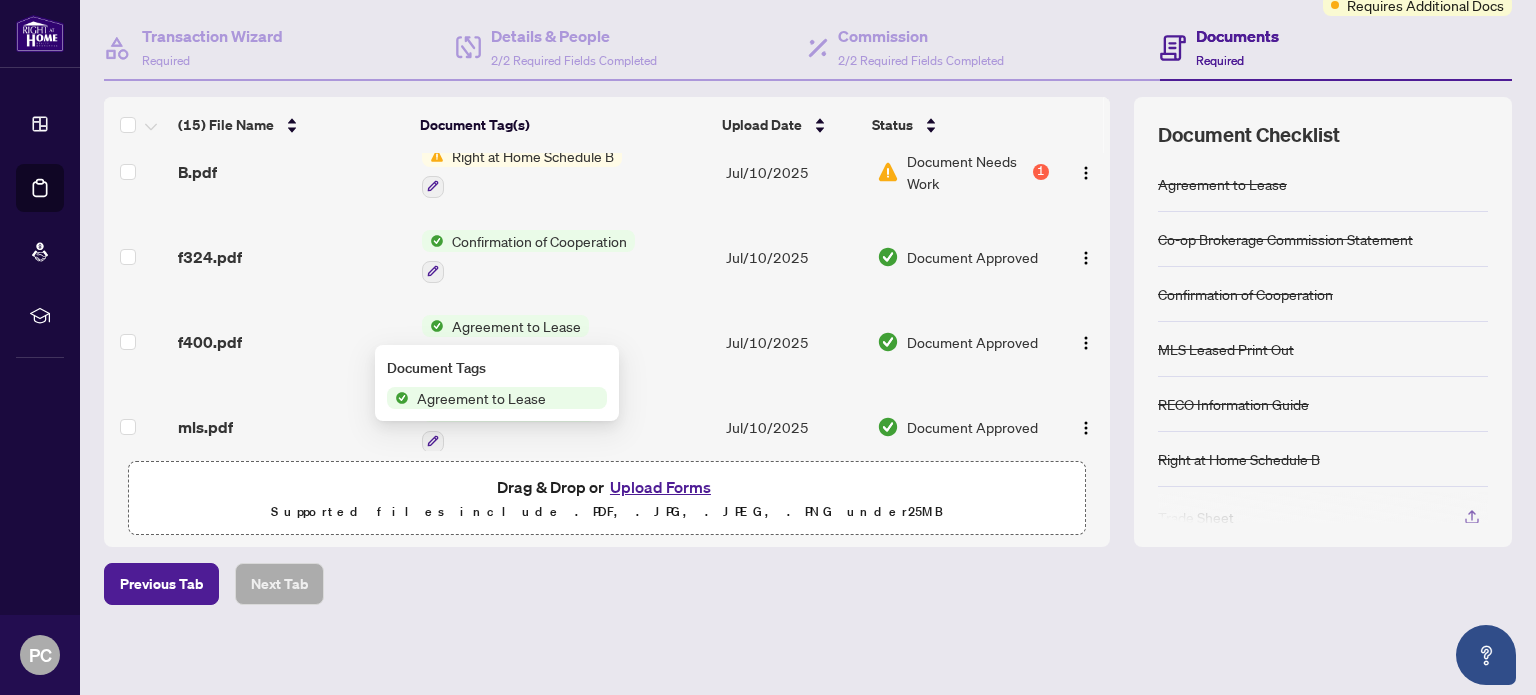 click at bounding box center [505, 356] 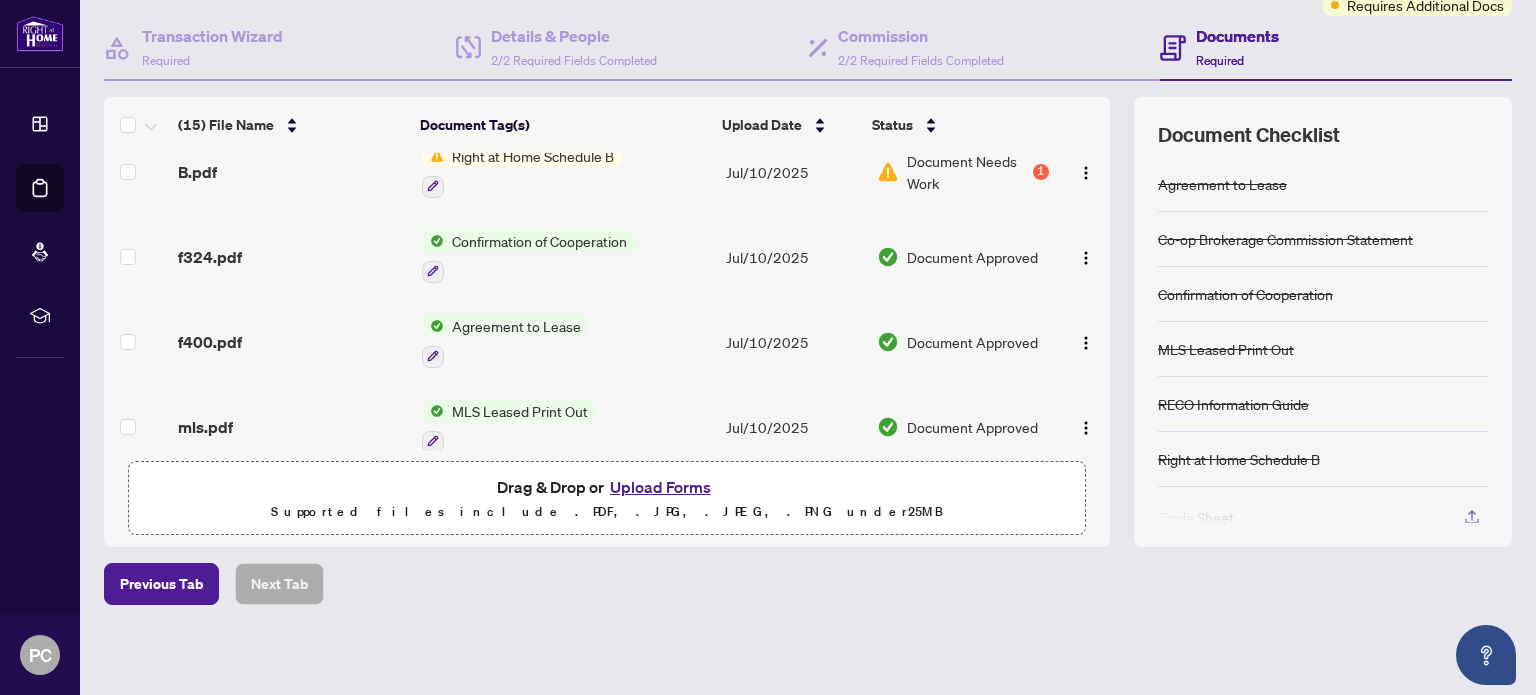 click at bounding box center [505, 356] 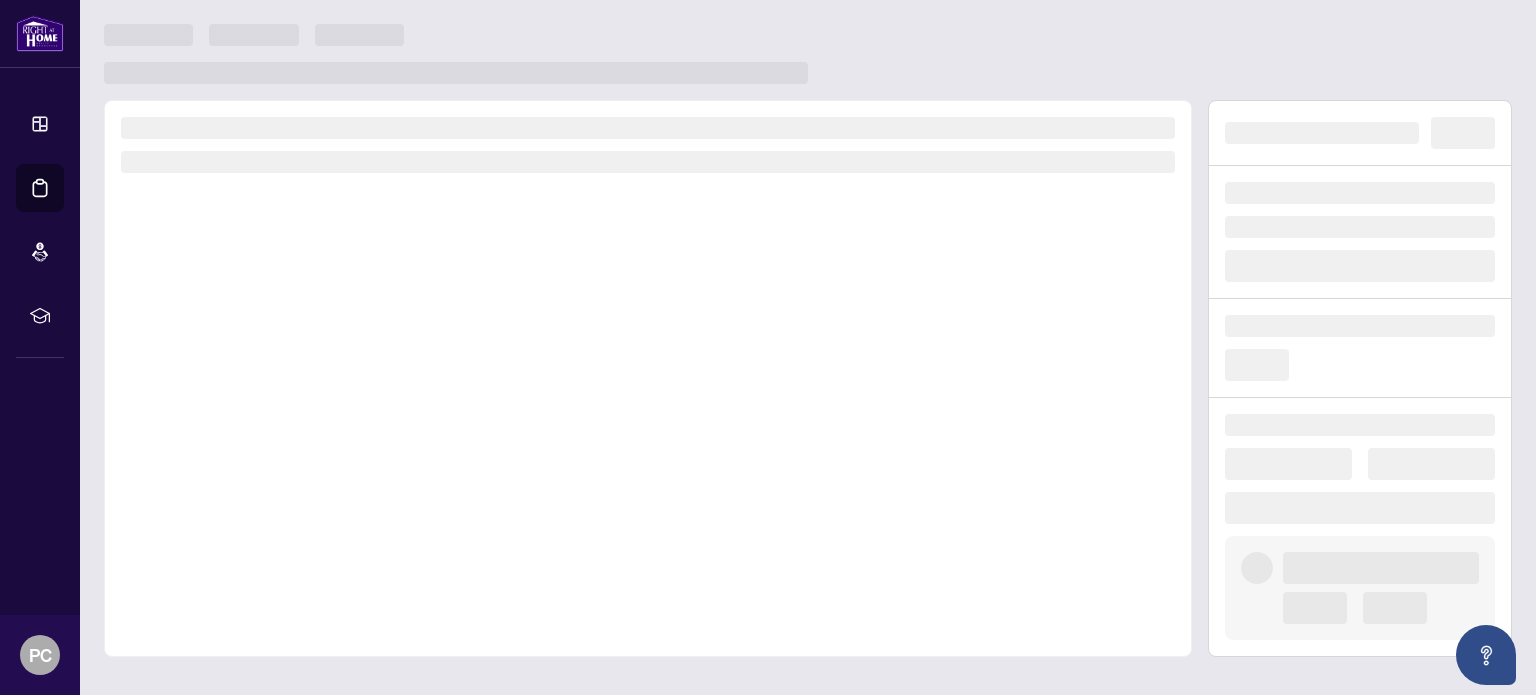 click at bounding box center (648, 378) 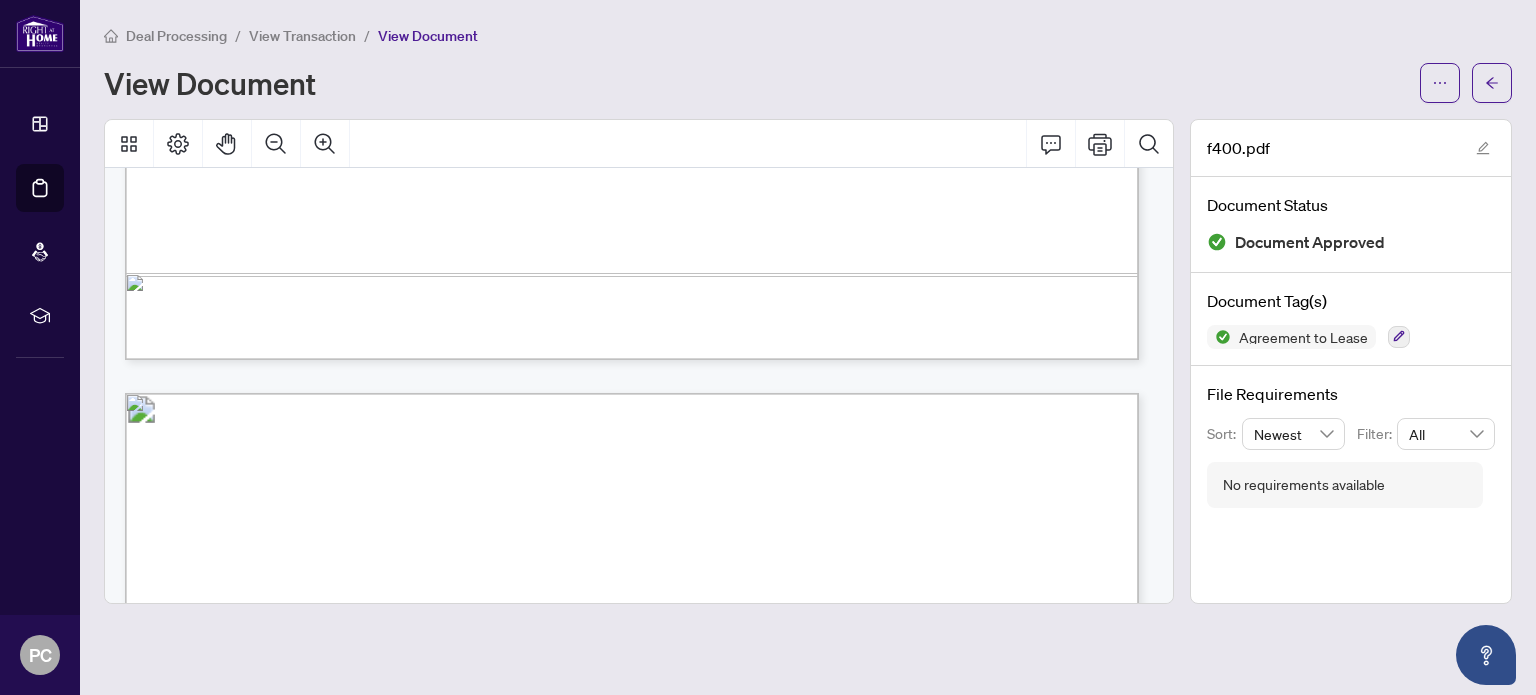 scroll, scrollTop: 5596, scrollLeft: 0, axis: vertical 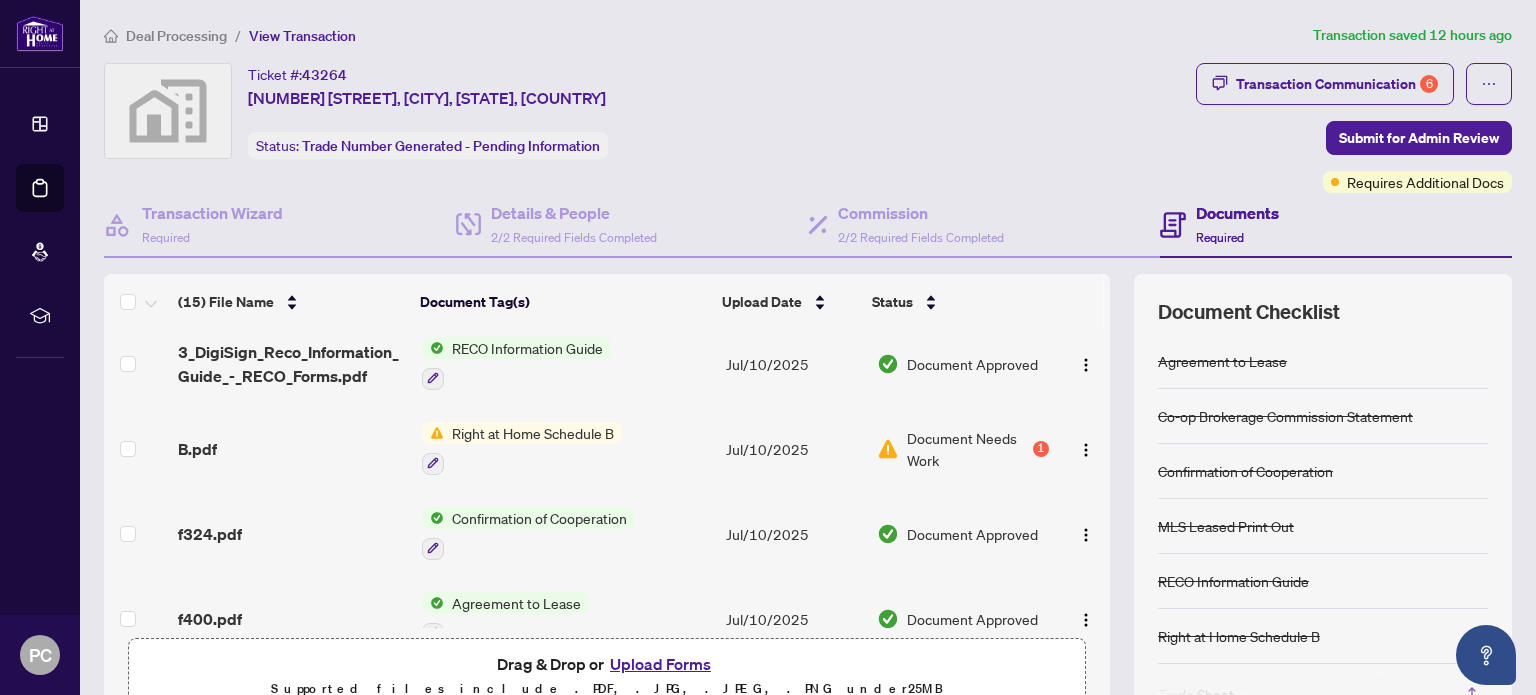 click on "Document Needs Work" at bounding box center [968, 449] 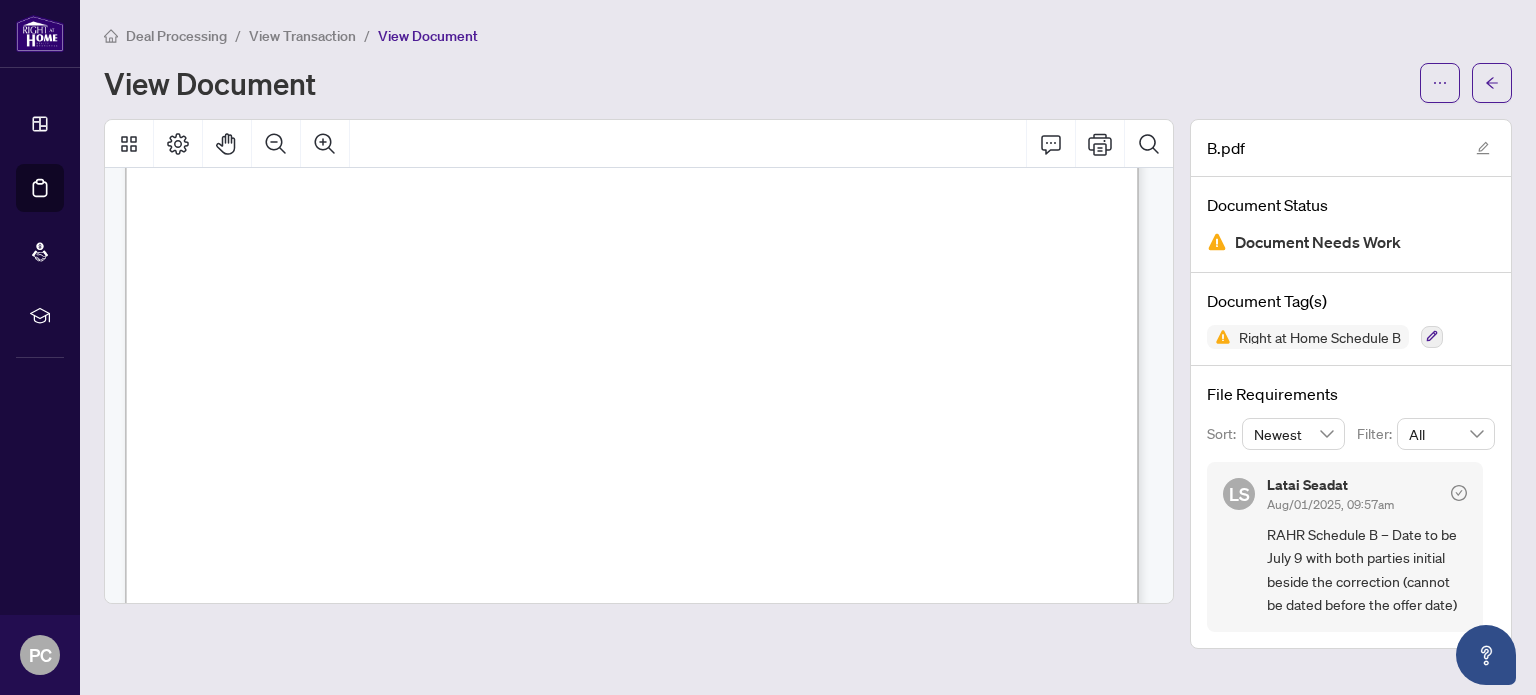 scroll, scrollTop: 0, scrollLeft: 0, axis: both 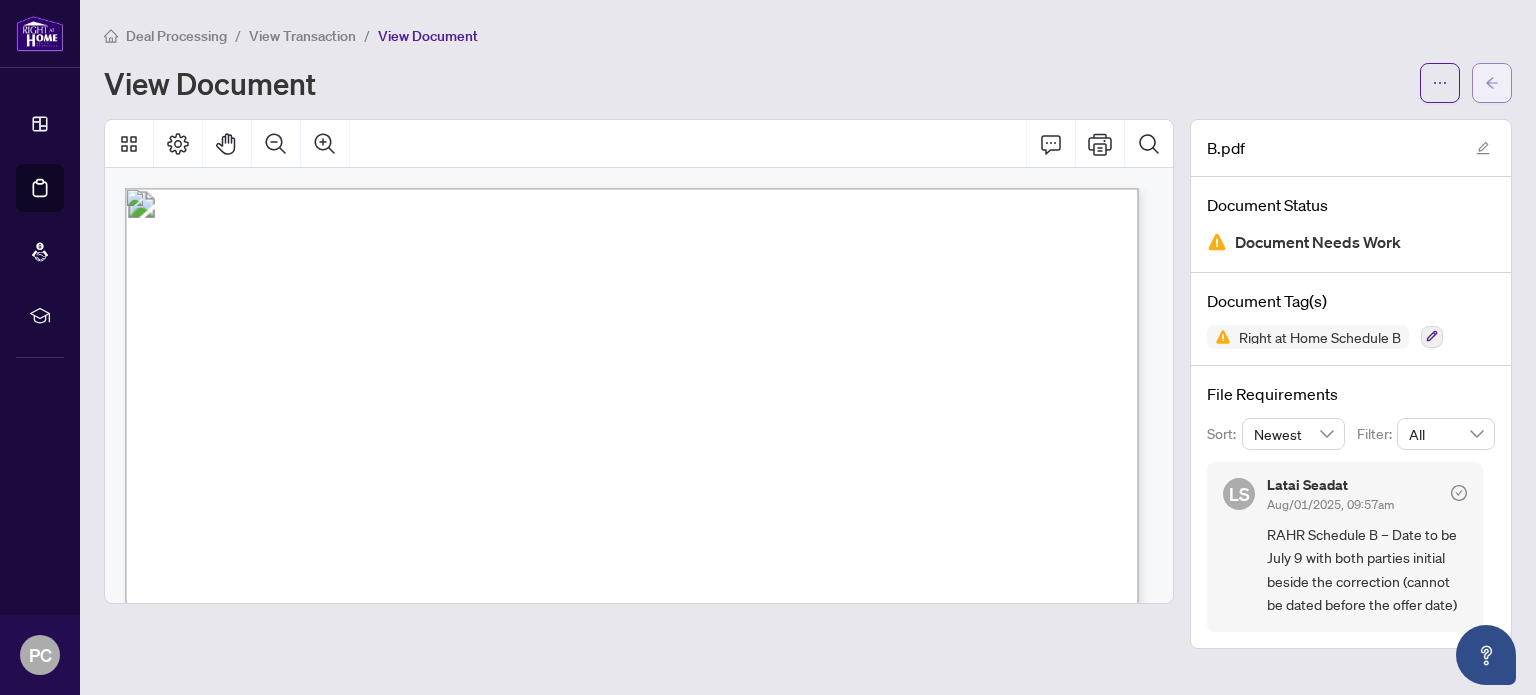click 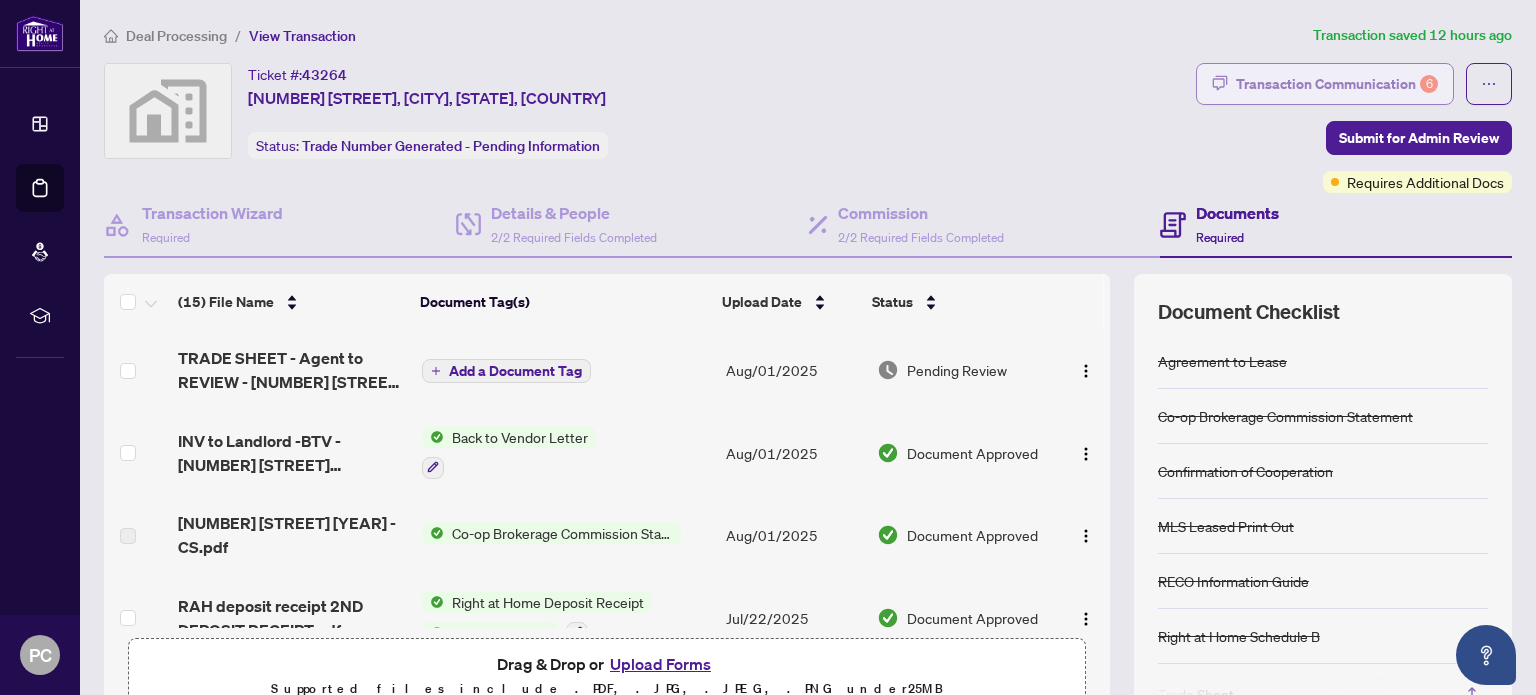 click on "Transaction Communication 6" at bounding box center [1337, 84] 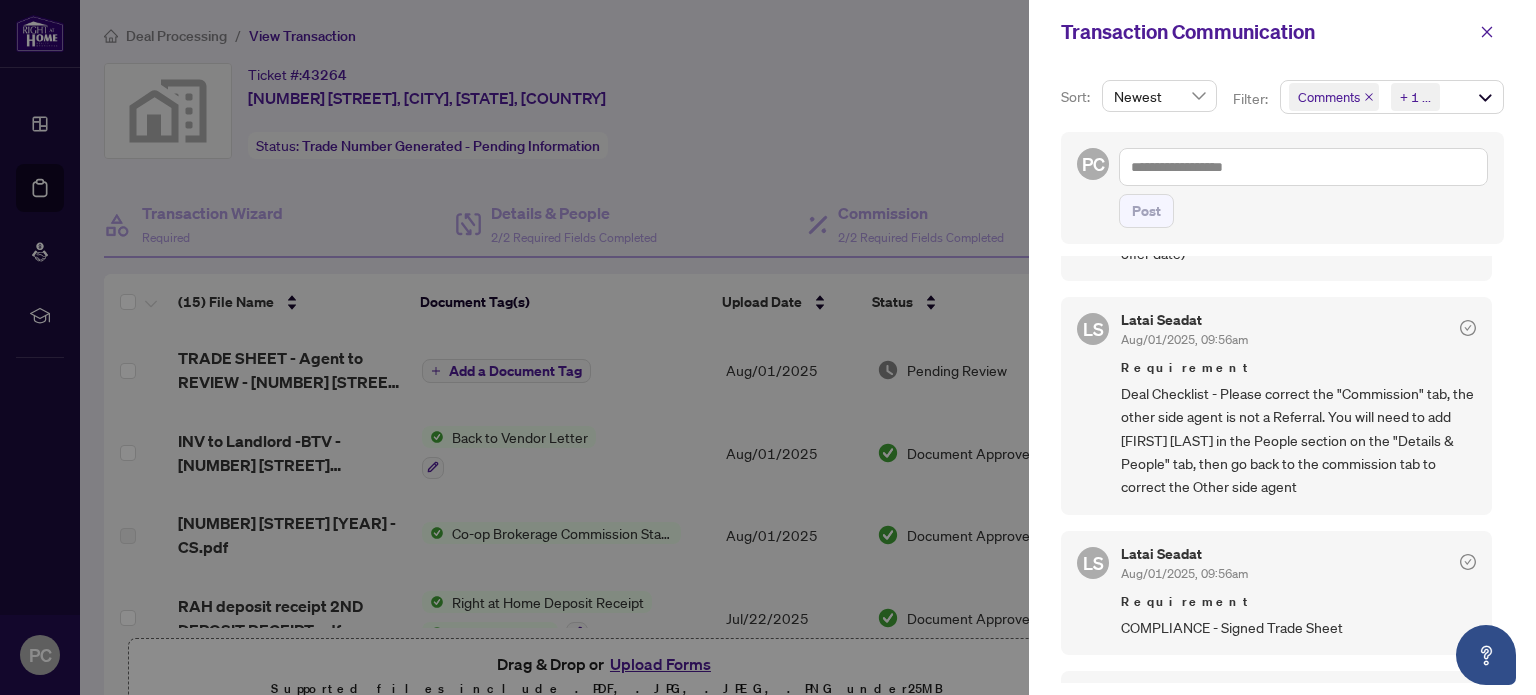 scroll, scrollTop: 600, scrollLeft: 0, axis: vertical 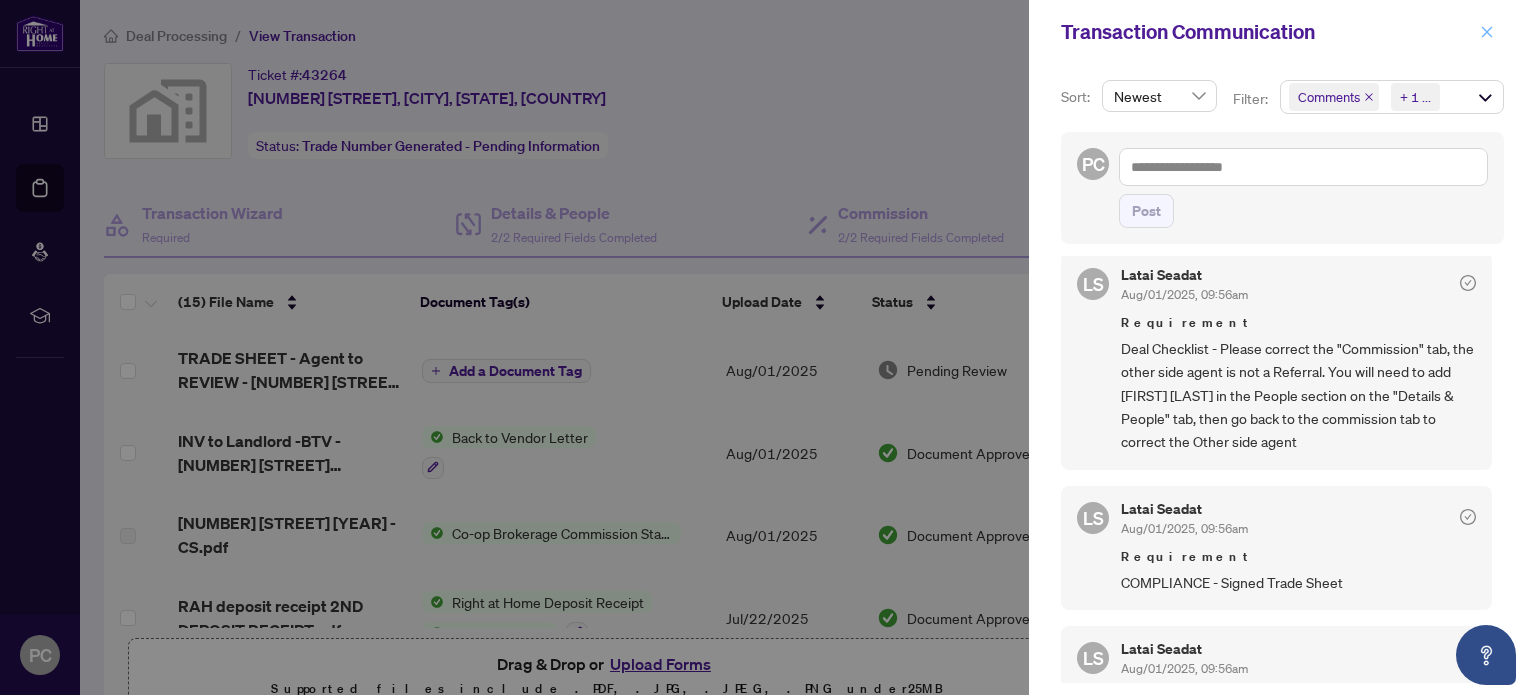 click 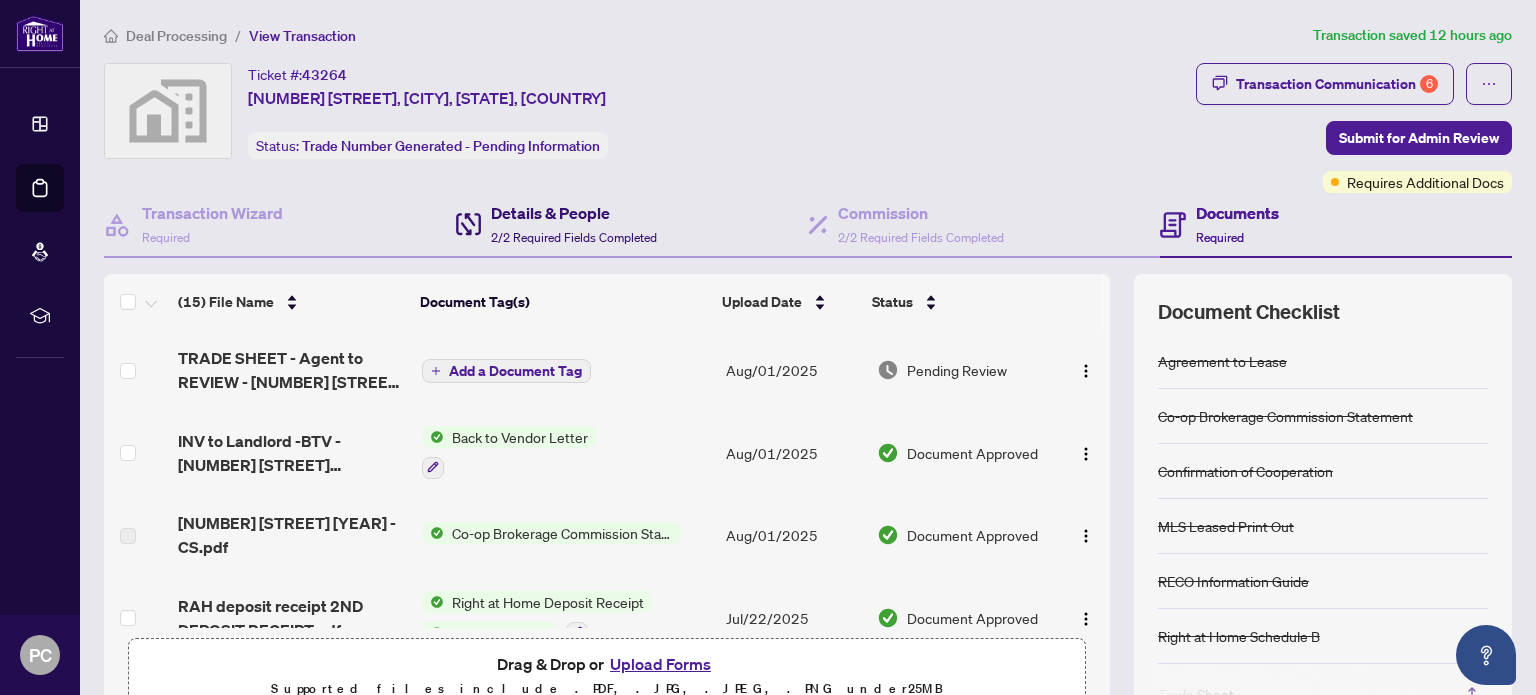 click on "Details & People" at bounding box center (574, 213) 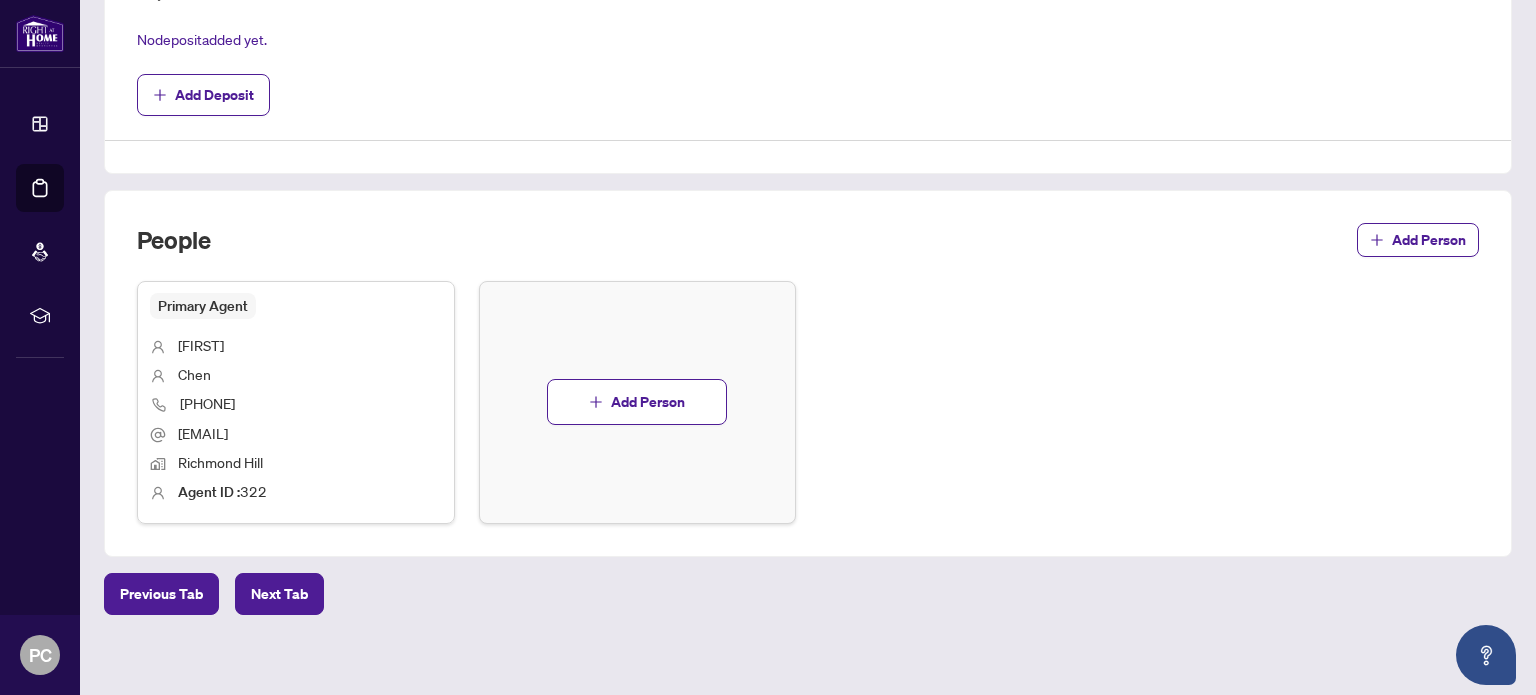 scroll, scrollTop: 782, scrollLeft: 0, axis: vertical 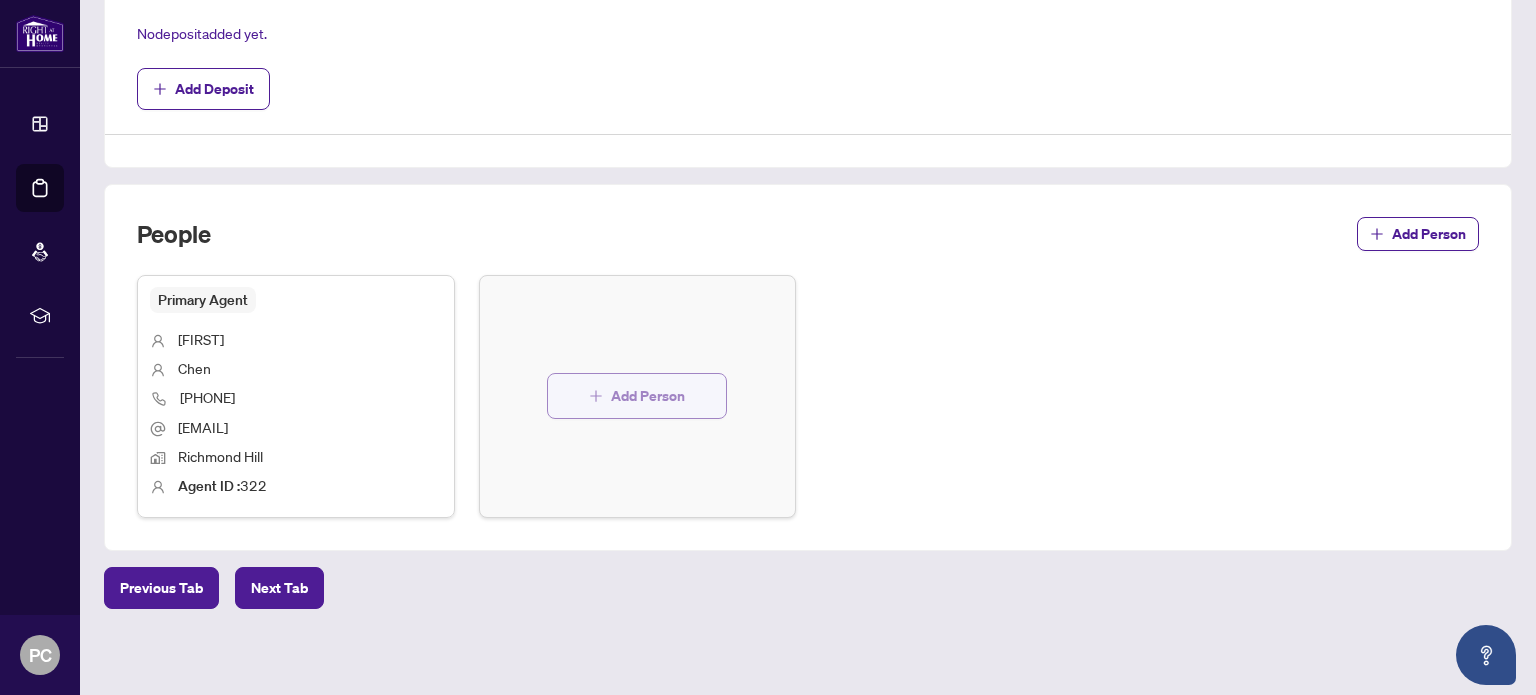 click on "Add Person" at bounding box center [648, 396] 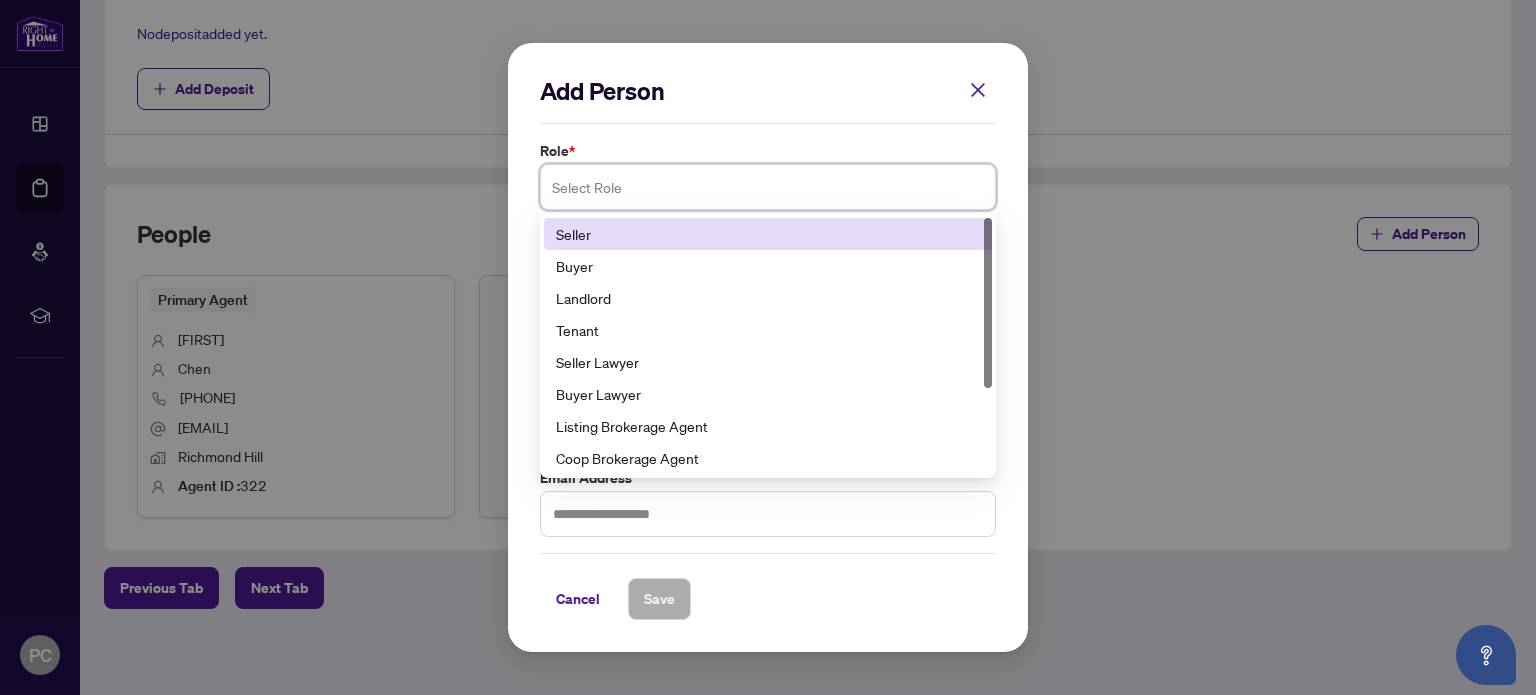 click at bounding box center [768, 187] 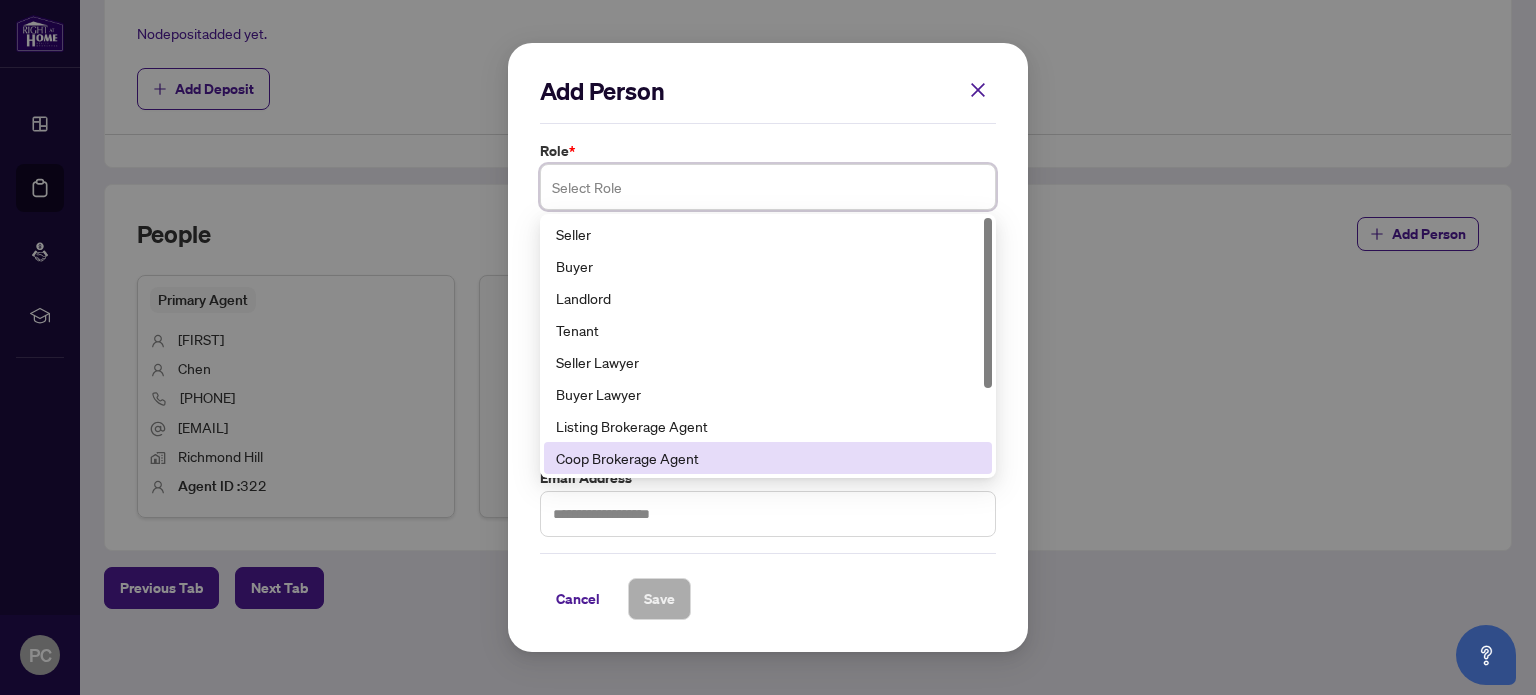 click on "Coop Brokerage Agent" at bounding box center (768, 458) 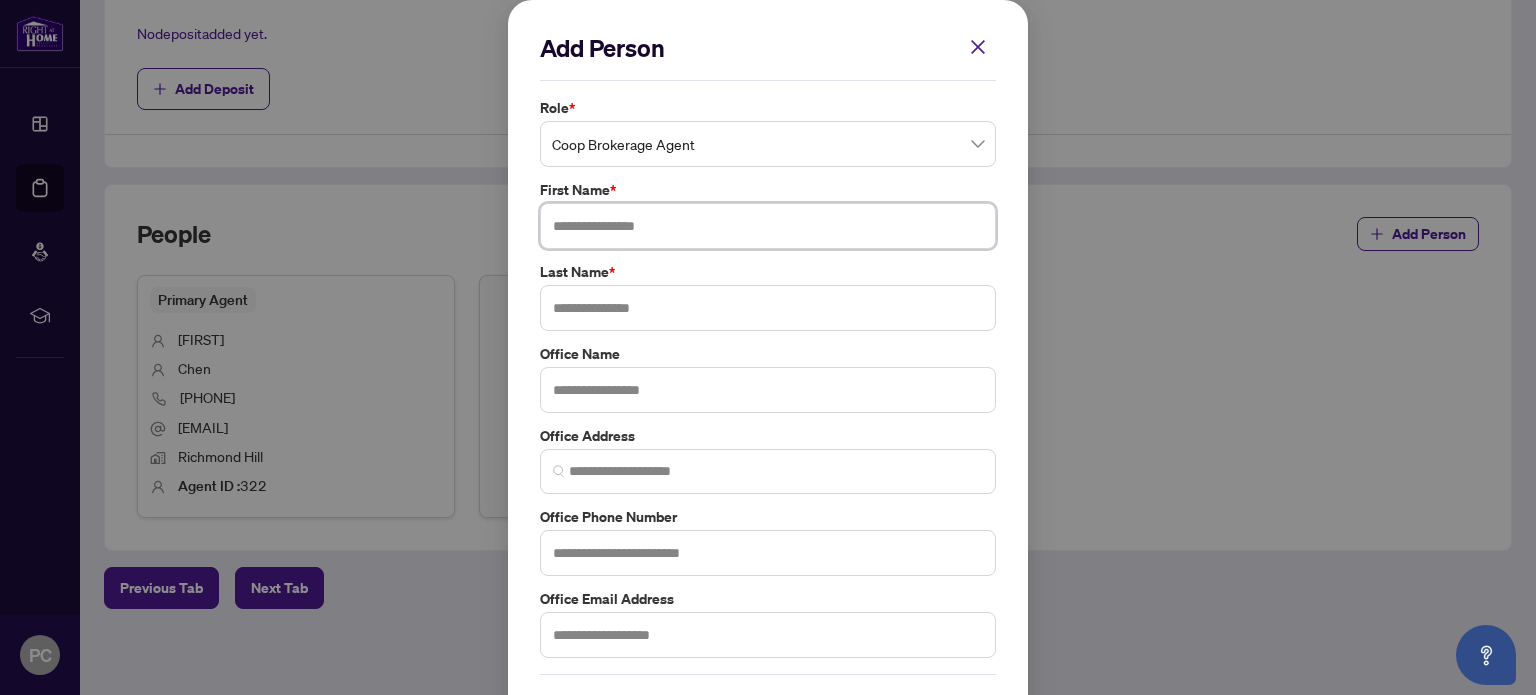 click at bounding box center (768, 226) 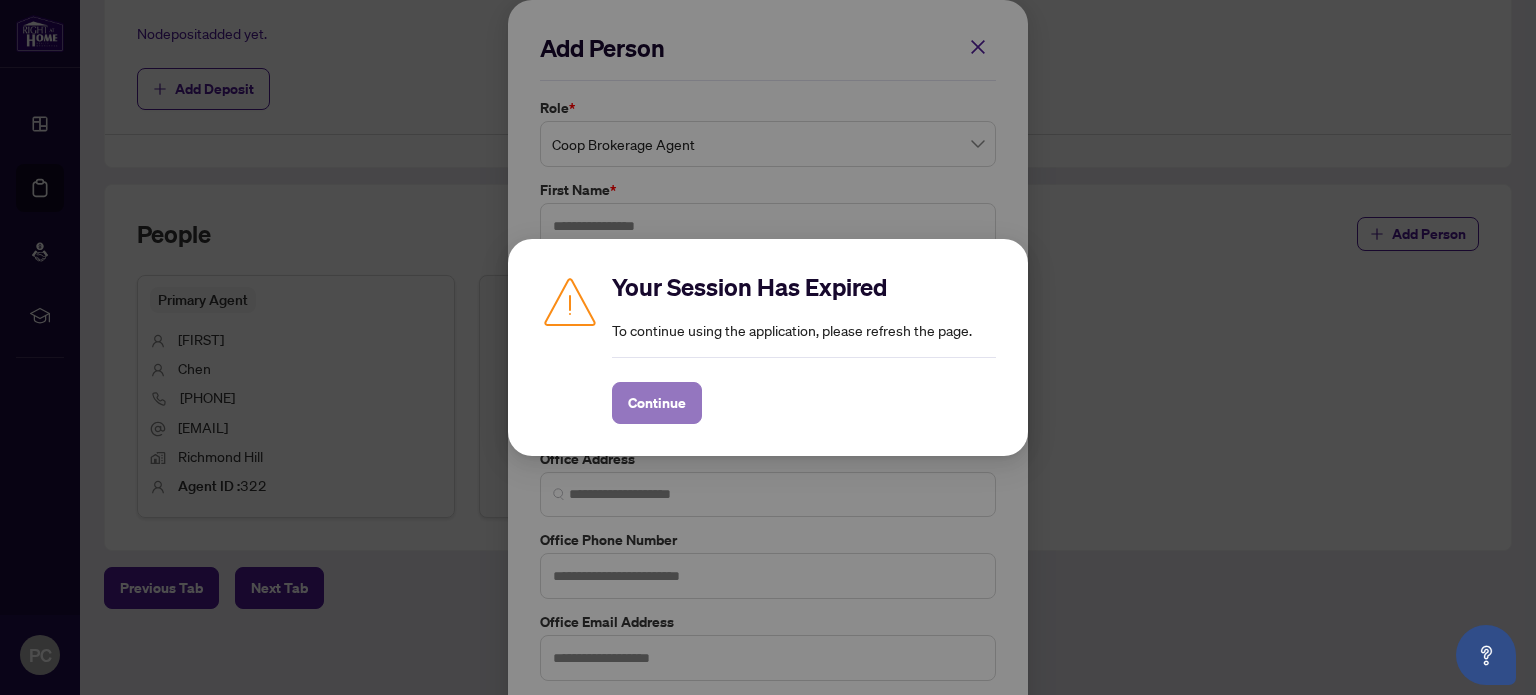 click on "Continue" at bounding box center (657, 403) 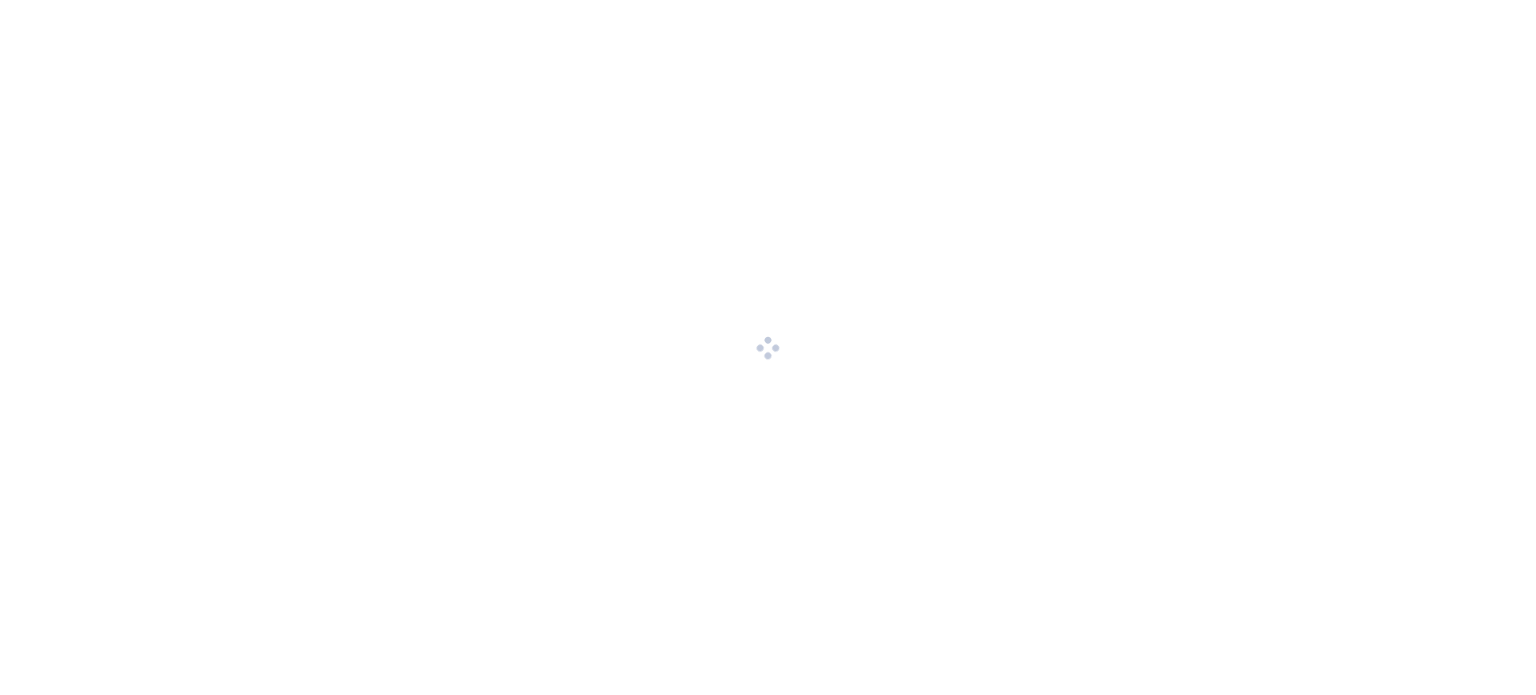 scroll, scrollTop: 0, scrollLeft: 0, axis: both 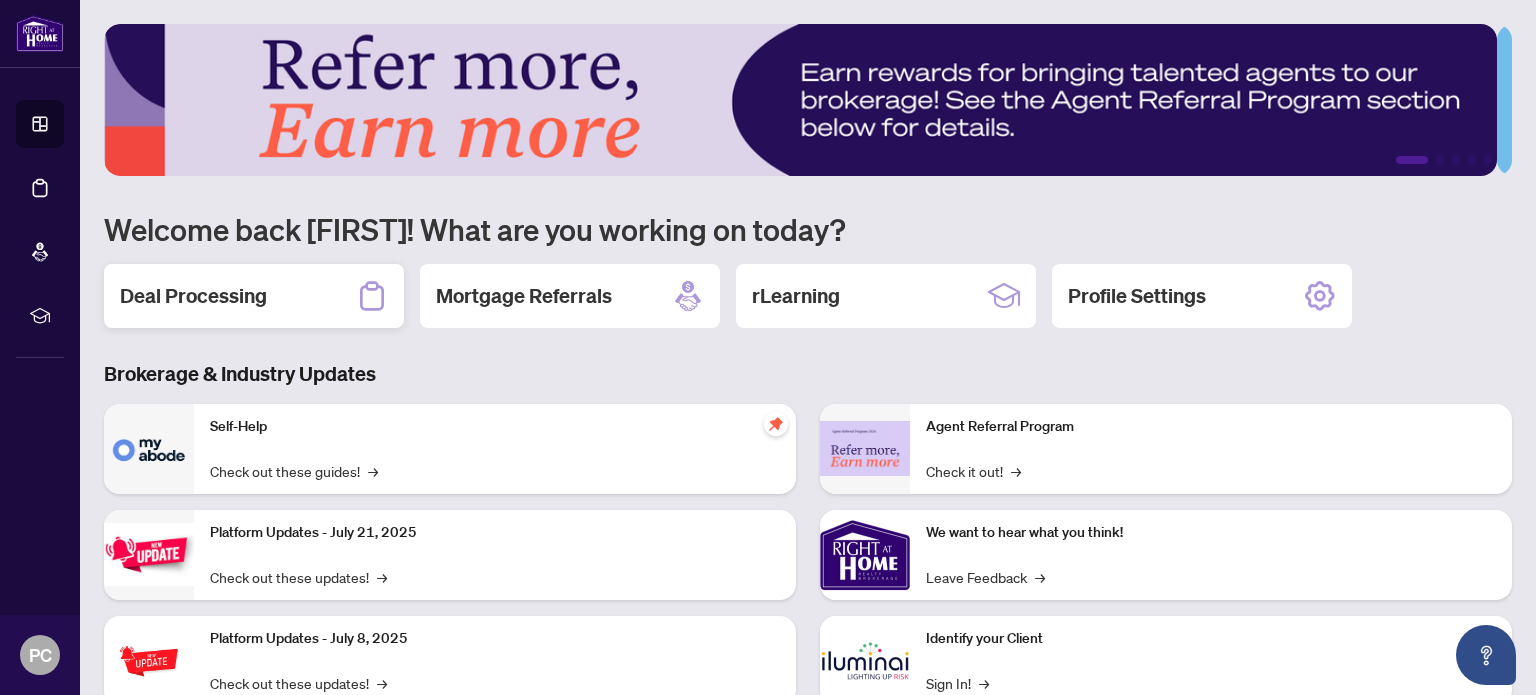 click on "Deal Processing" at bounding box center [193, 296] 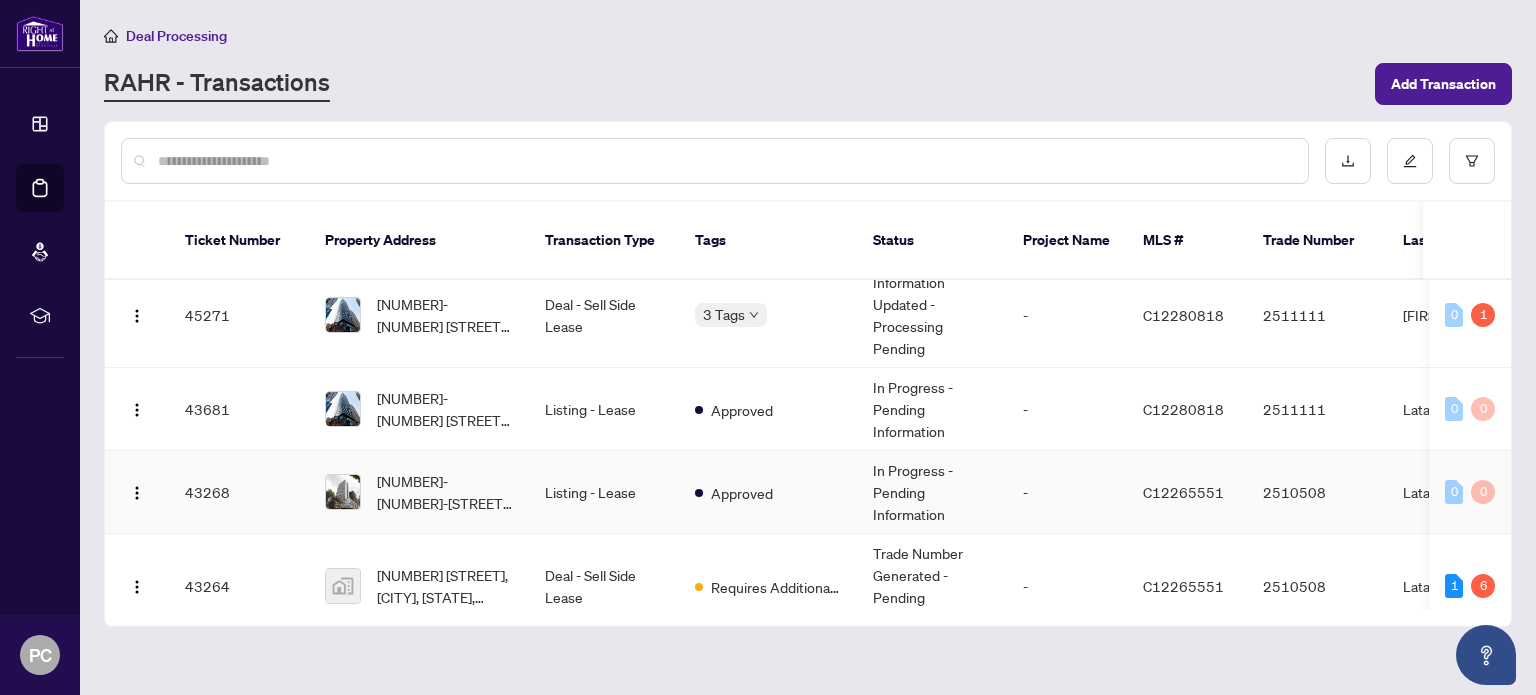scroll, scrollTop: 200, scrollLeft: 0, axis: vertical 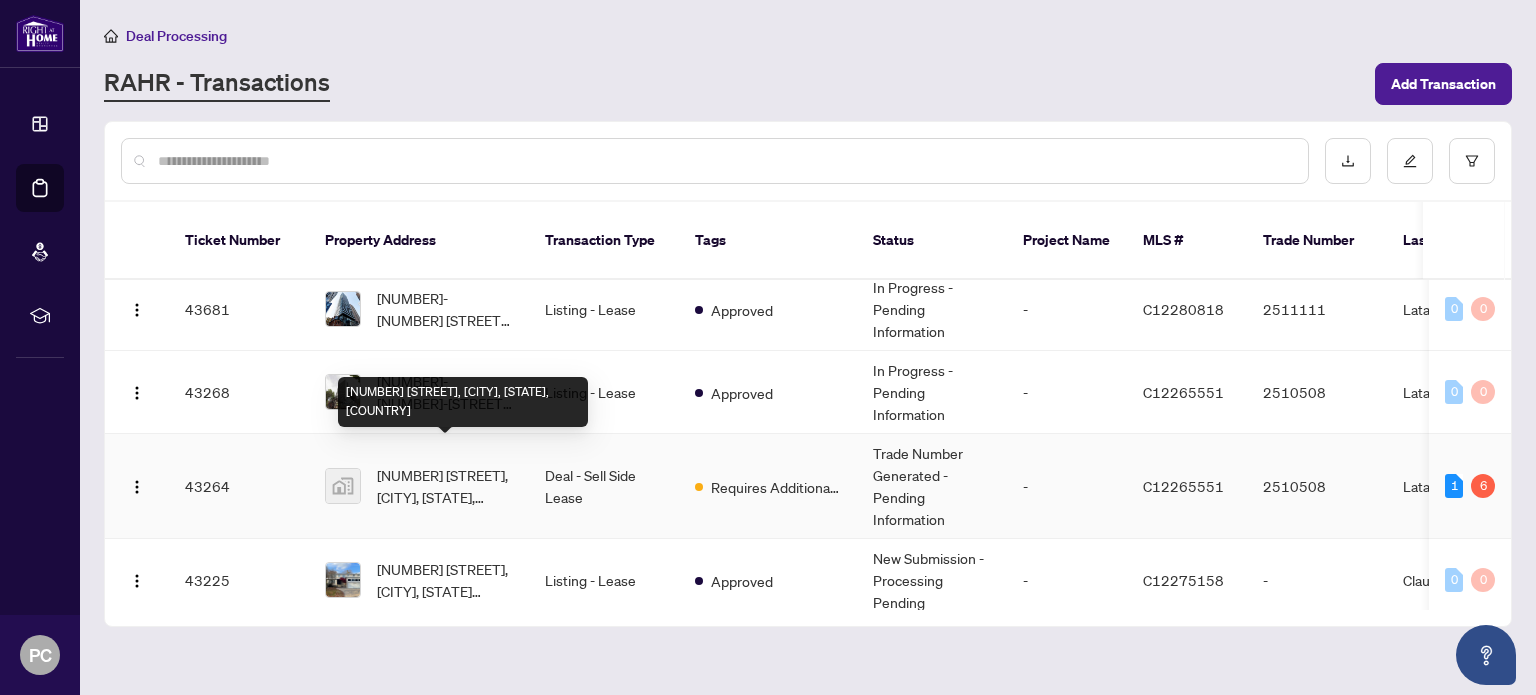 click on "[NUMBER] [STREET], [CITY], [STATE], [COUNTRY]" at bounding box center (445, 486) 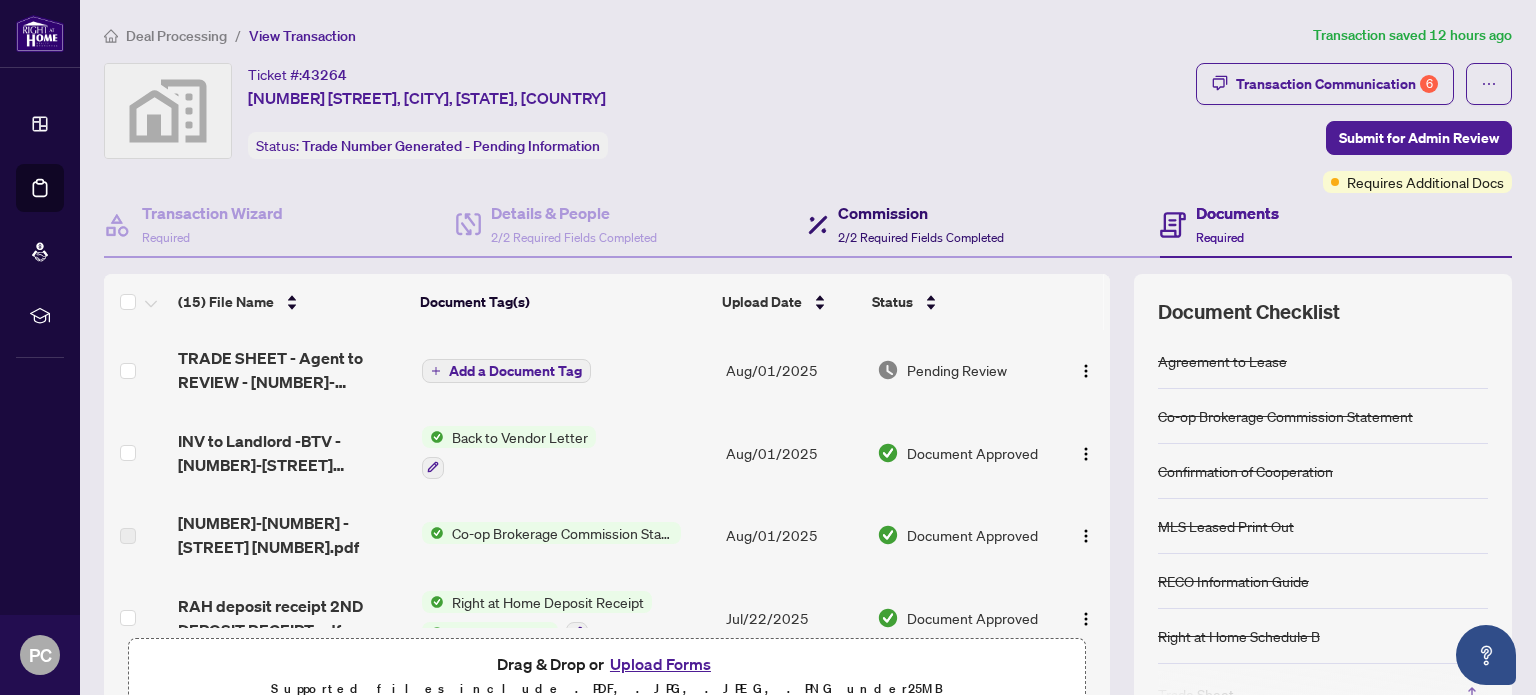 click on "Commission" at bounding box center (921, 213) 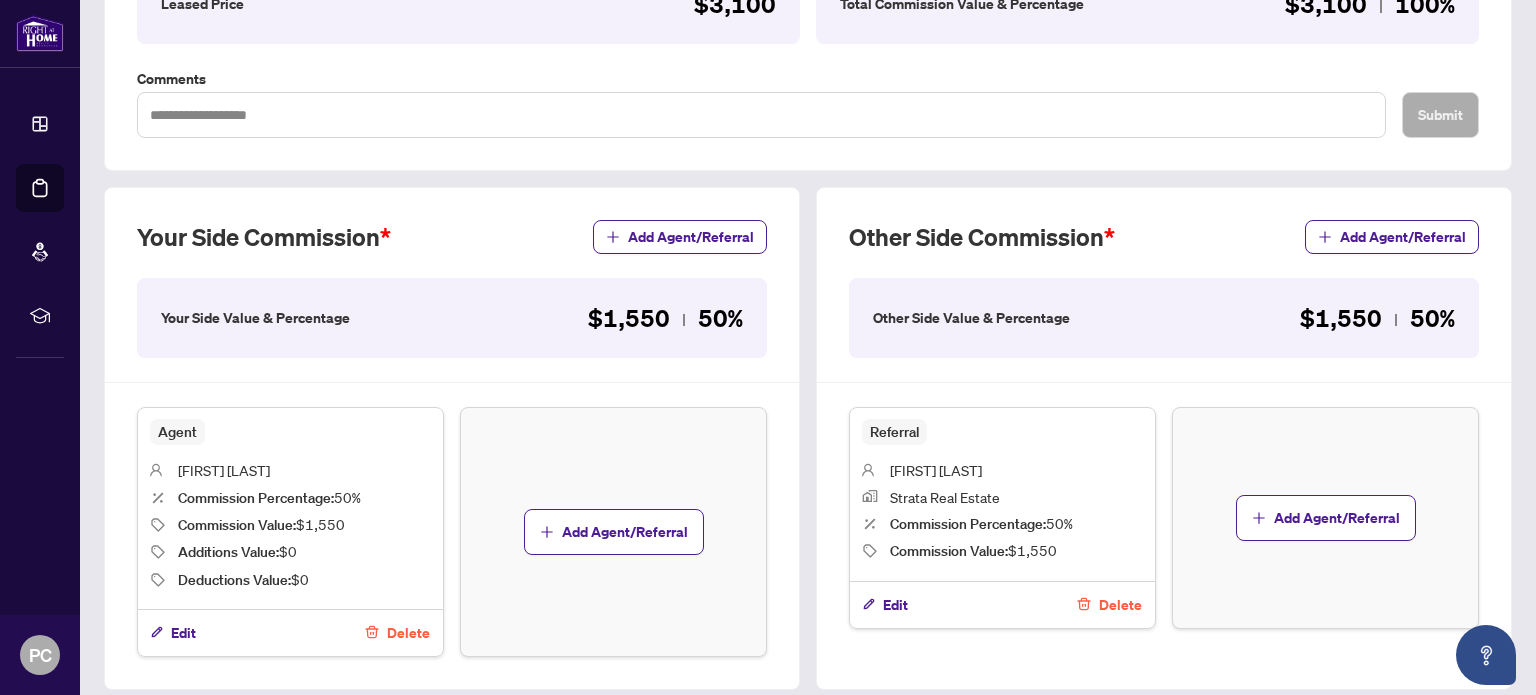 scroll, scrollTop: 500, scrollLeft: 0, axis: vertical 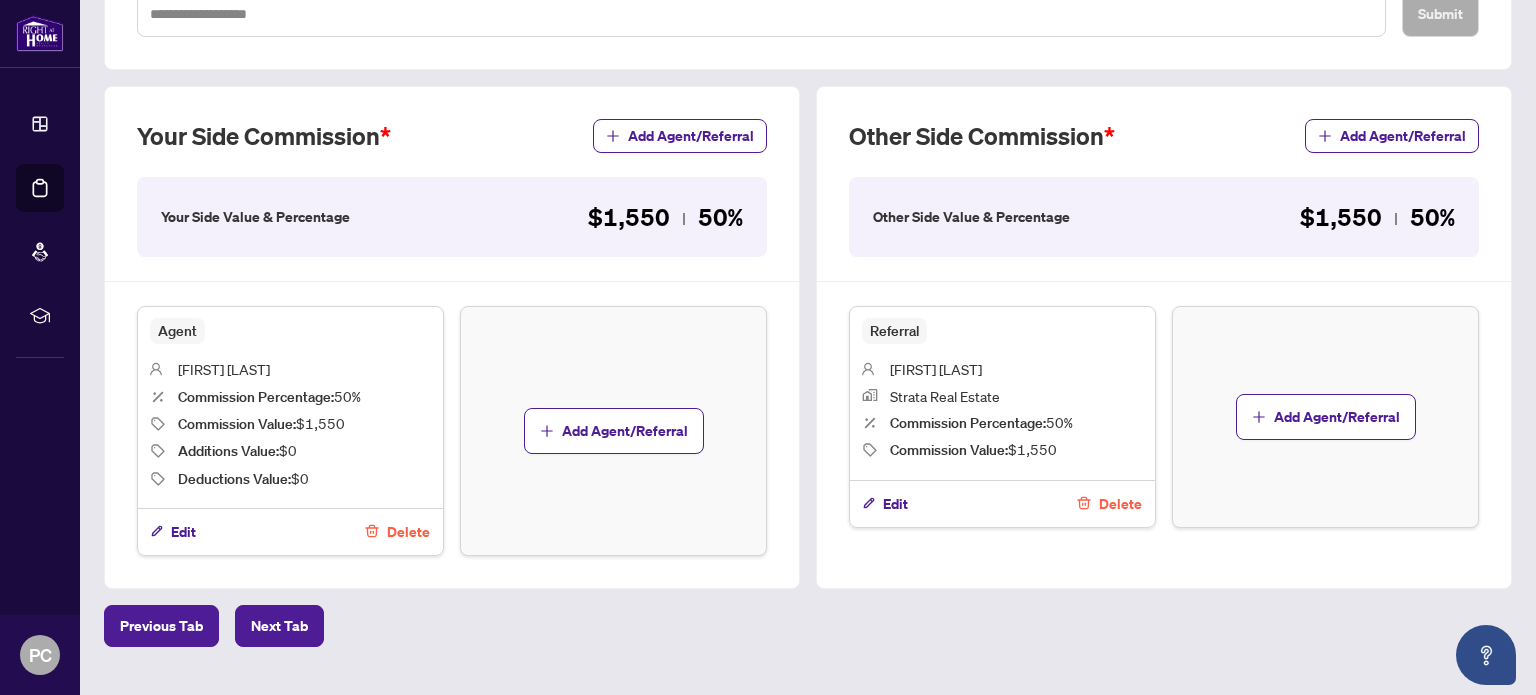 drag, startPoint x: 993, startPoint y: 364, endPoint x: 884, endPoint y: 353, distance: 109.55364 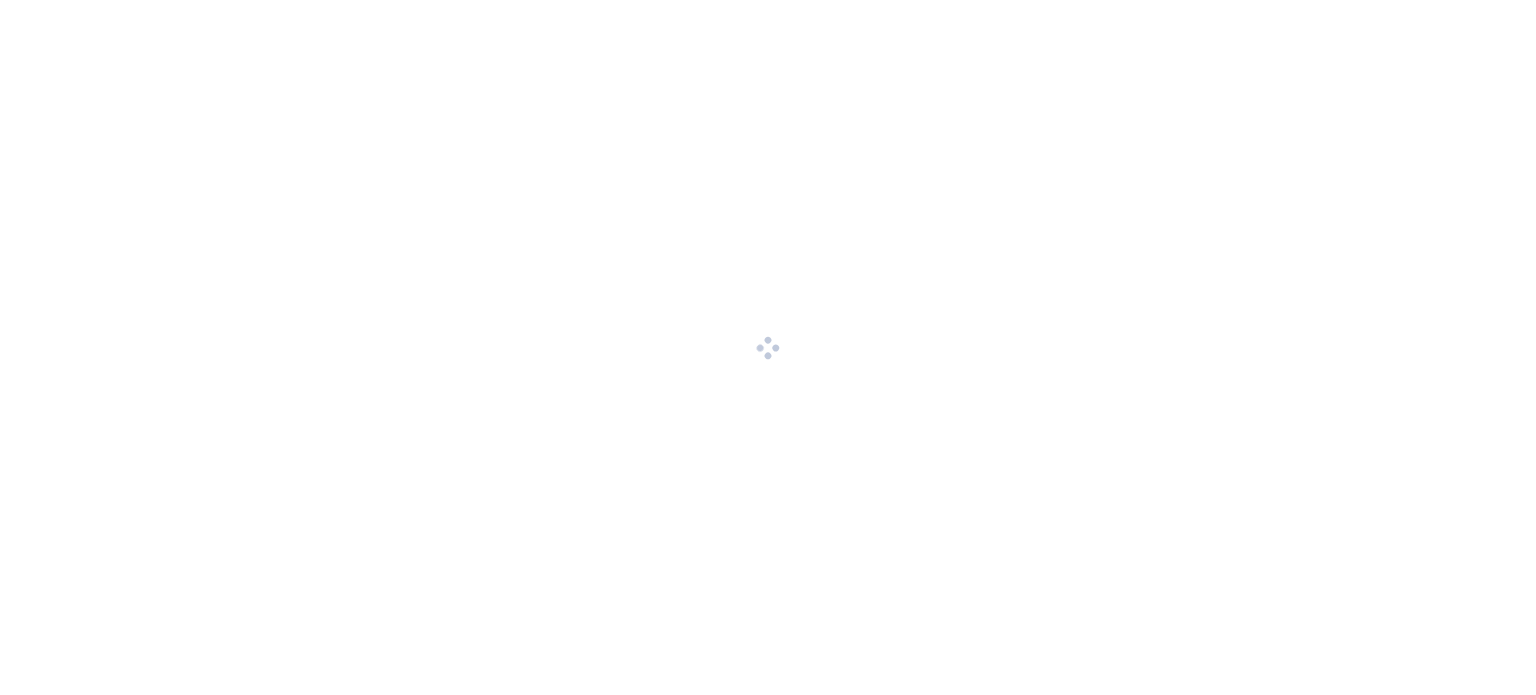 scroll, scrollTop: 0, scrollLeft: 0, axis: both 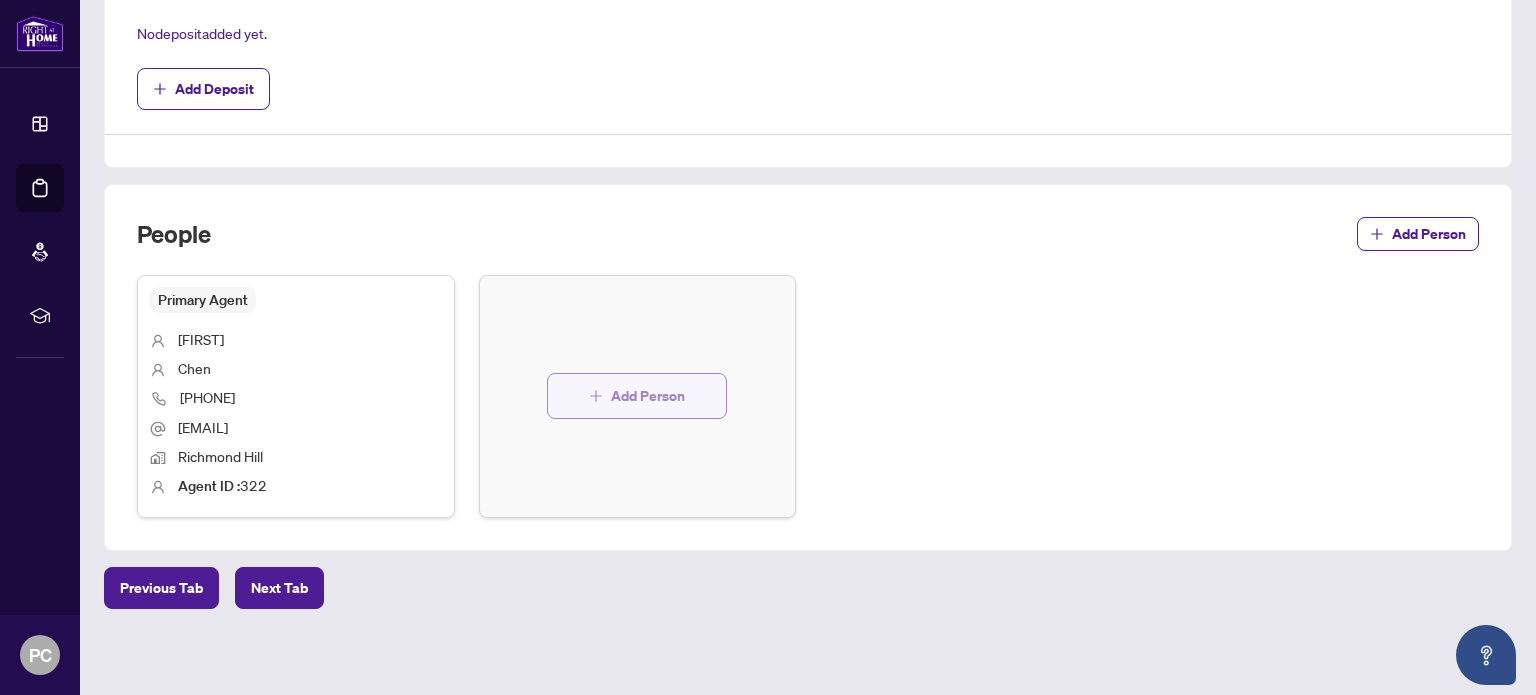 click on "Add Person" at bounding box center (648, 396) 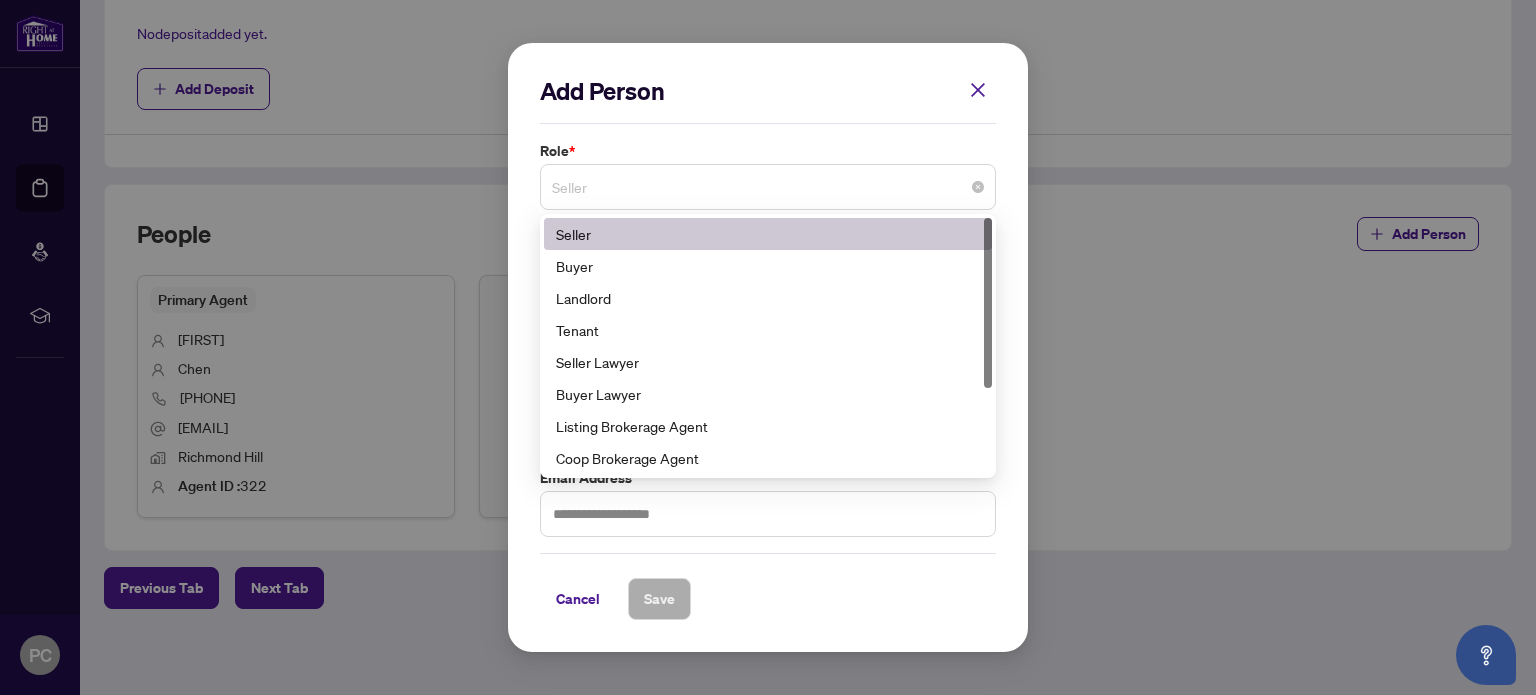 click on "Seller" at bounding box center [768, 187] 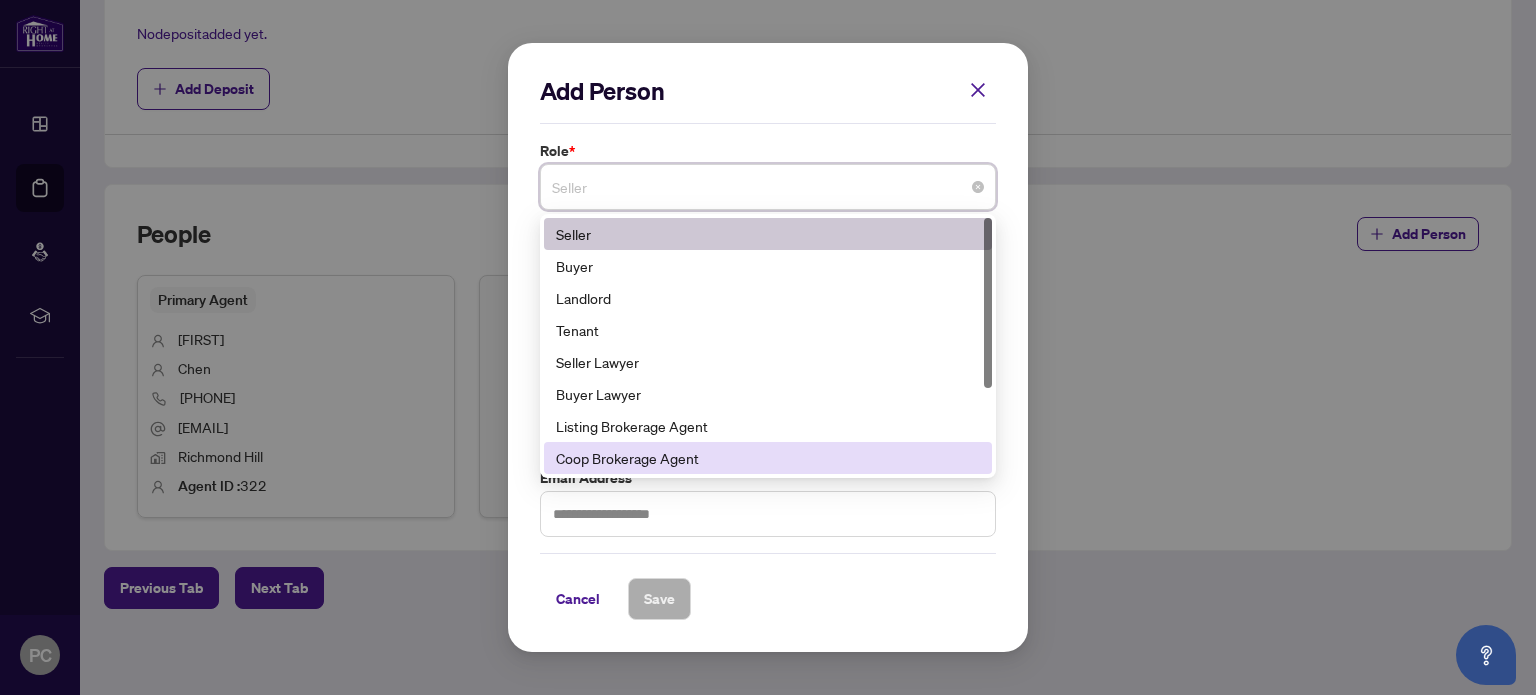 click on "Coop Brokerage Agent" at bounding box center [768, 458] 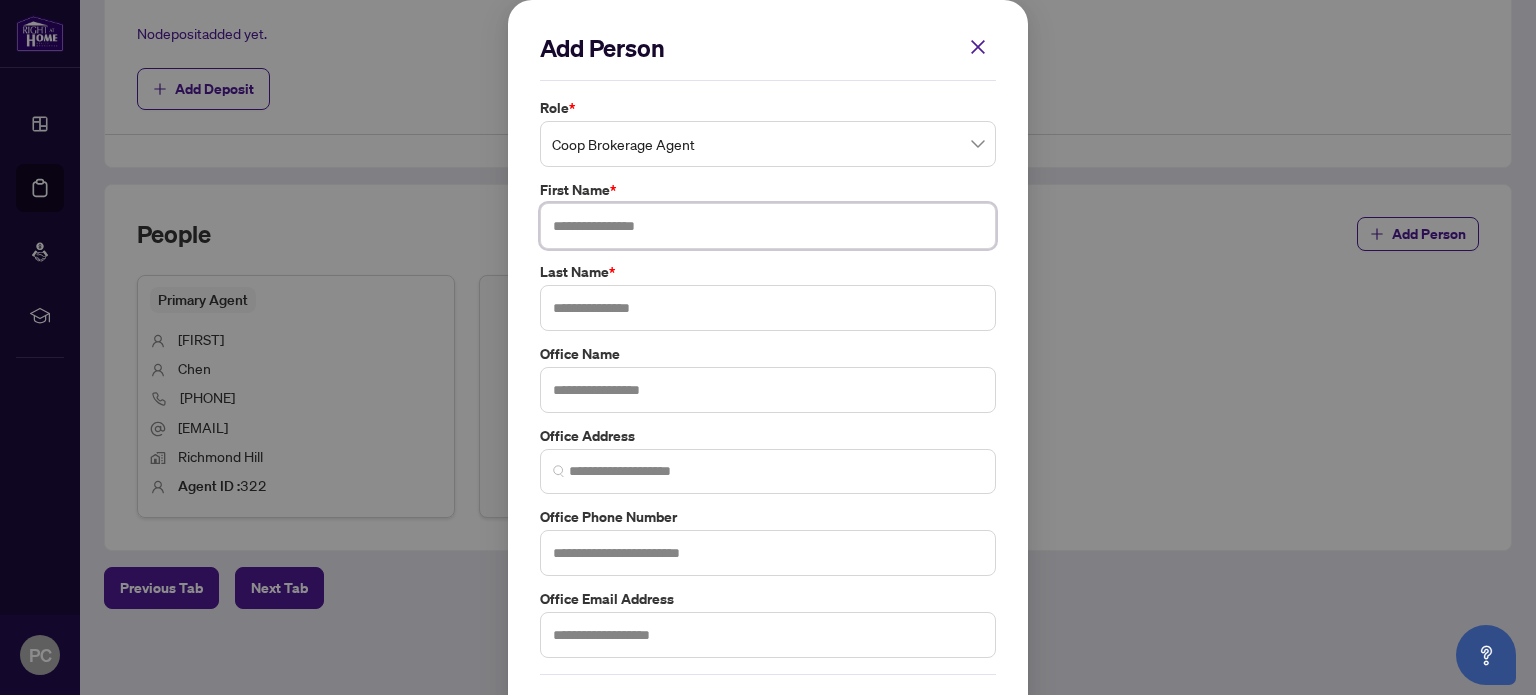 click at bounding box center [768, 226] 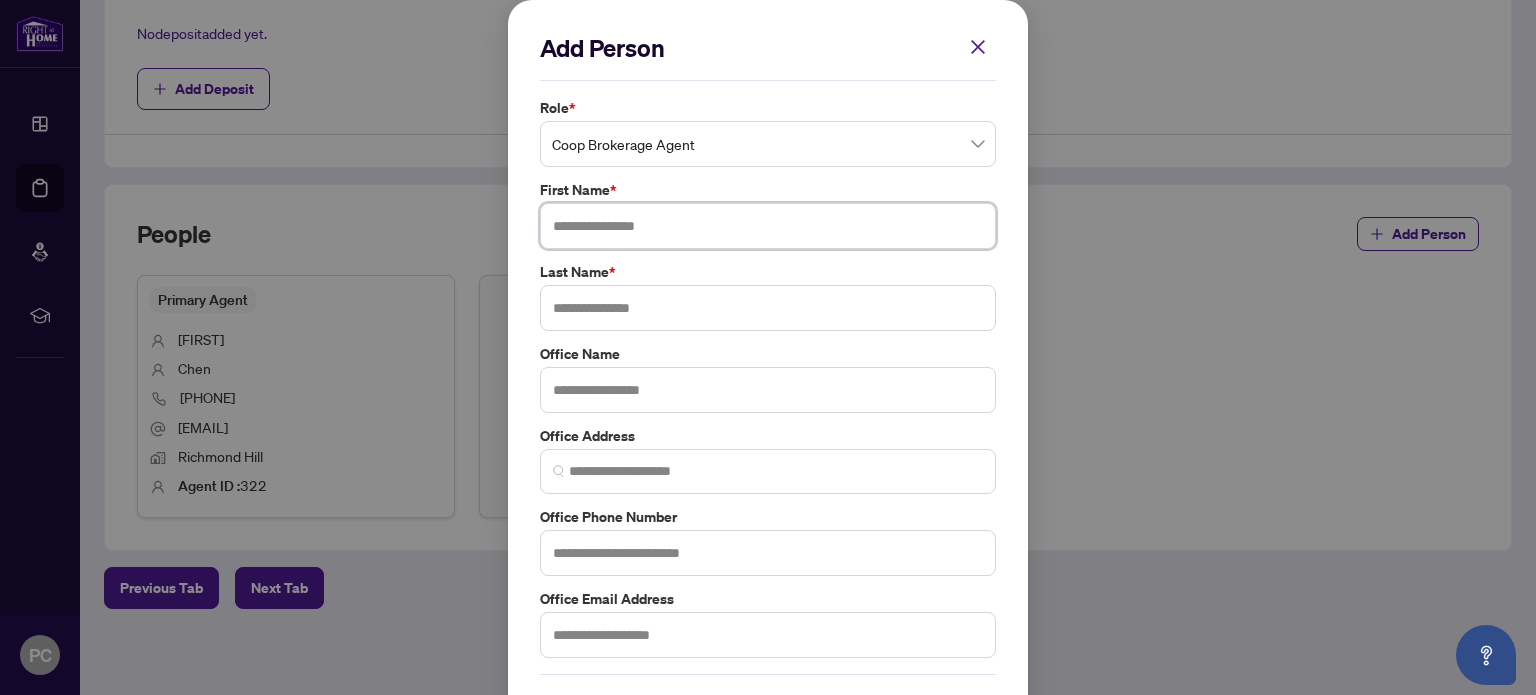 paste on "**********" 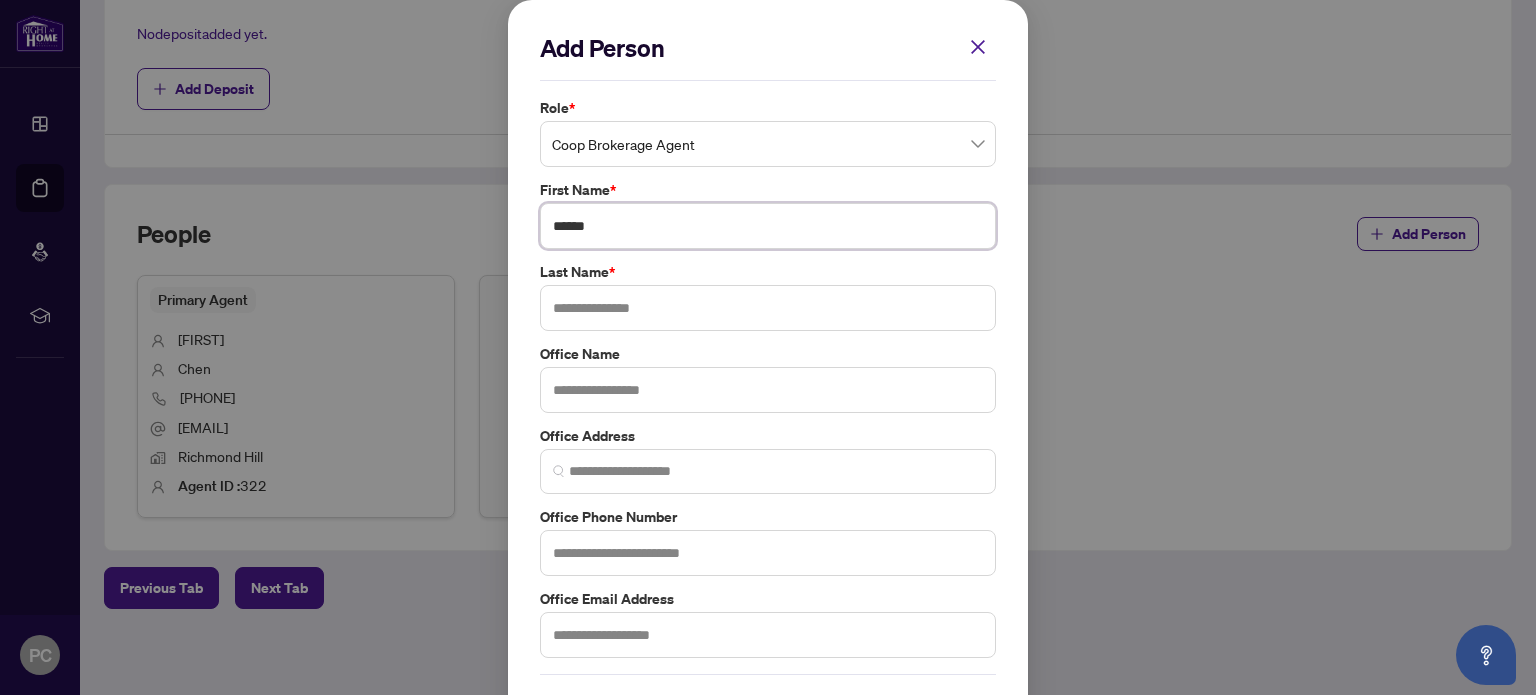 type on "*****" 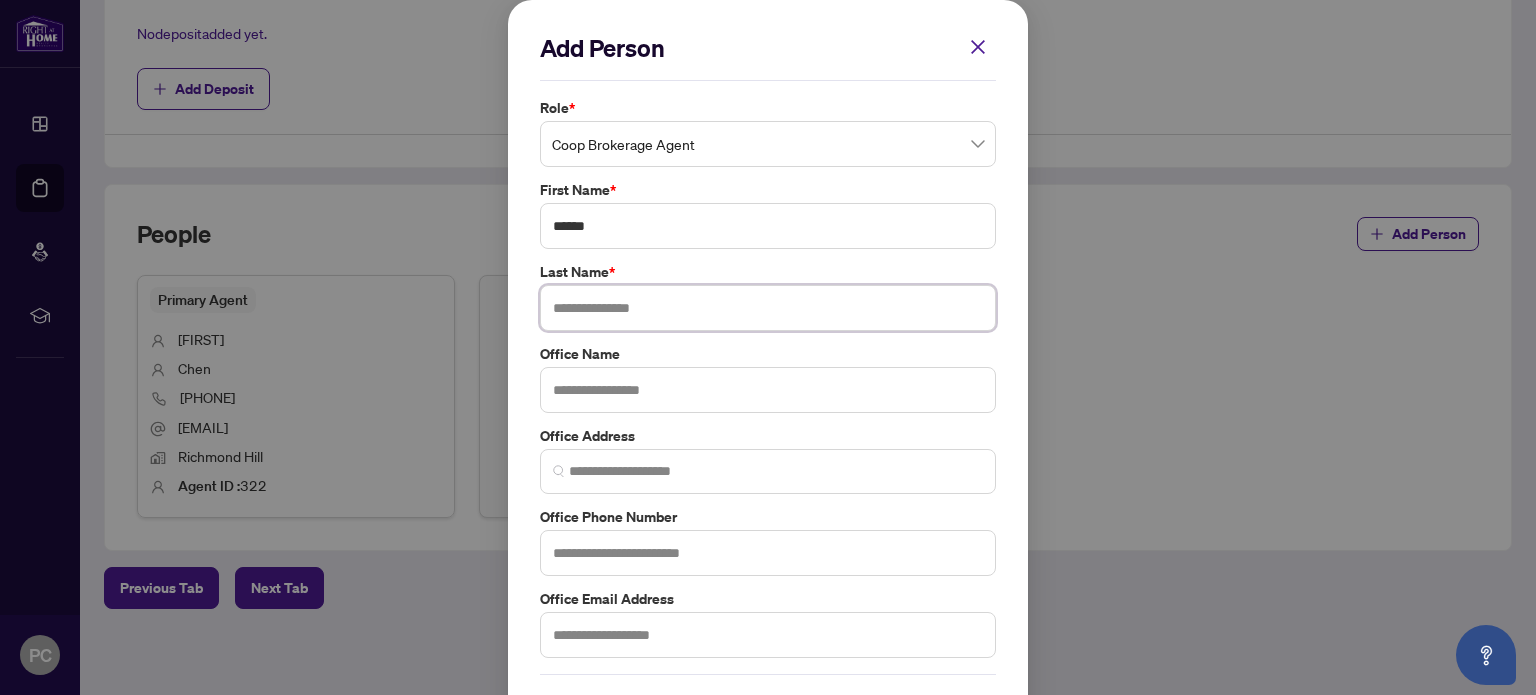 click at bounding box center [768, 308] 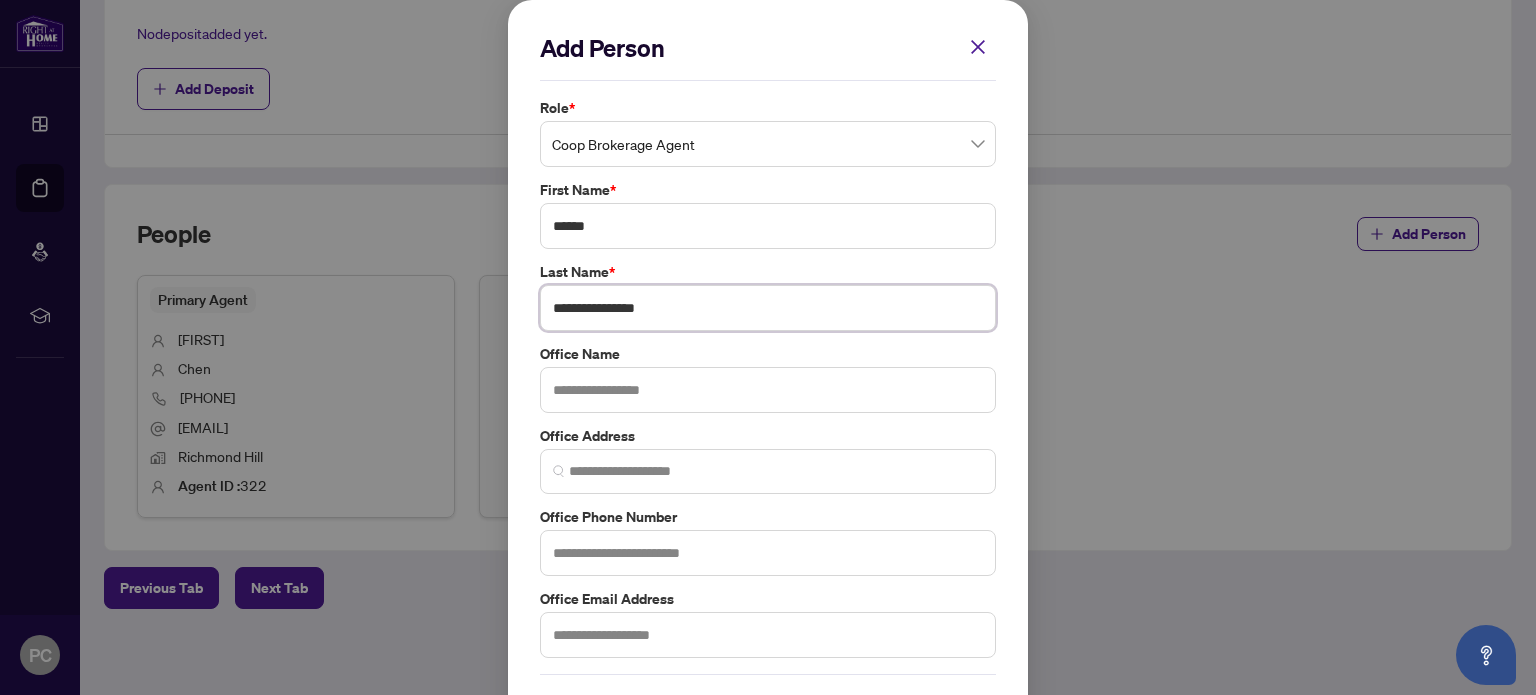 click on "**********" at bounding box center [768, 308] 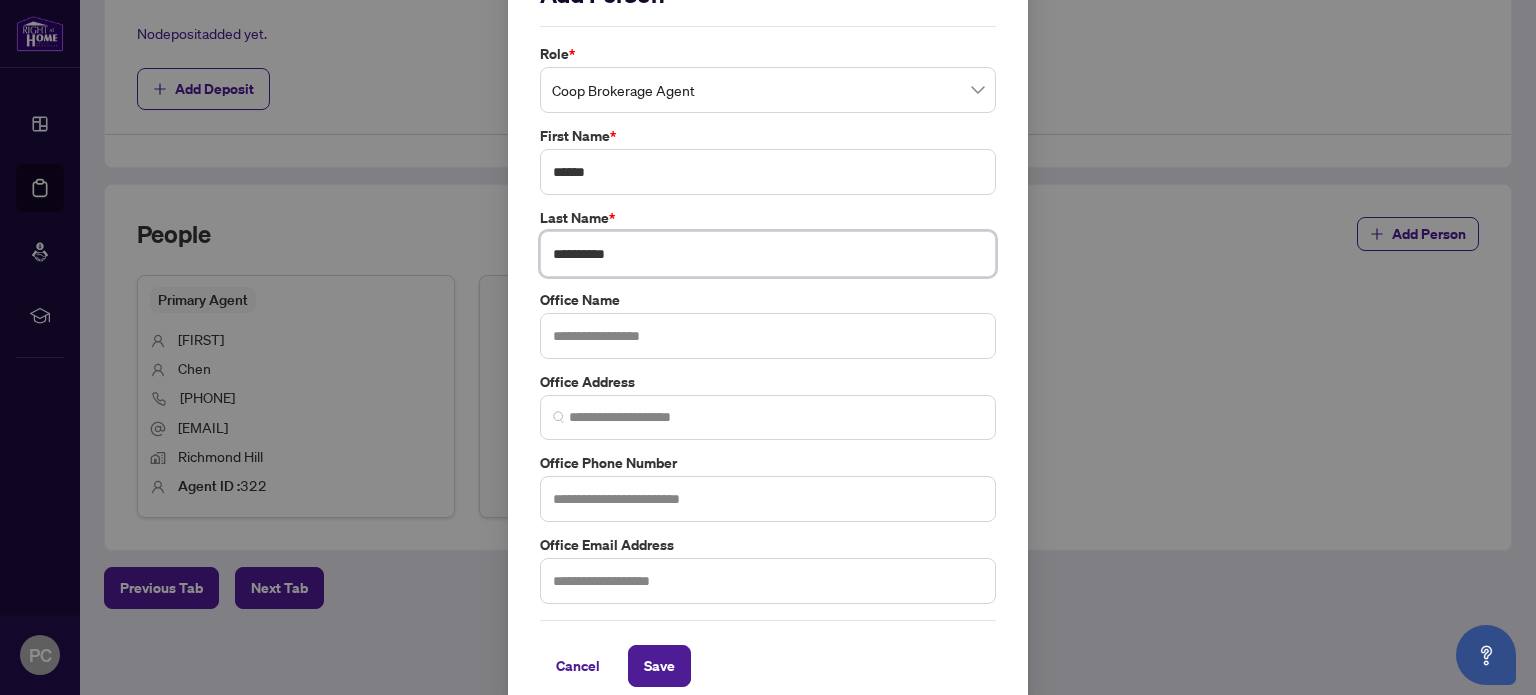 scroll, scrollTop: 74, scrollLeft: 0, axis: vertical 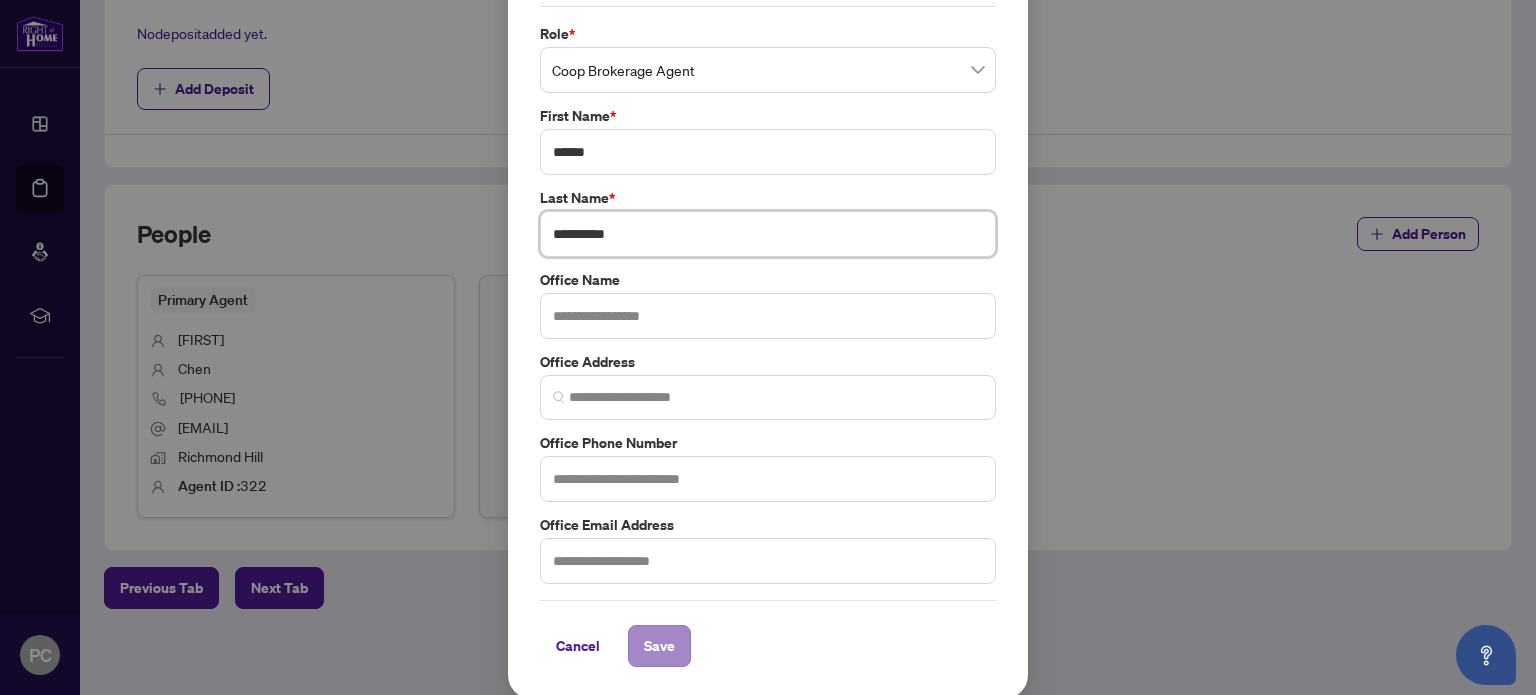 type on "**********" 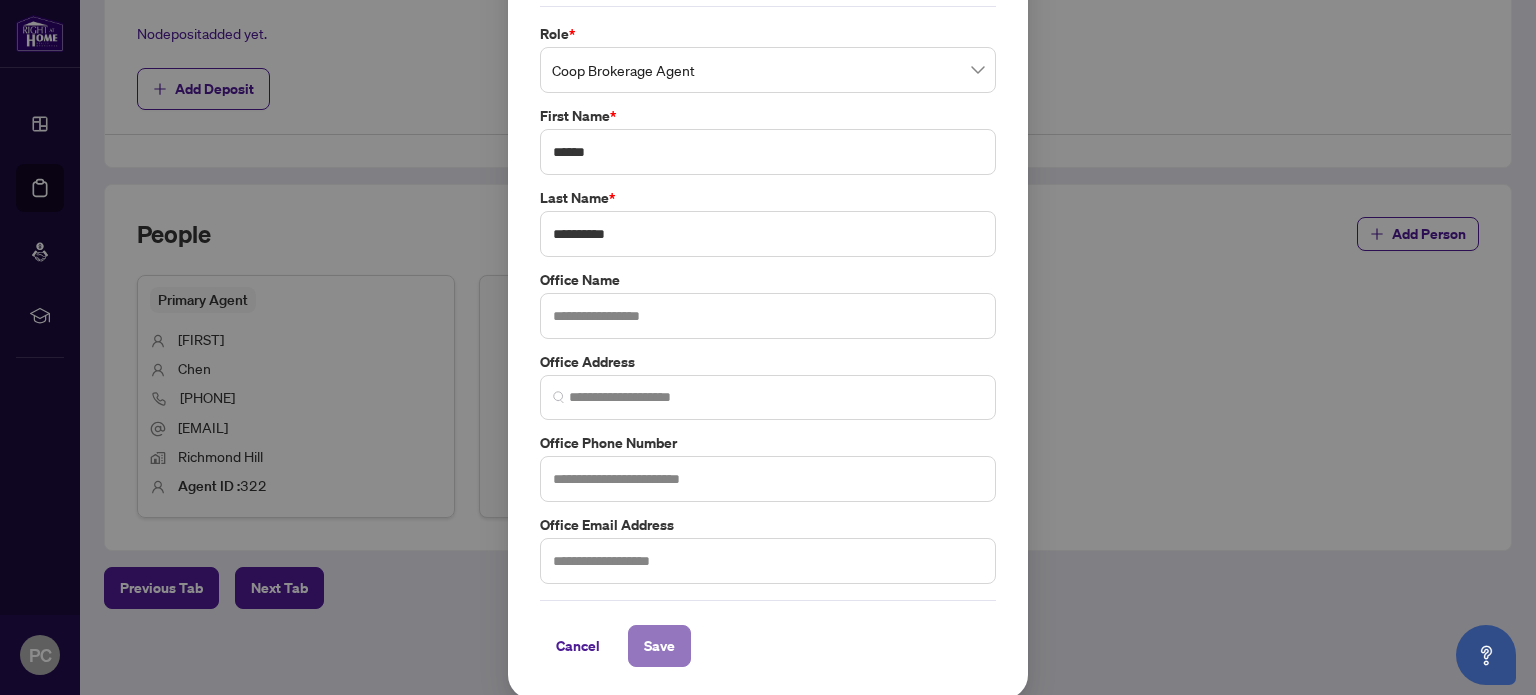 click on "Save" at bounding box center [659, 646] 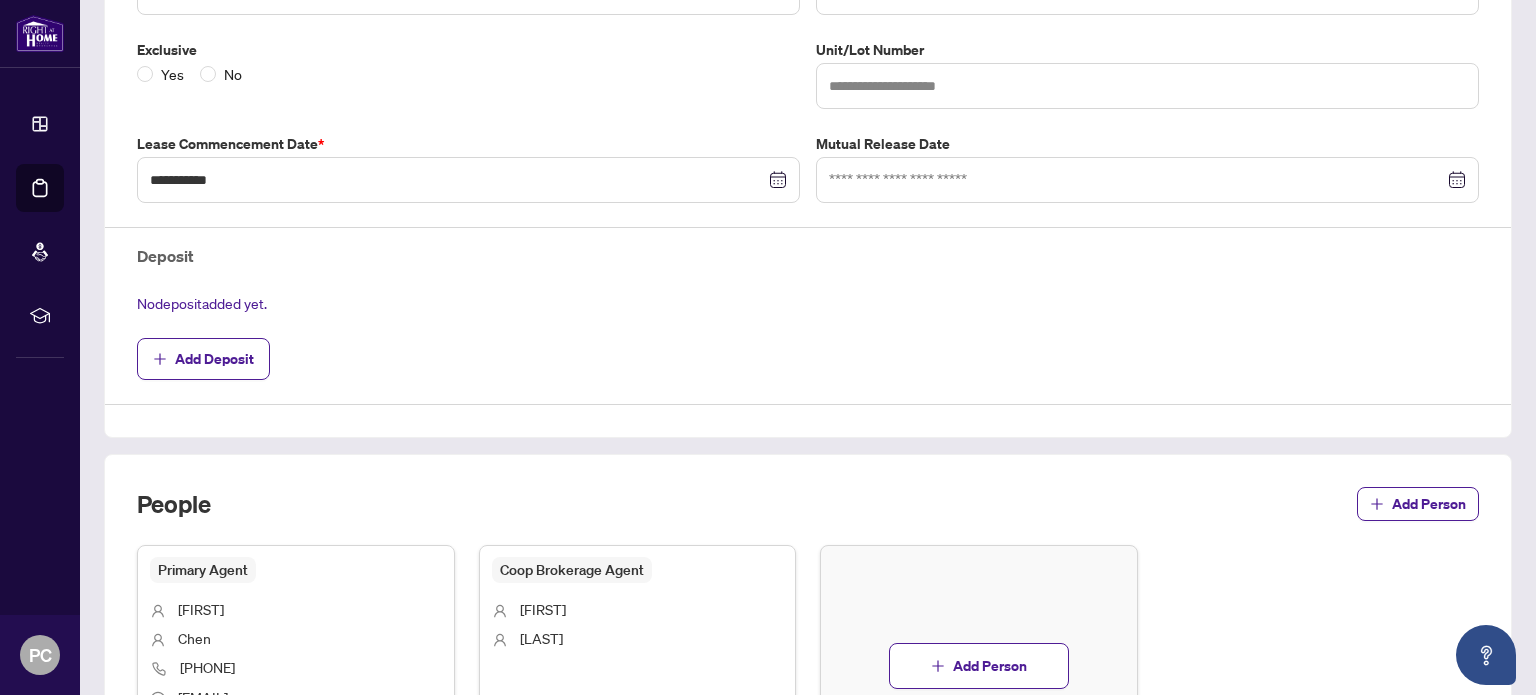 scroll, scrollTop: 782, scrollLeft: 0, axis: vertical 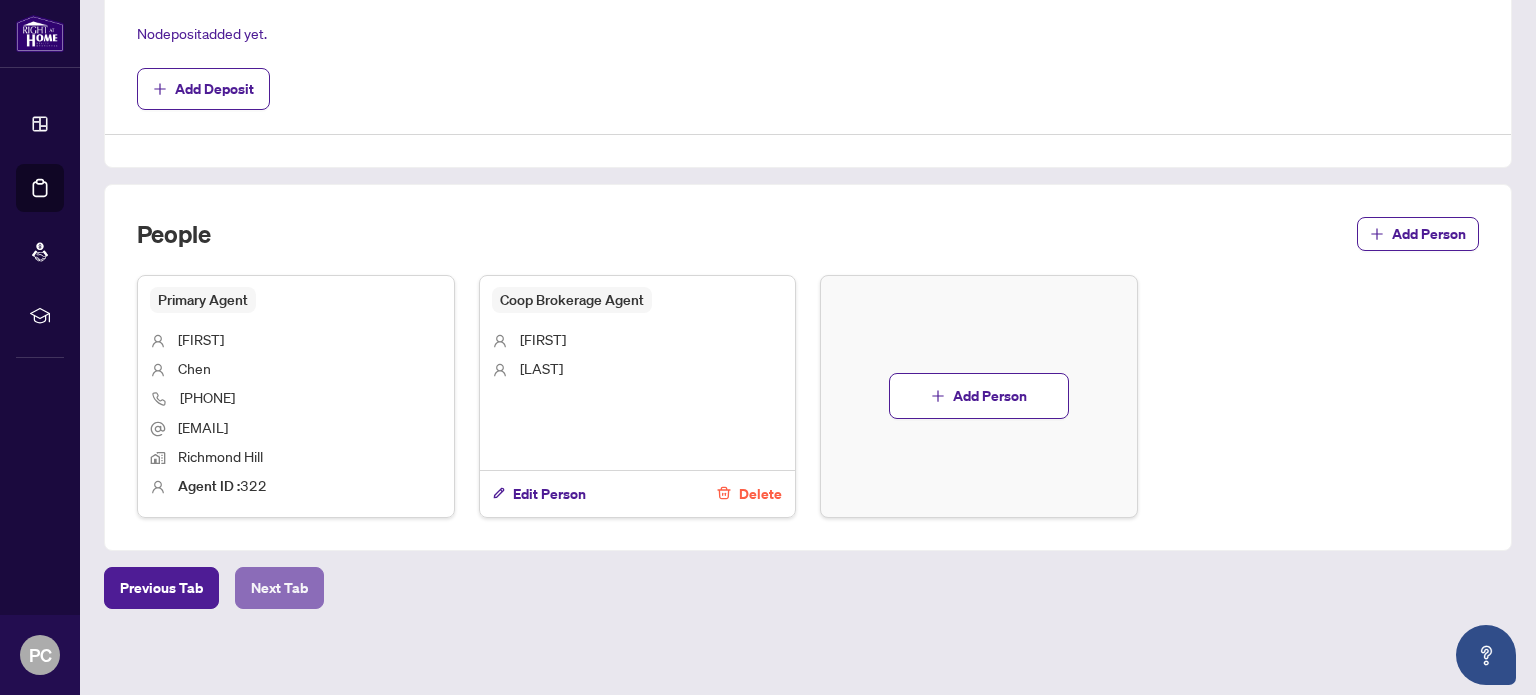 click on "Next Tab" at bounding box center [279, 588] 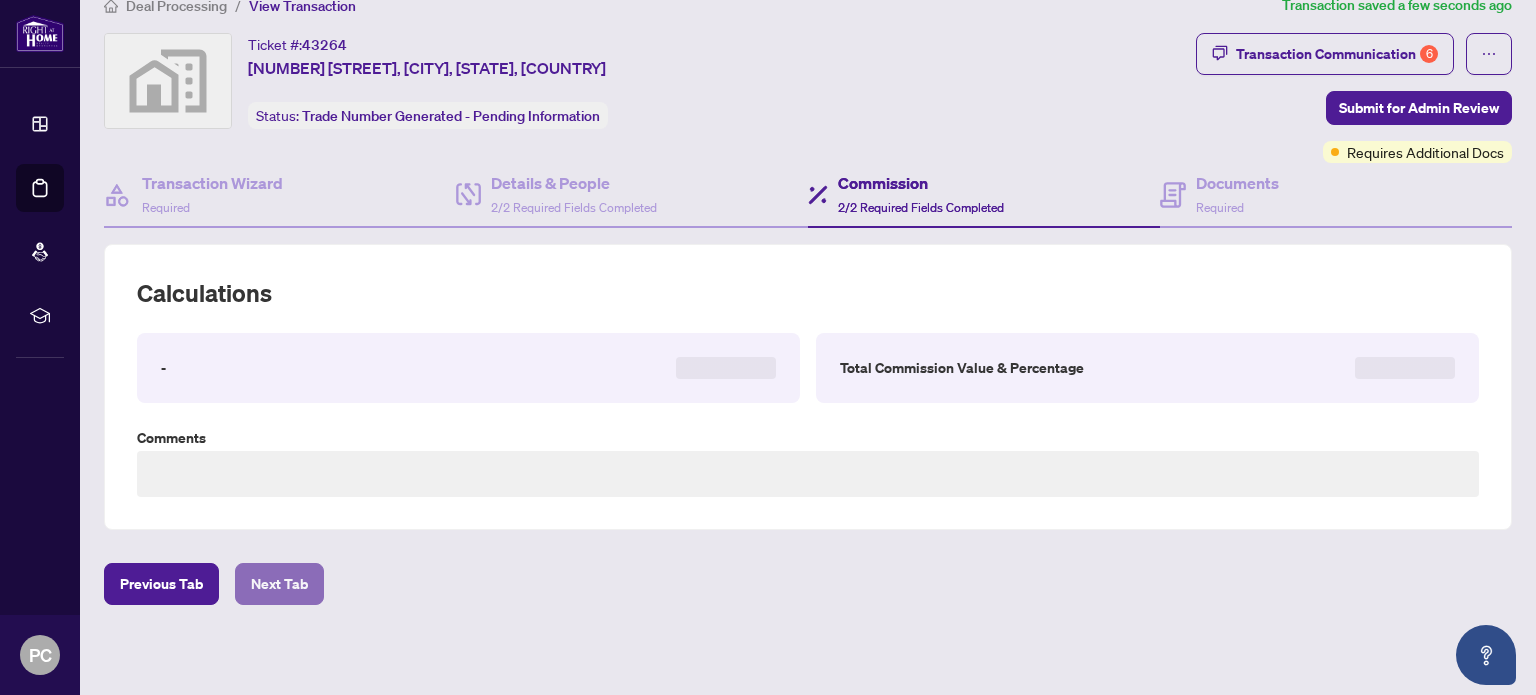 scroll, scrollTop: 535, scrollLeft: 0, axis: vertical 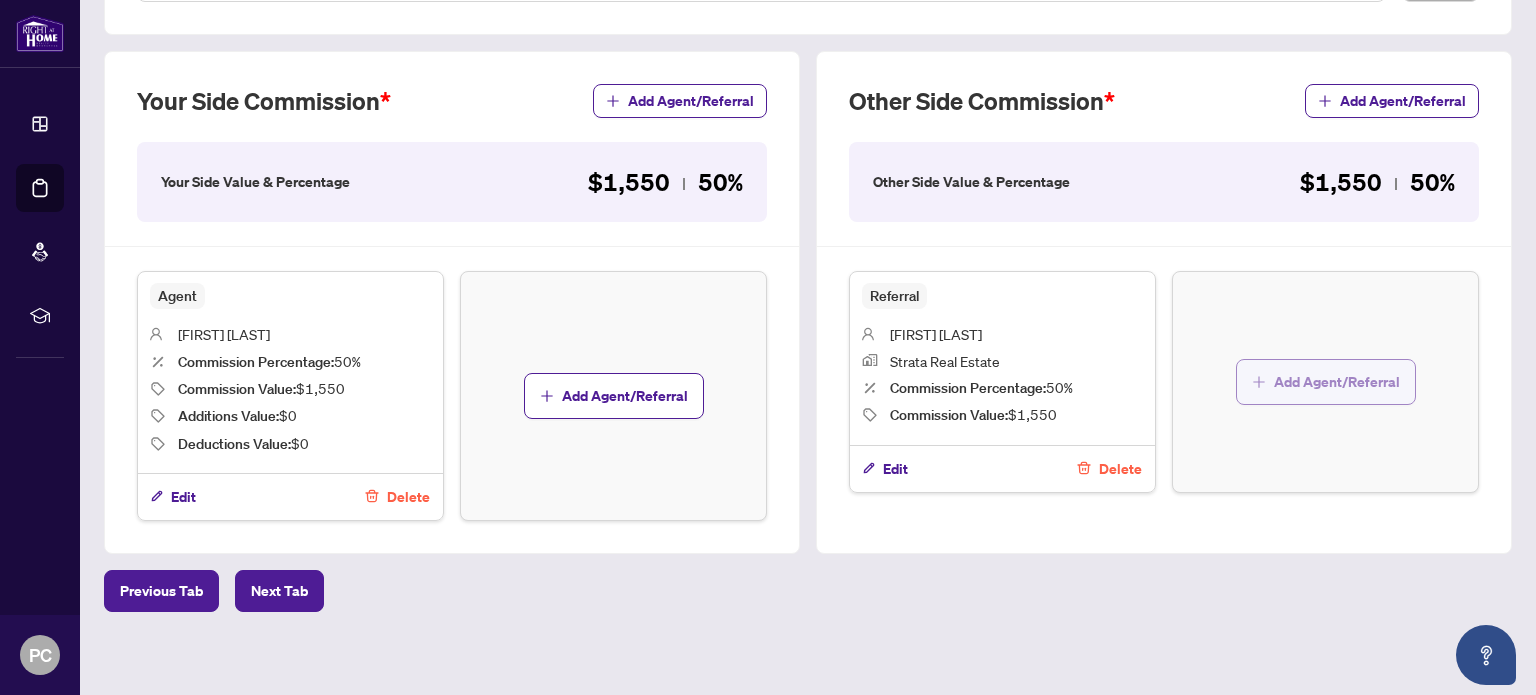 click on "Add Agent/Referral" at bounding box center [1337, 382] 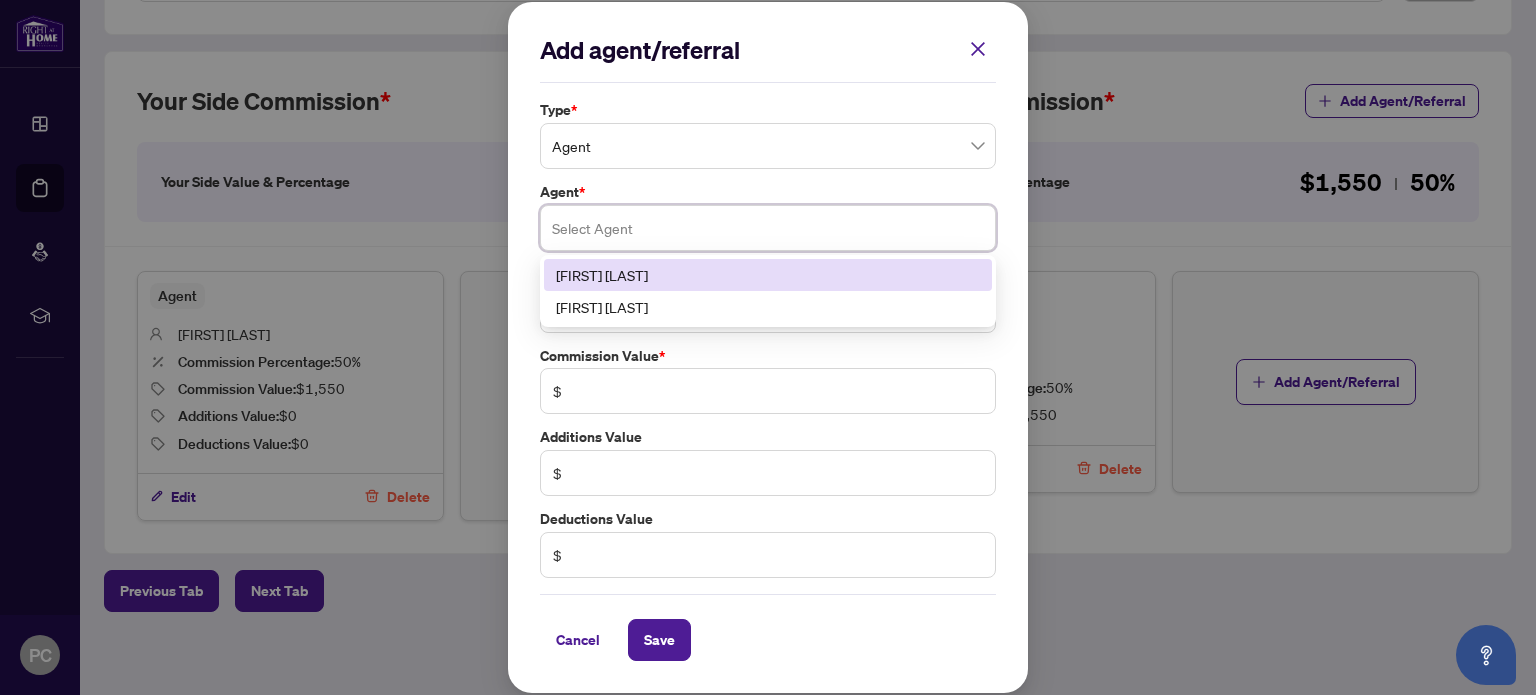 click at bounding box center (768, 228) 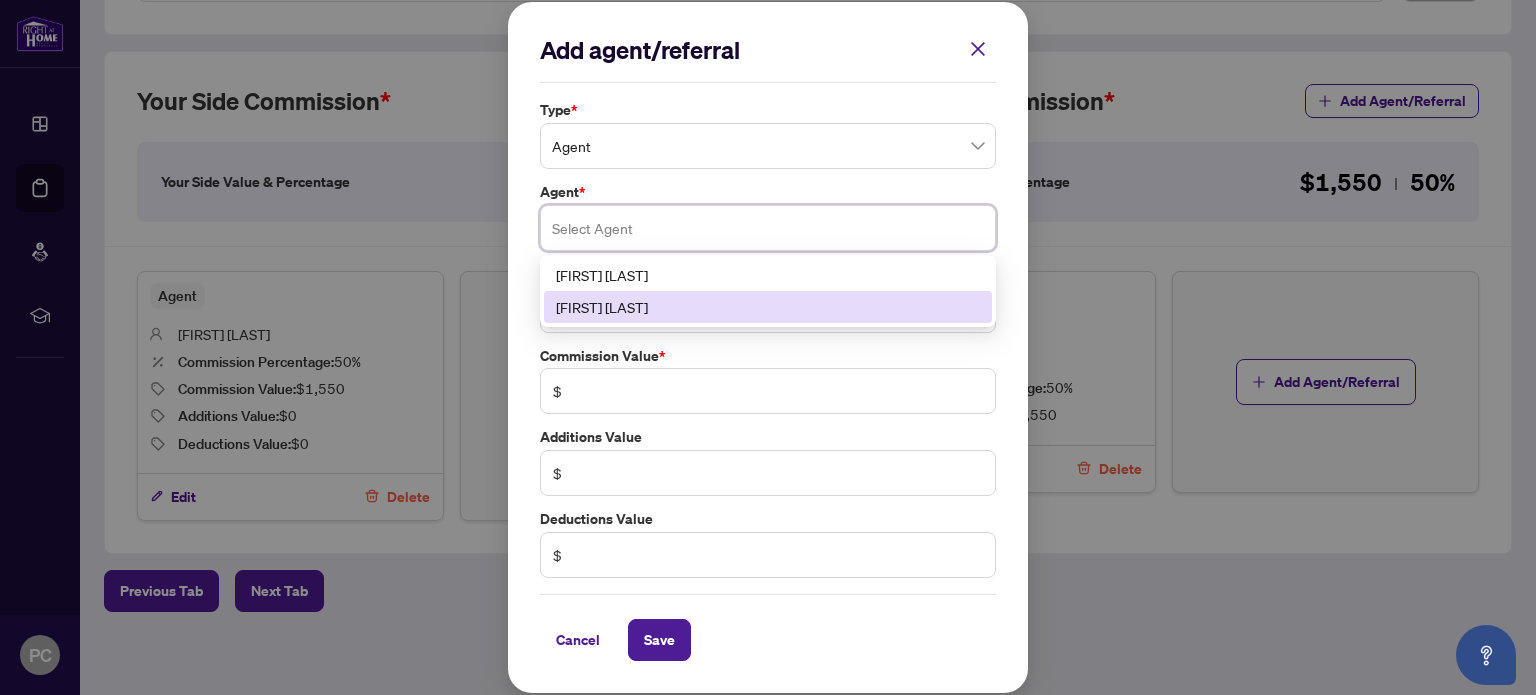 click on "Aaron  Strohmeyer" at bounding box center [768, 307] 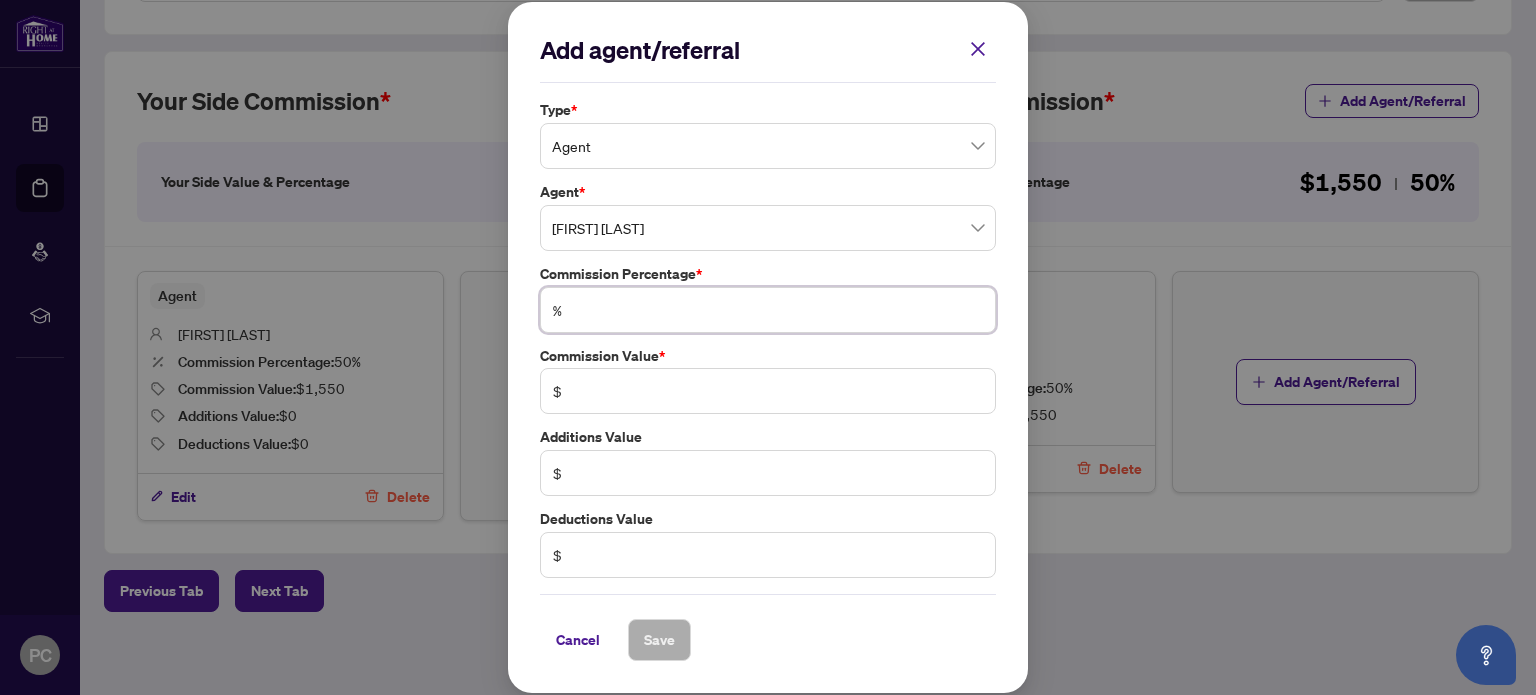 click at bounding box center [778, 310] 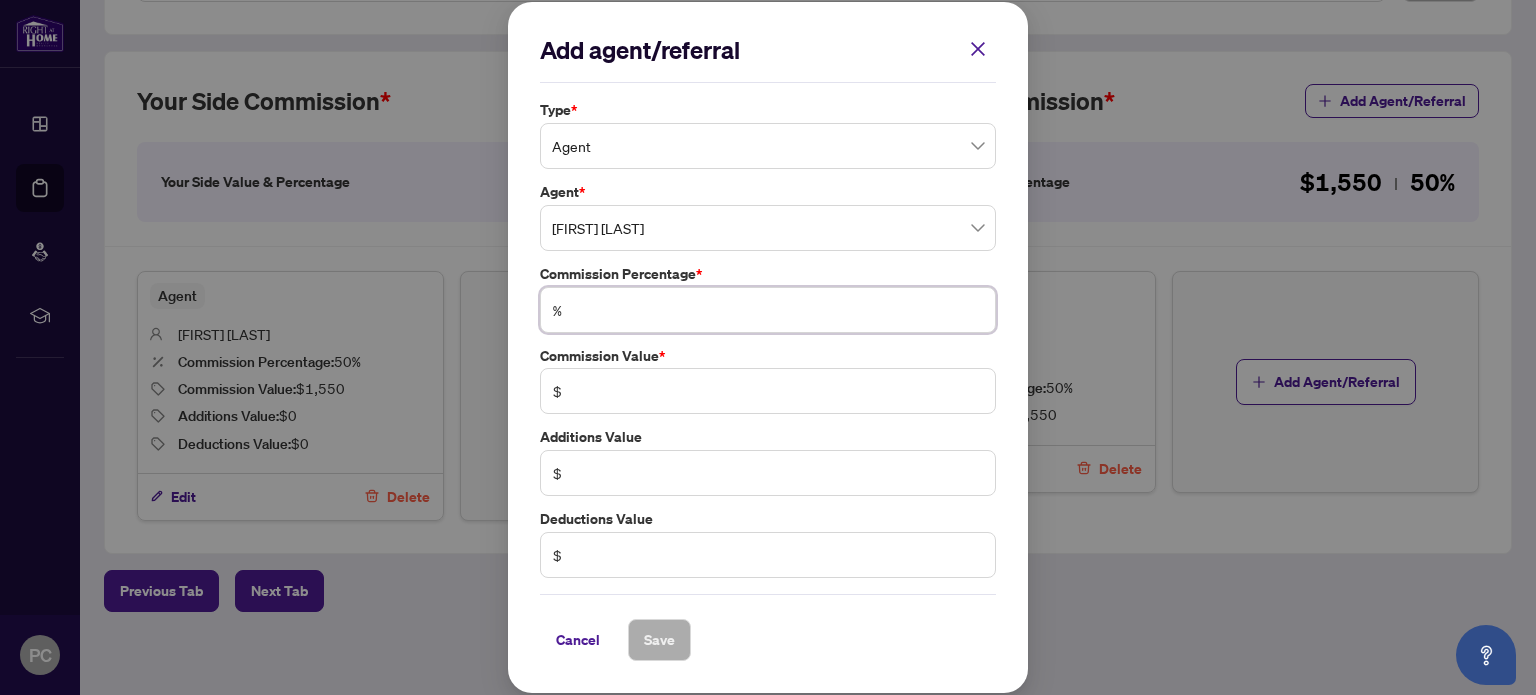 type on "*" 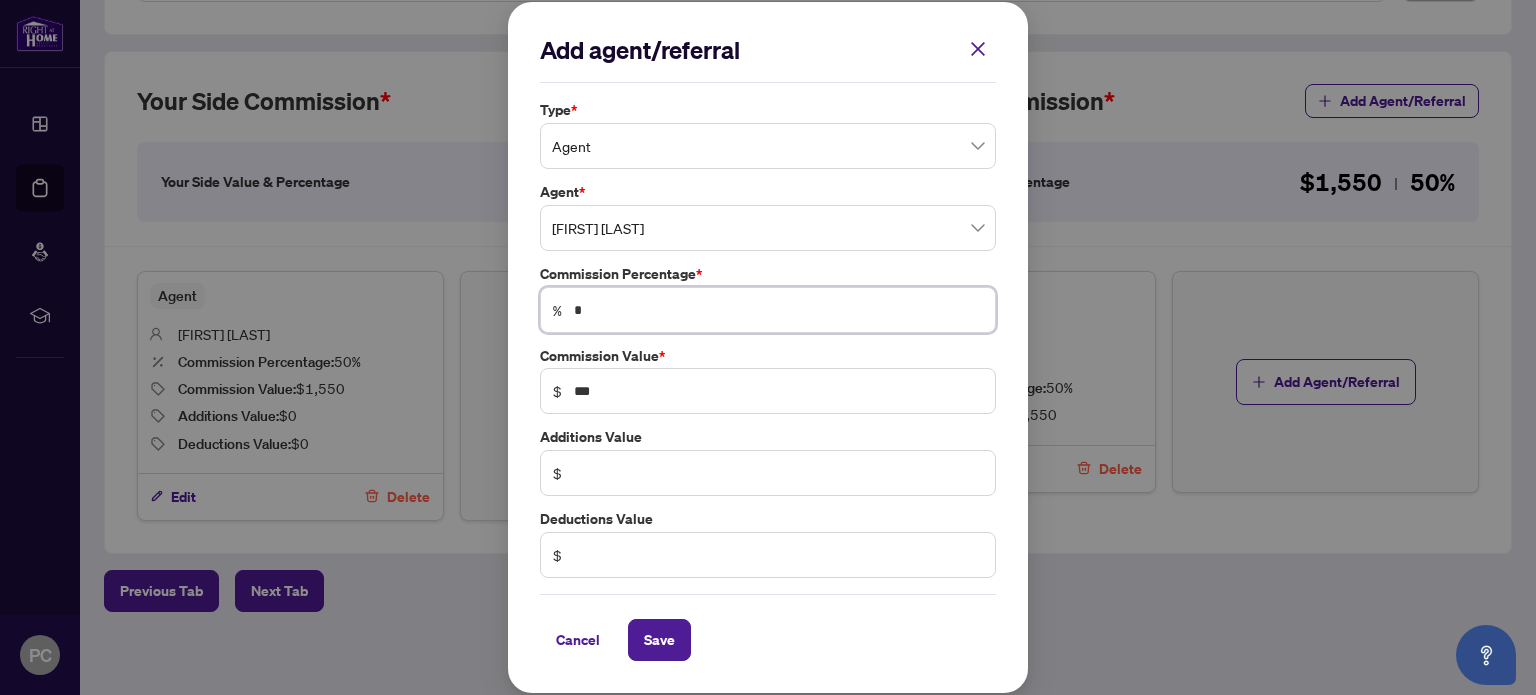 type on "**" 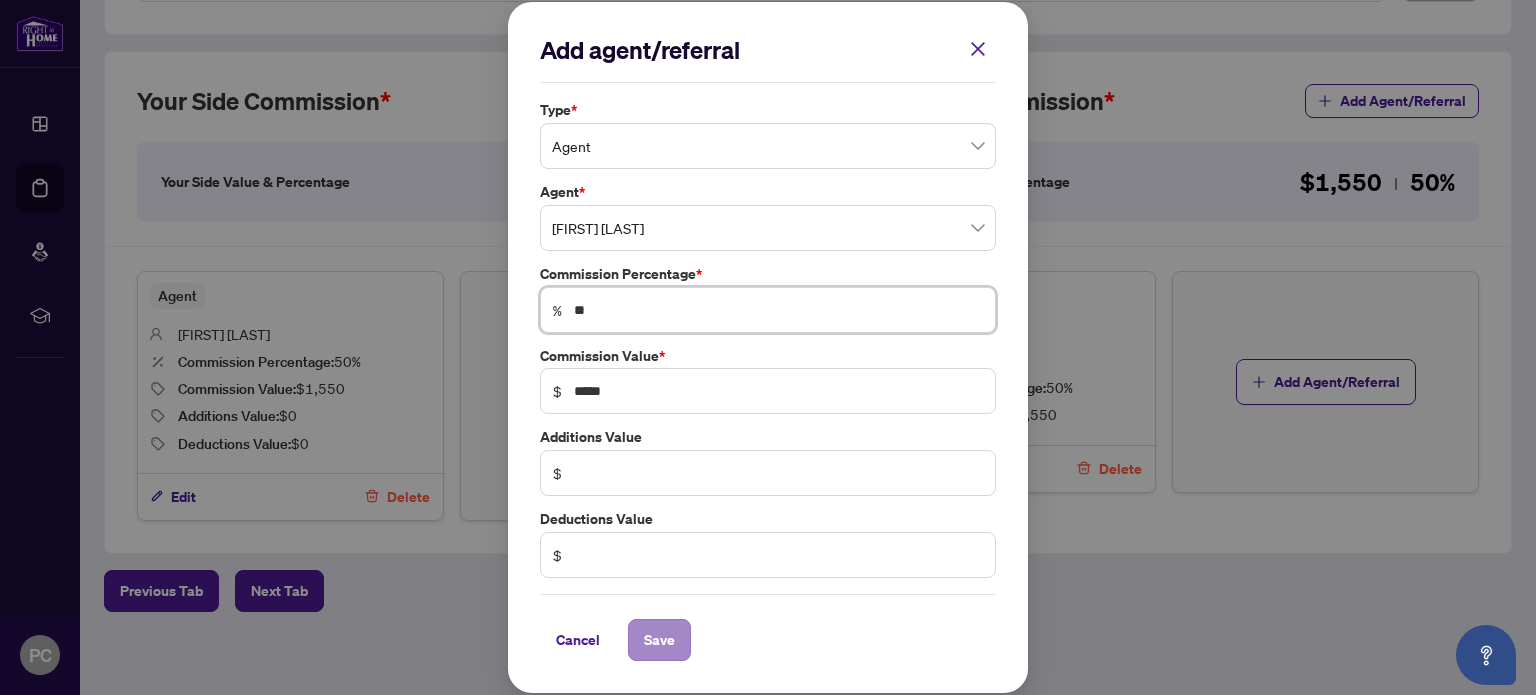 type on "**" 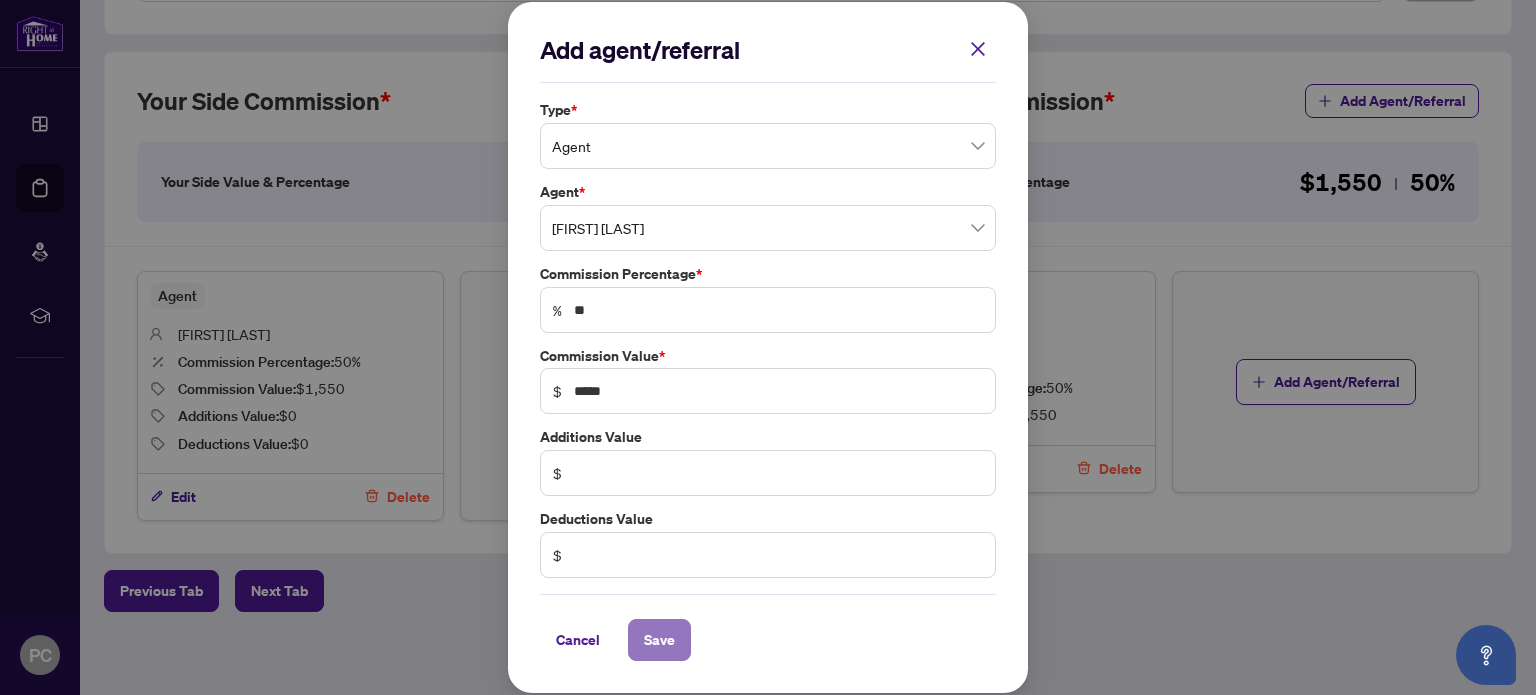 click on "Save" at bounding box center [659, 640] 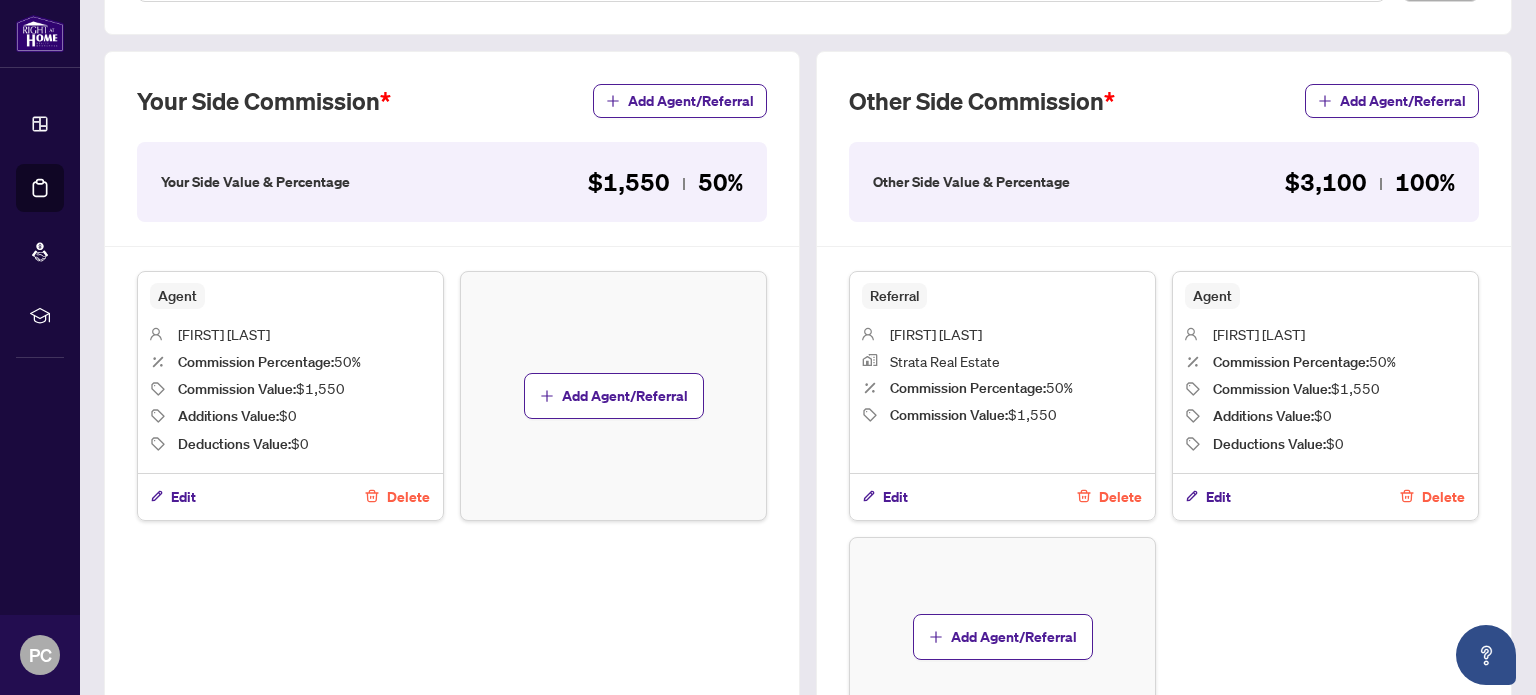 click on "Delete" at bounding box center (1120, 497) 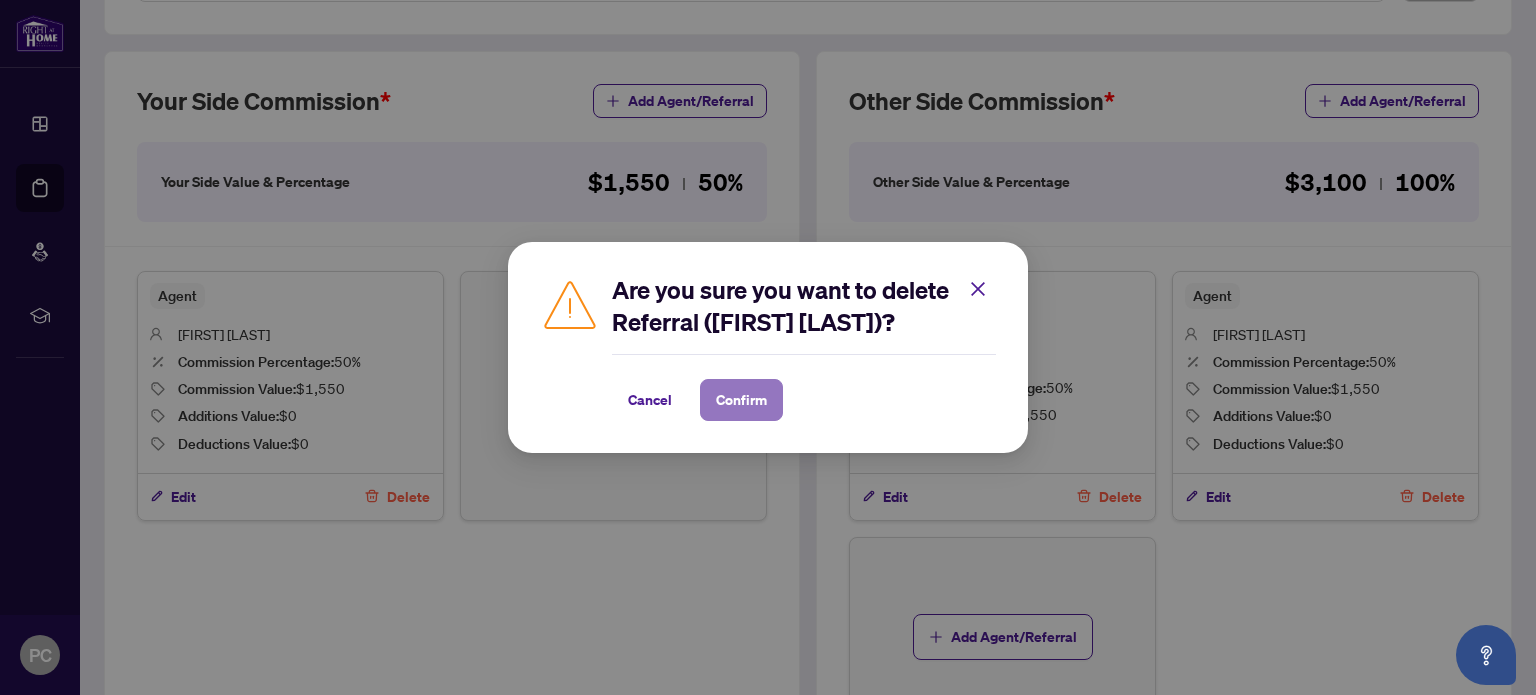 click on "Confirm" at bounding box center [741, 400] 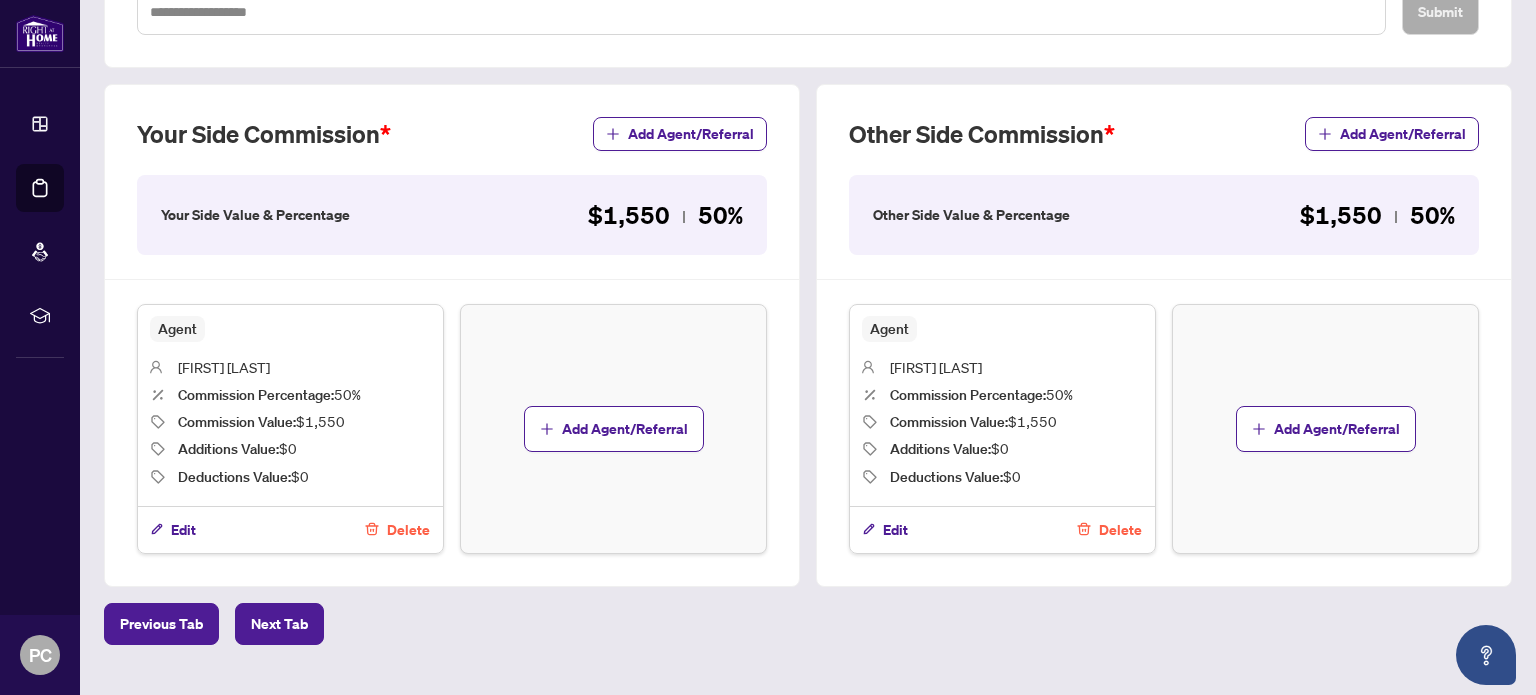 scroll, scrollTop: 535, scrollLeft: 0, axis: vertical 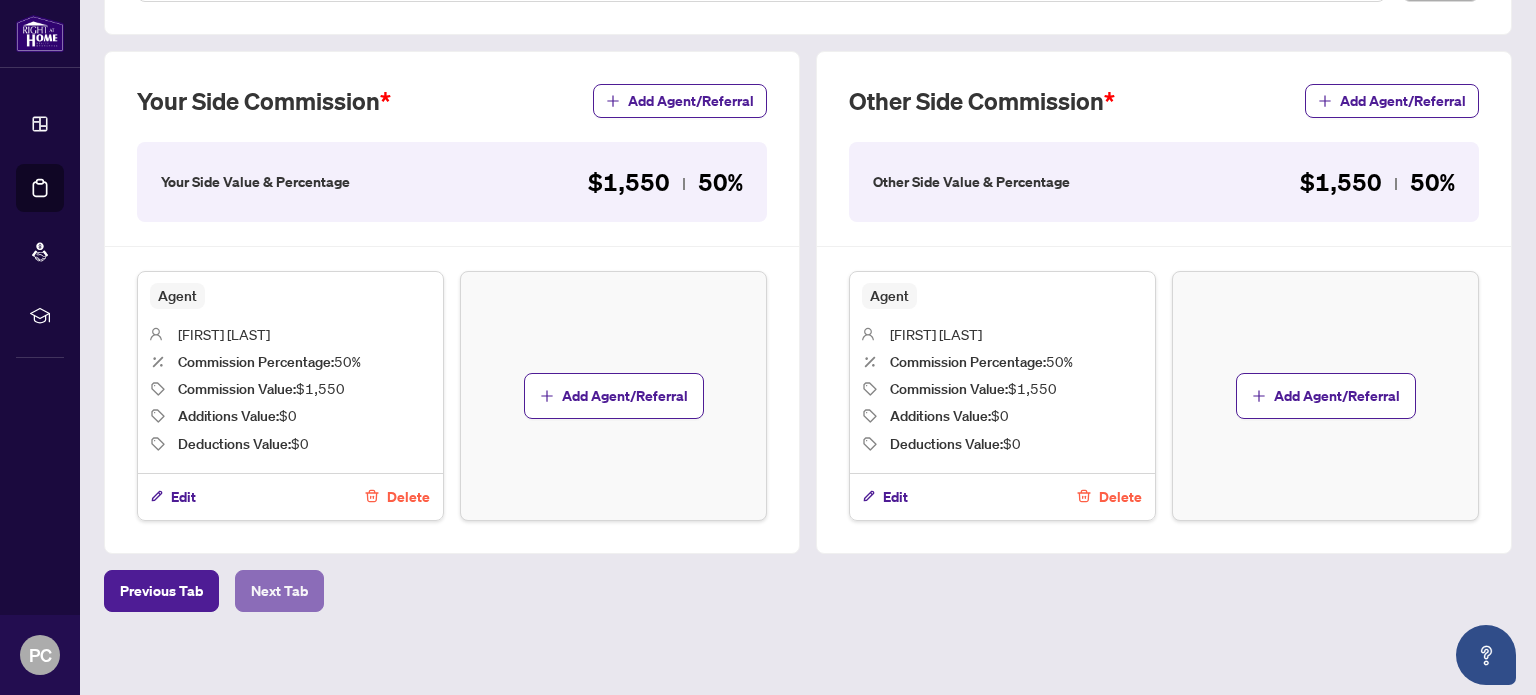 click on "Next Tab" at bounding box center (279, 591) 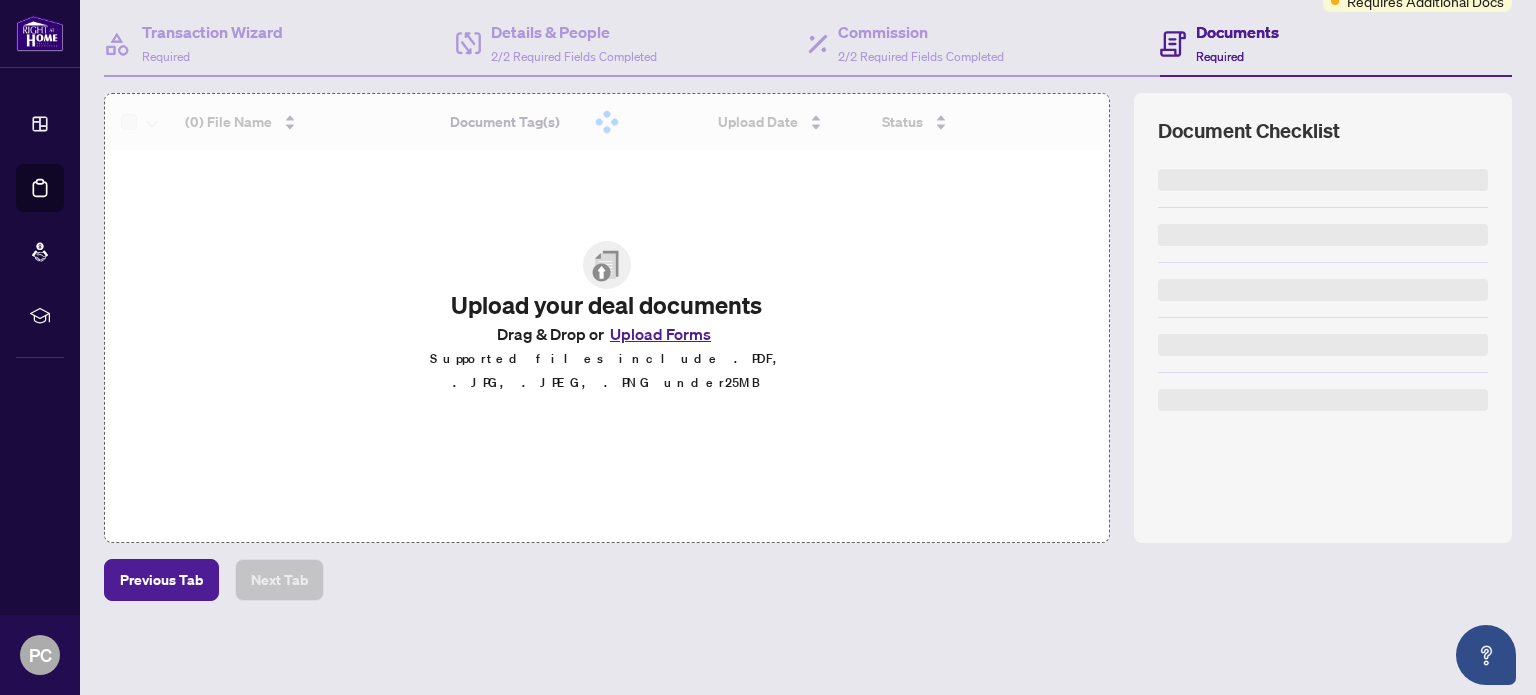 scroll, scrollTop: 0, scrollLeft: 0, axis: both 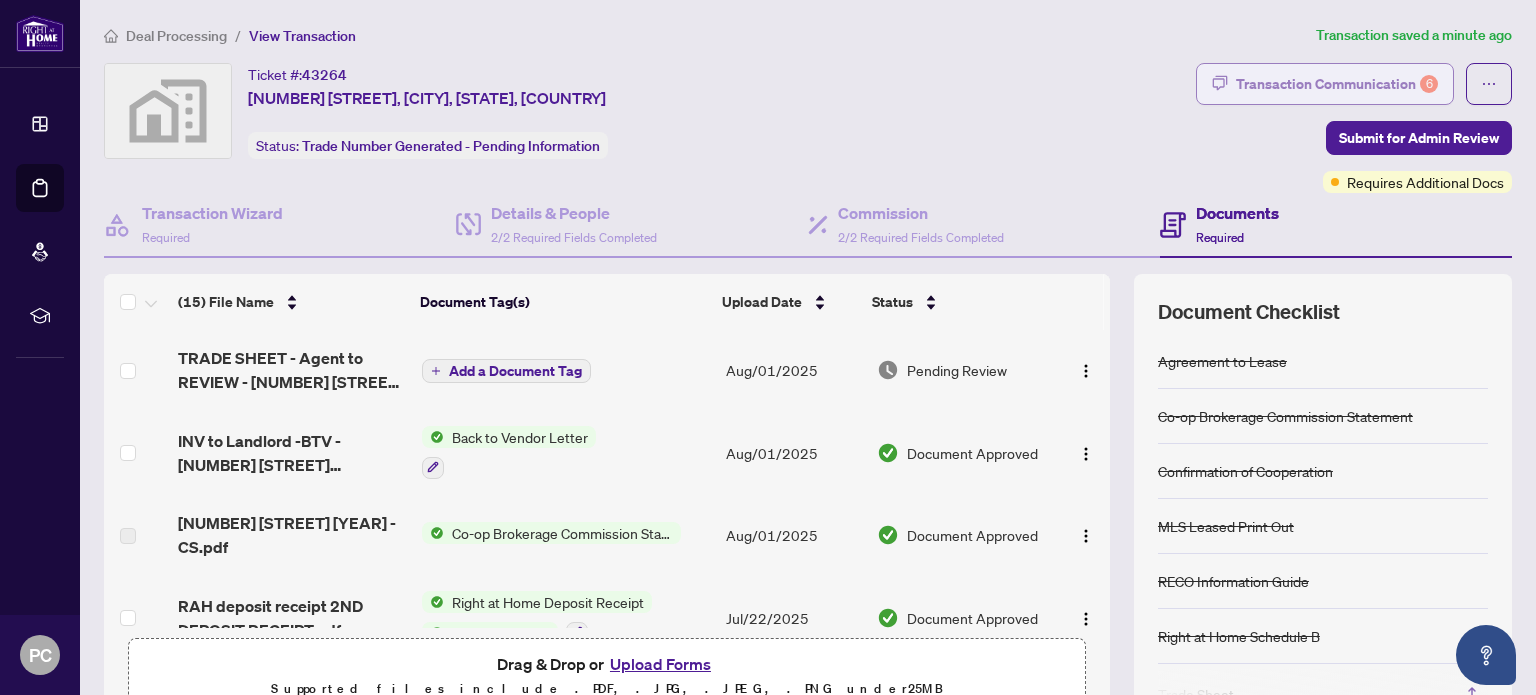 click on "Transaction Communication 6" at bounding box center (1337, 84) 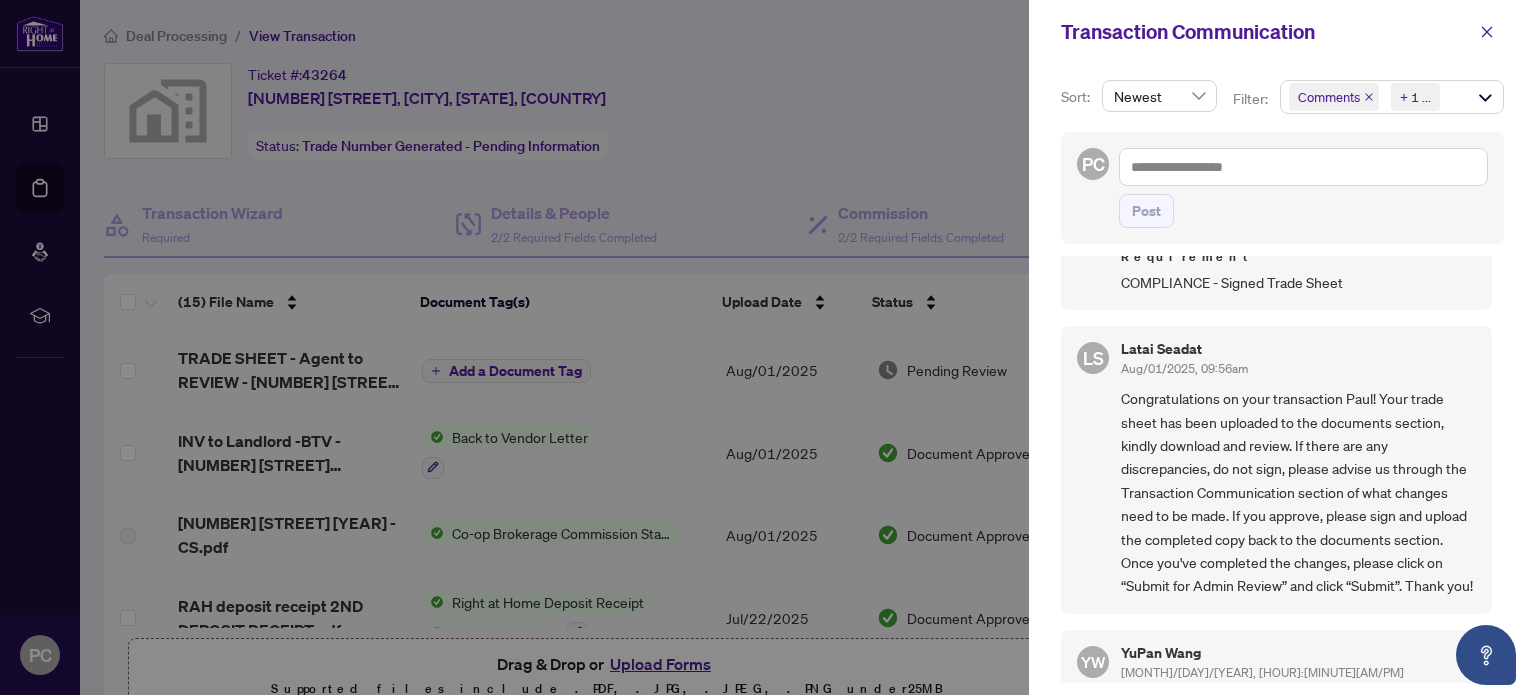 scroll, scrollTop: 700, scrollLeft: 0, axis: vertical 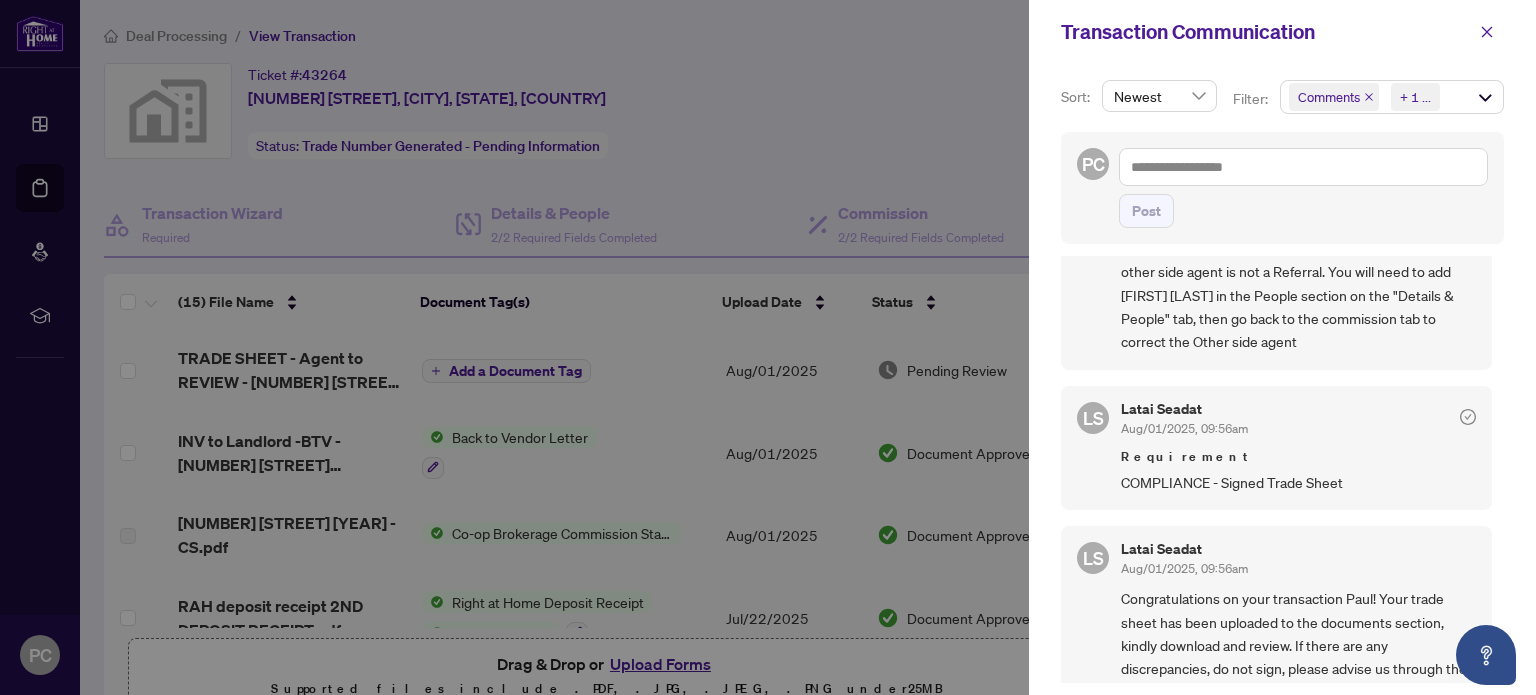 click at bounding box center [768, 347] 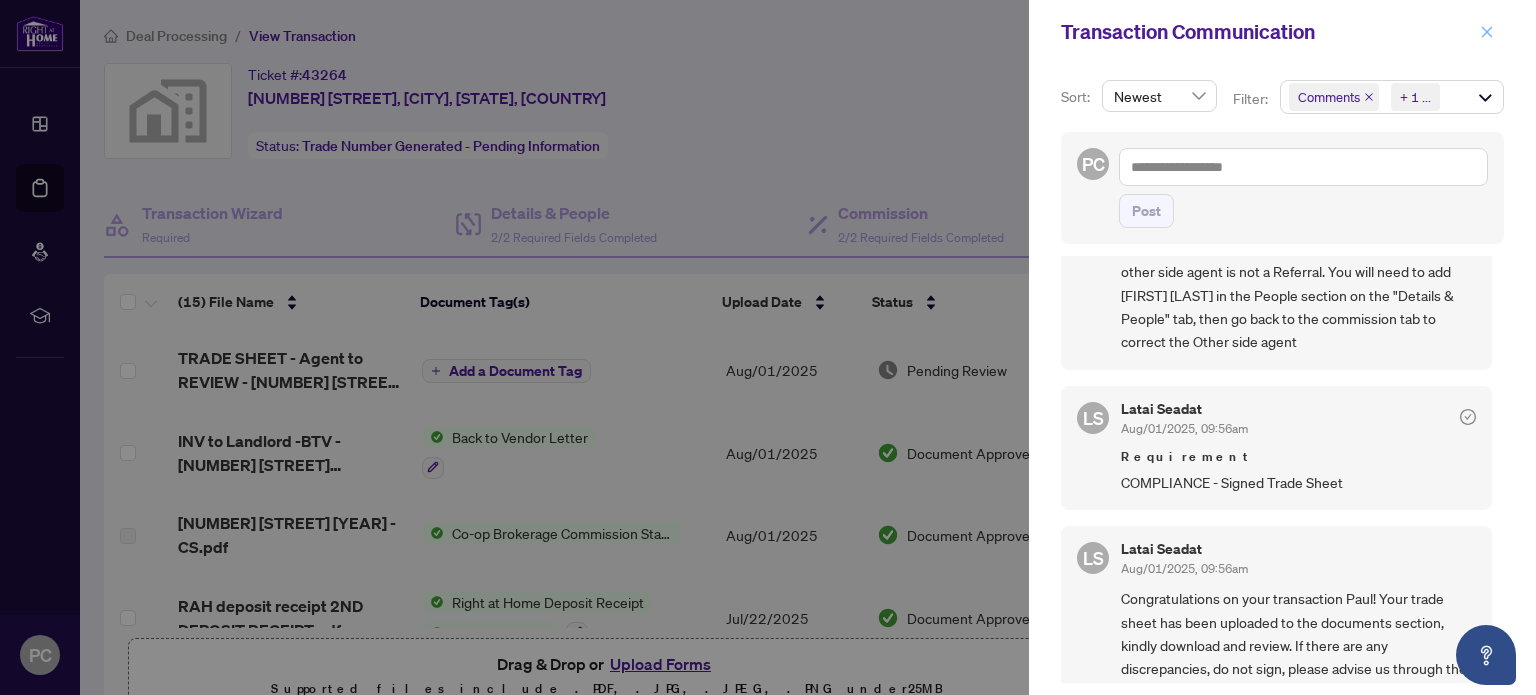 click at bounding box center (1487, 32) 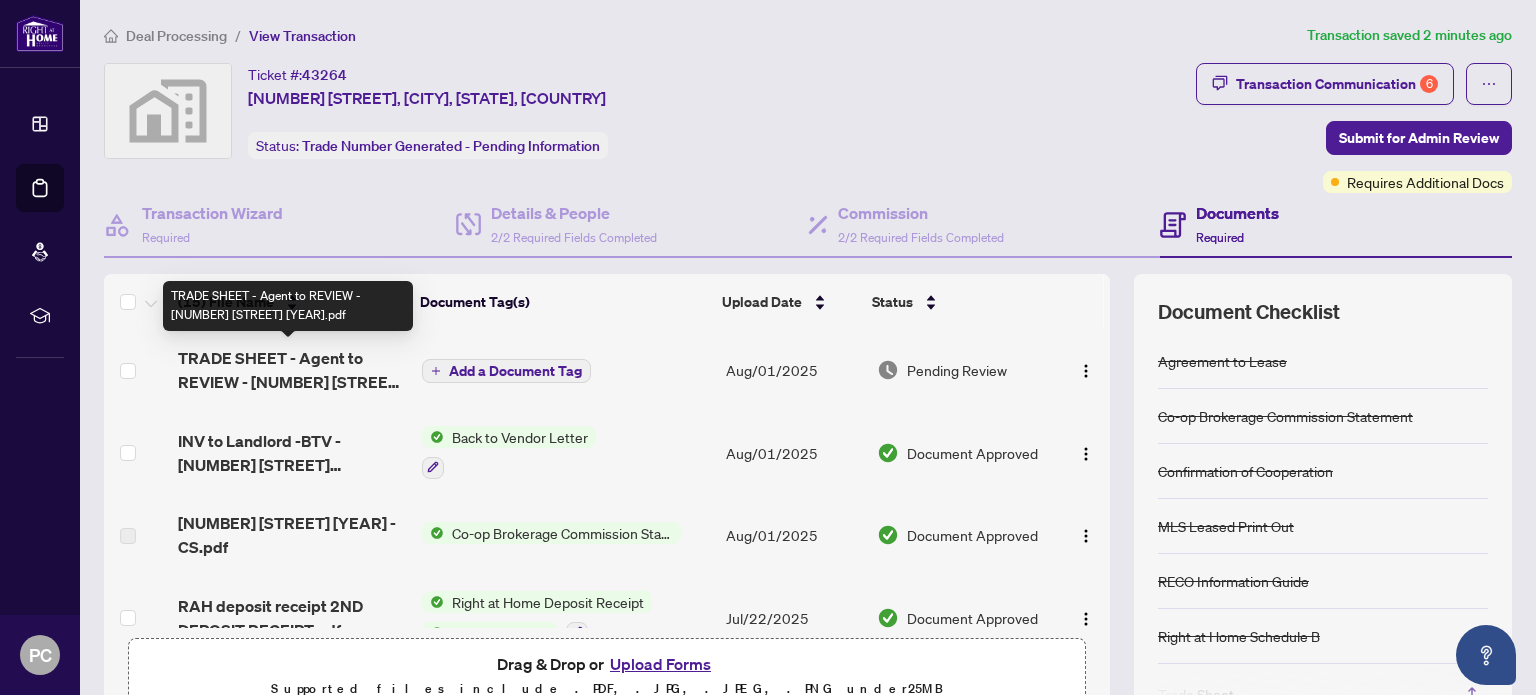 click on "TRADE SHEET - Agent to REVIEW - [NUMBER] [STREET] [YEAR].pdf" at bounding box center [291, 370] 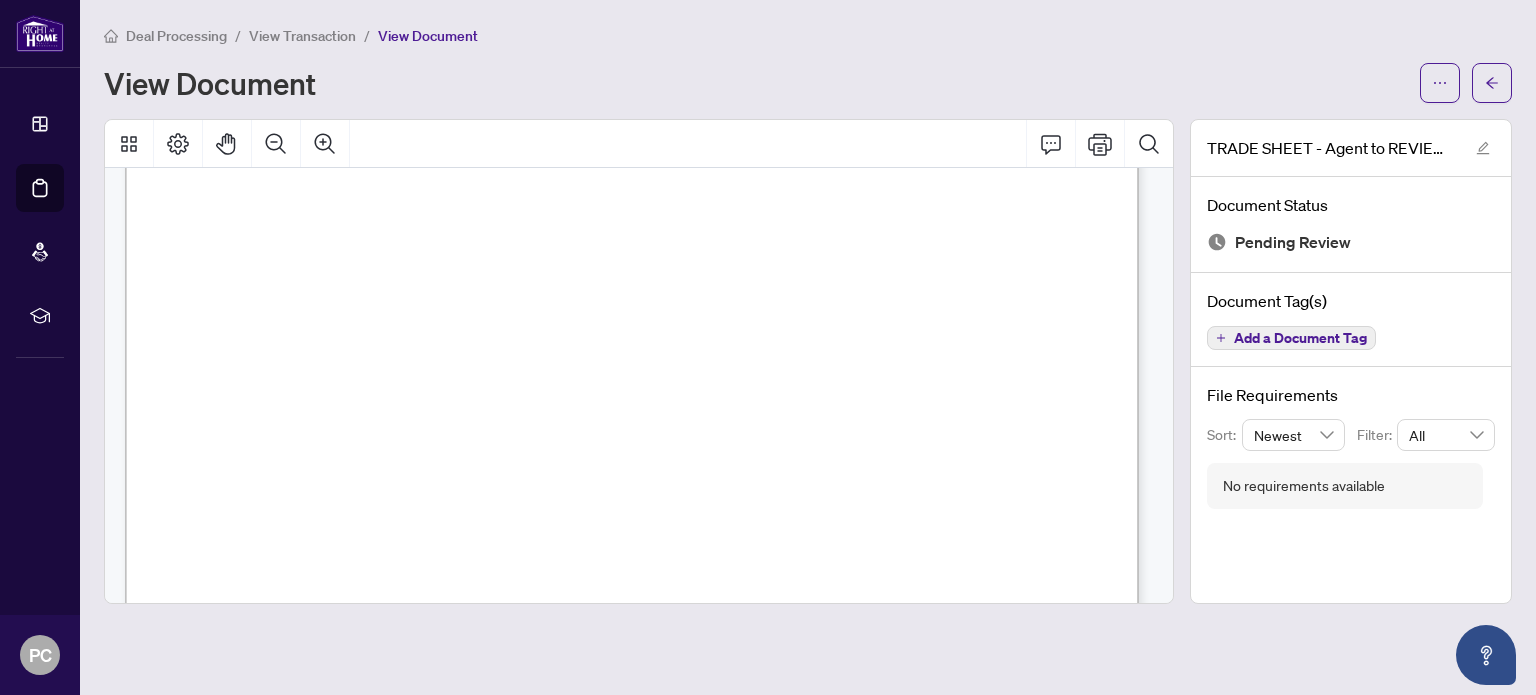 scroll, scrollTop: 316, scrollLeft: 0, axis: vertical 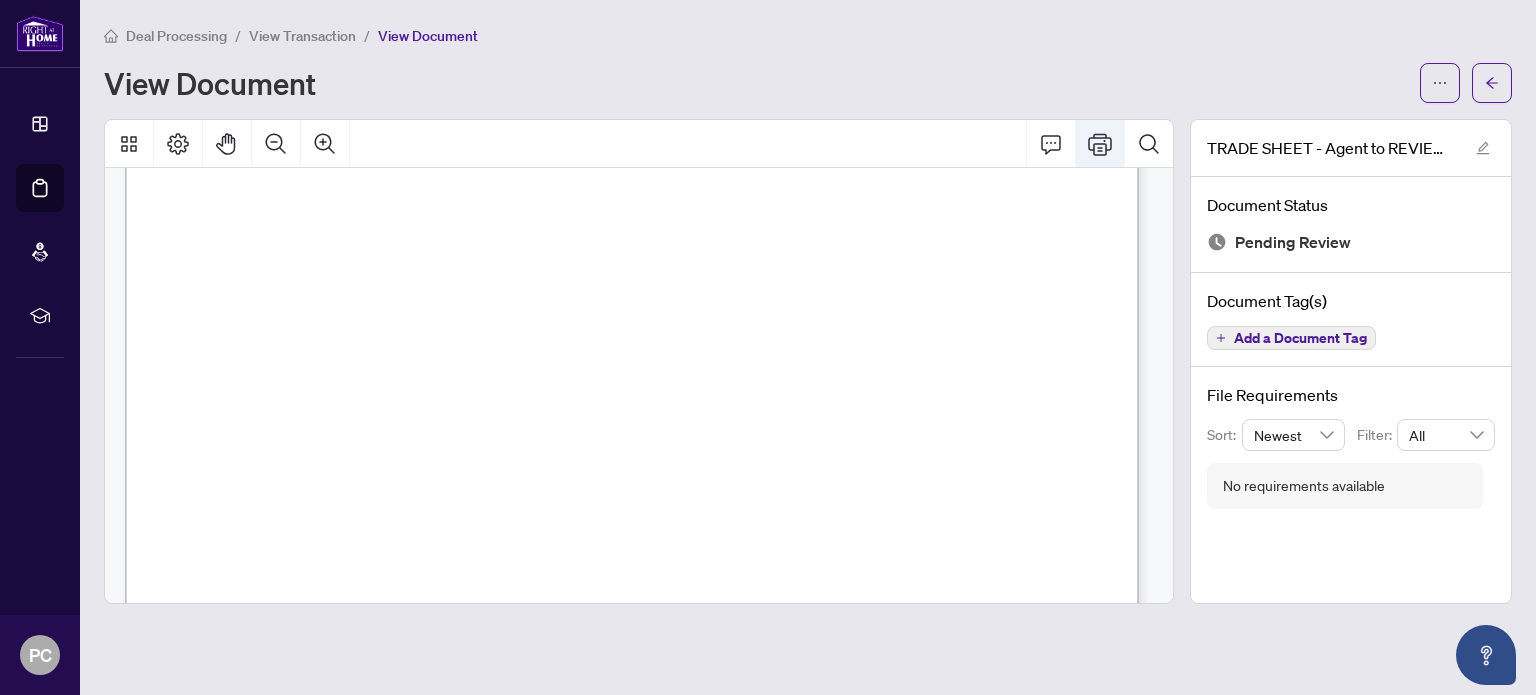 click 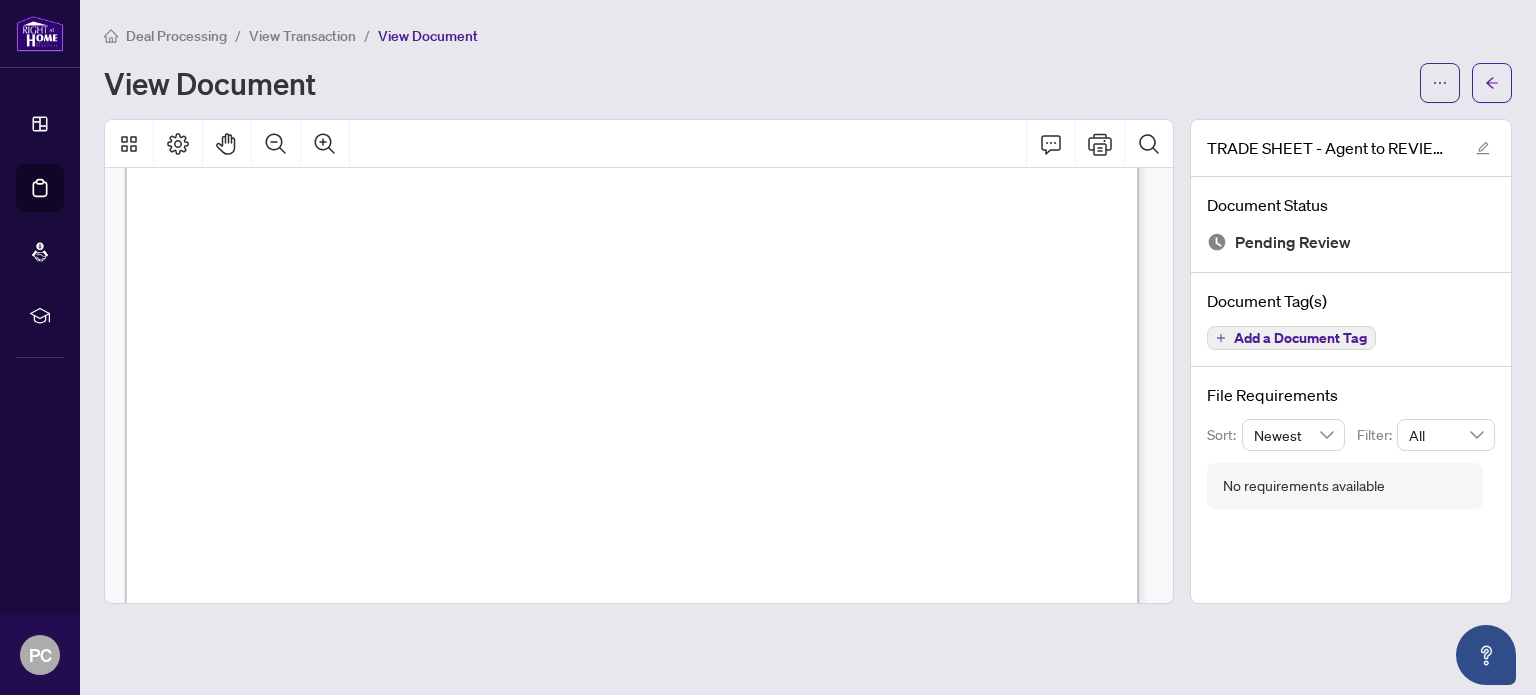 scroll, scrollTop: 316, scrollLeft: 0, axis: vertical 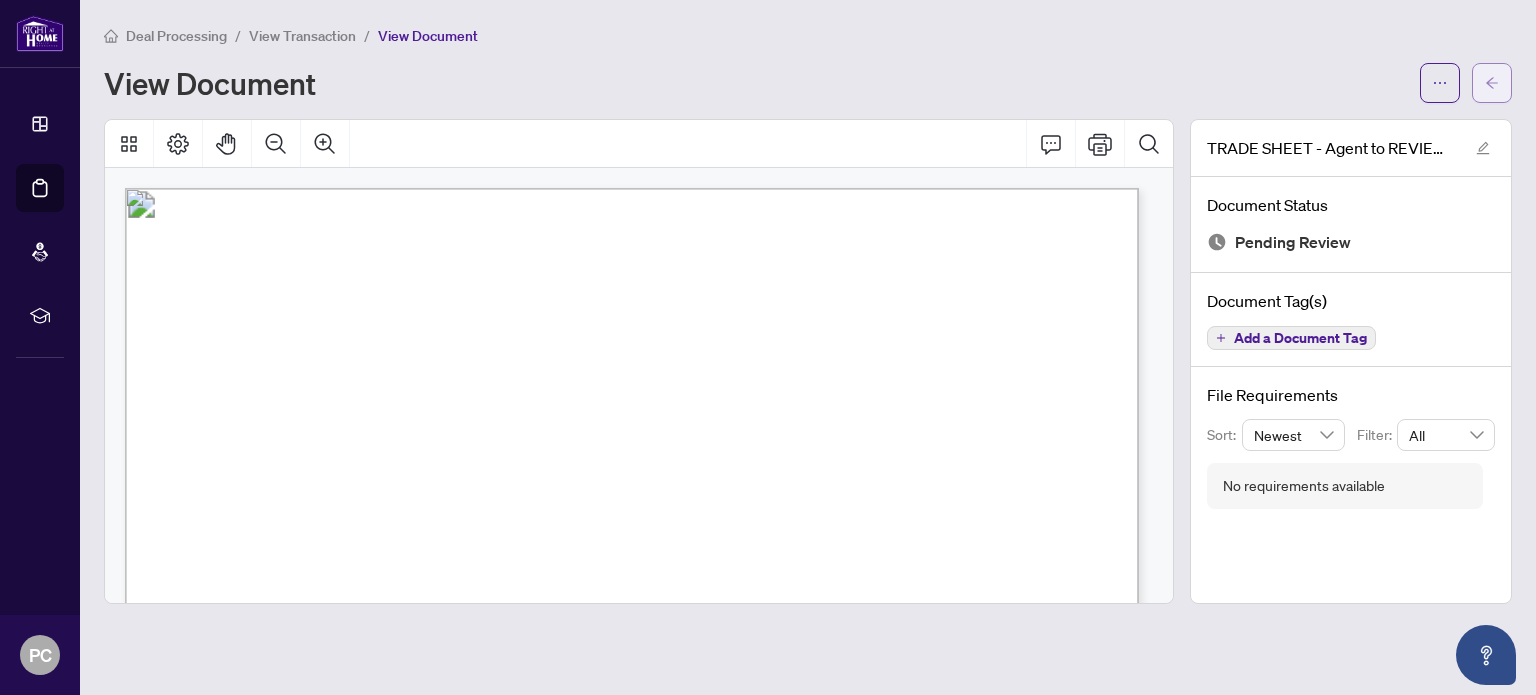 click 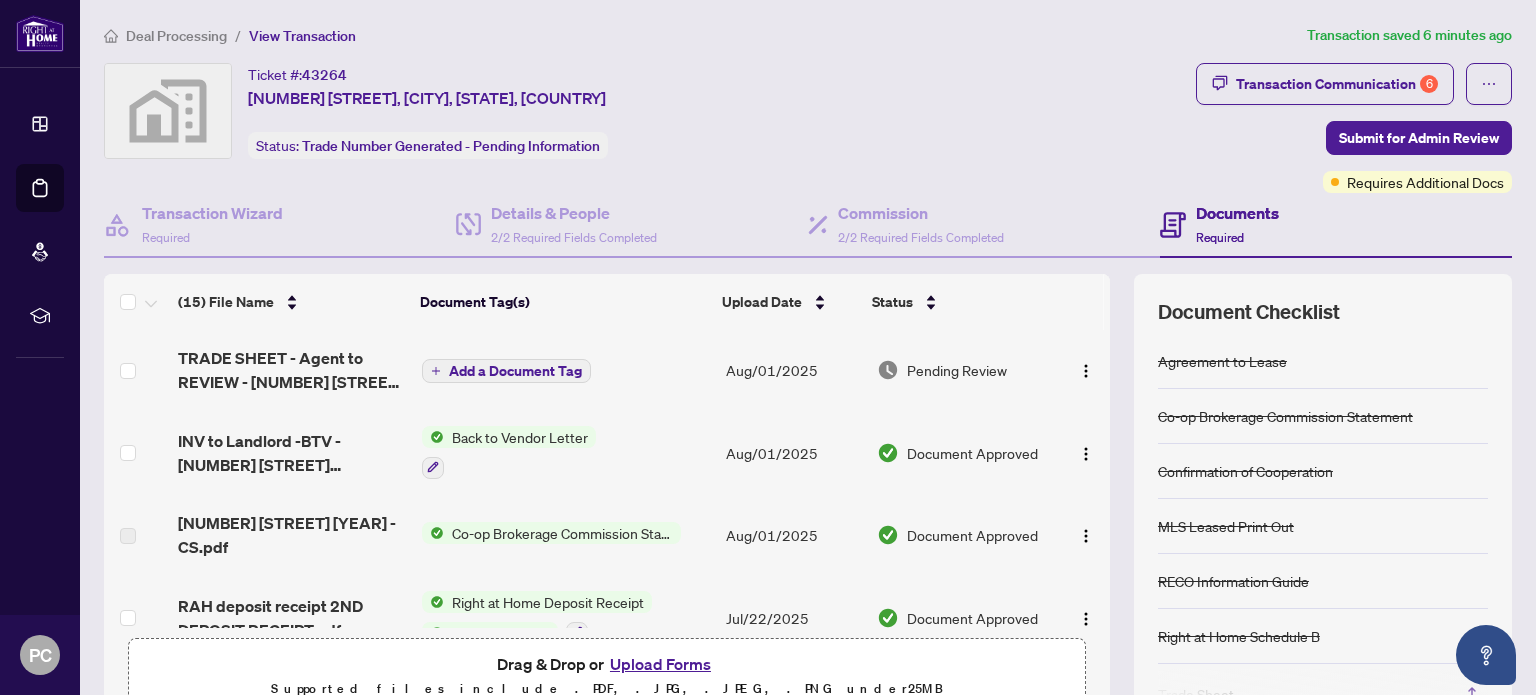 click on "Upload Forms" at bounding box center (660, 664) 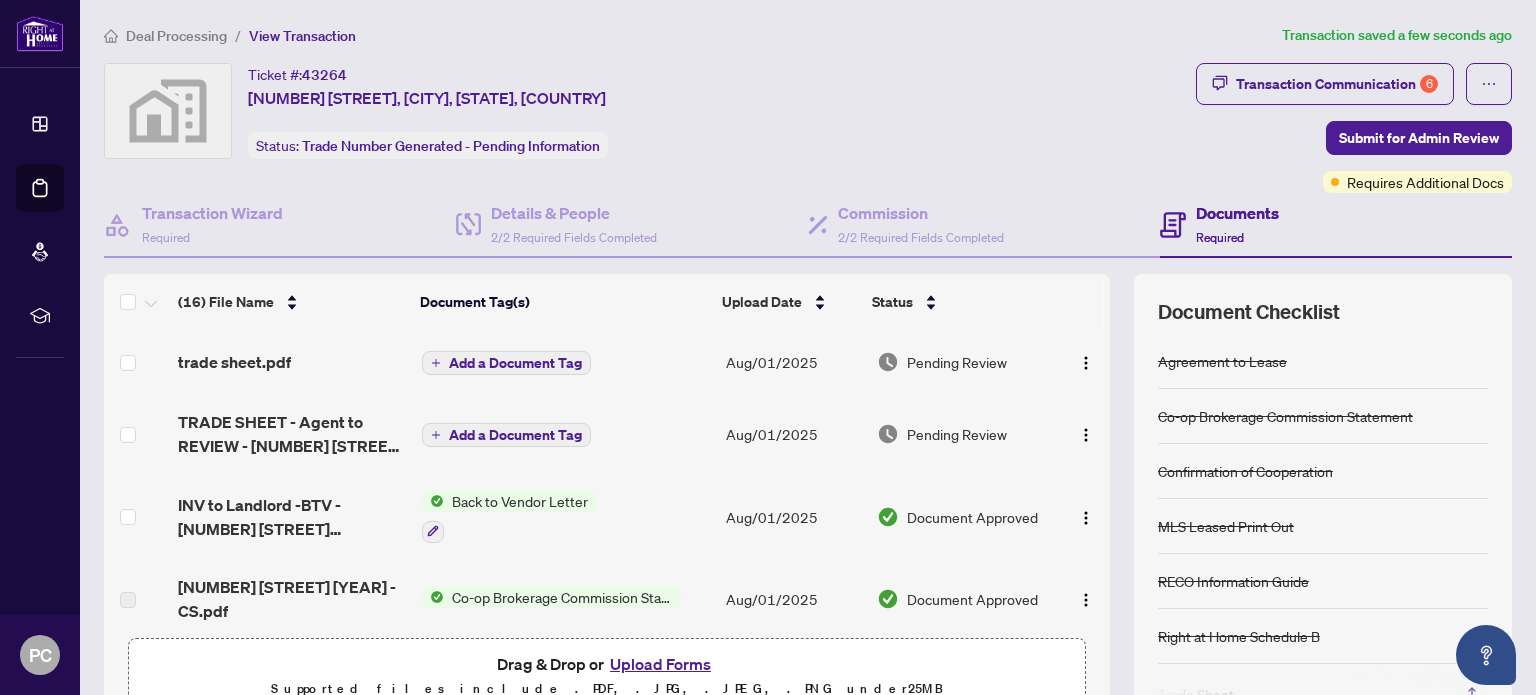 scroll, scrollTop: 30, scrollLeft: 0, axis: vertical 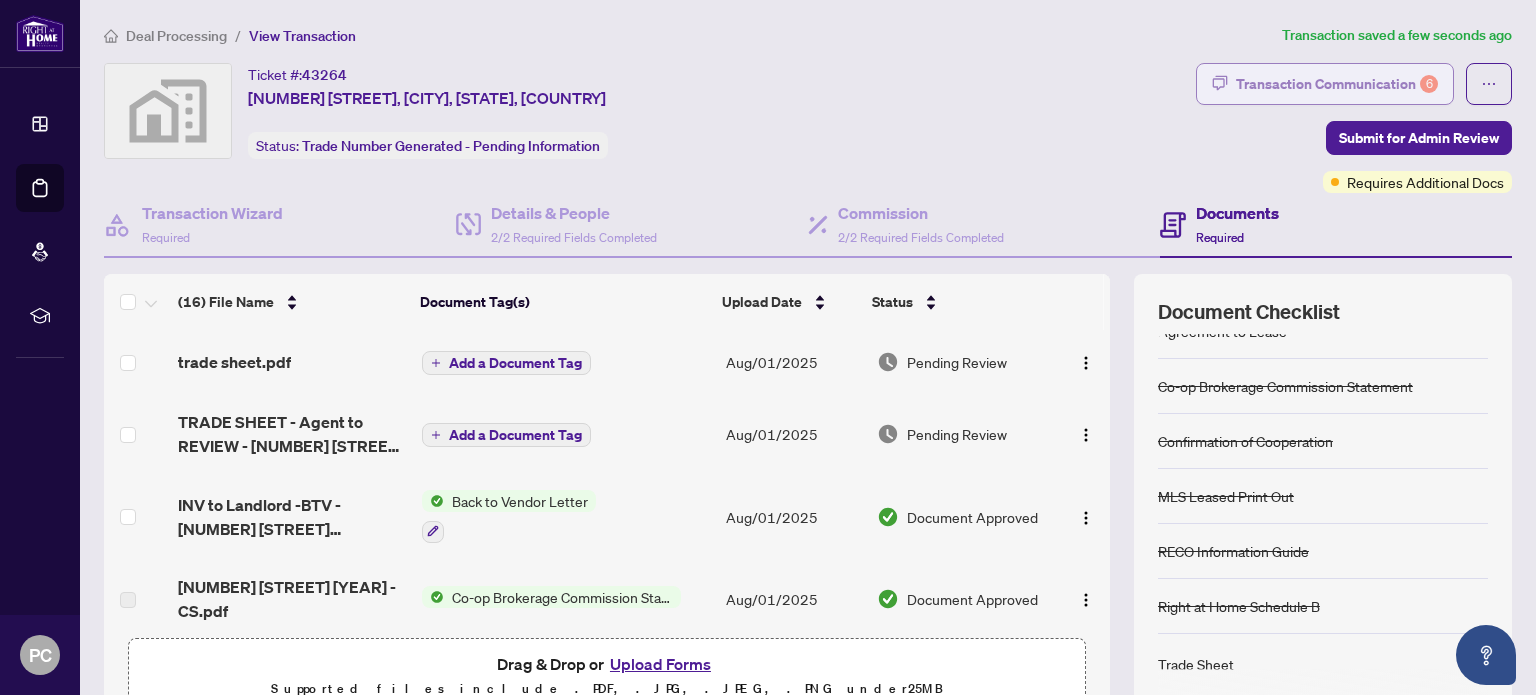 click on "Transaction Communication 6" at bounding box center [1337, 84] 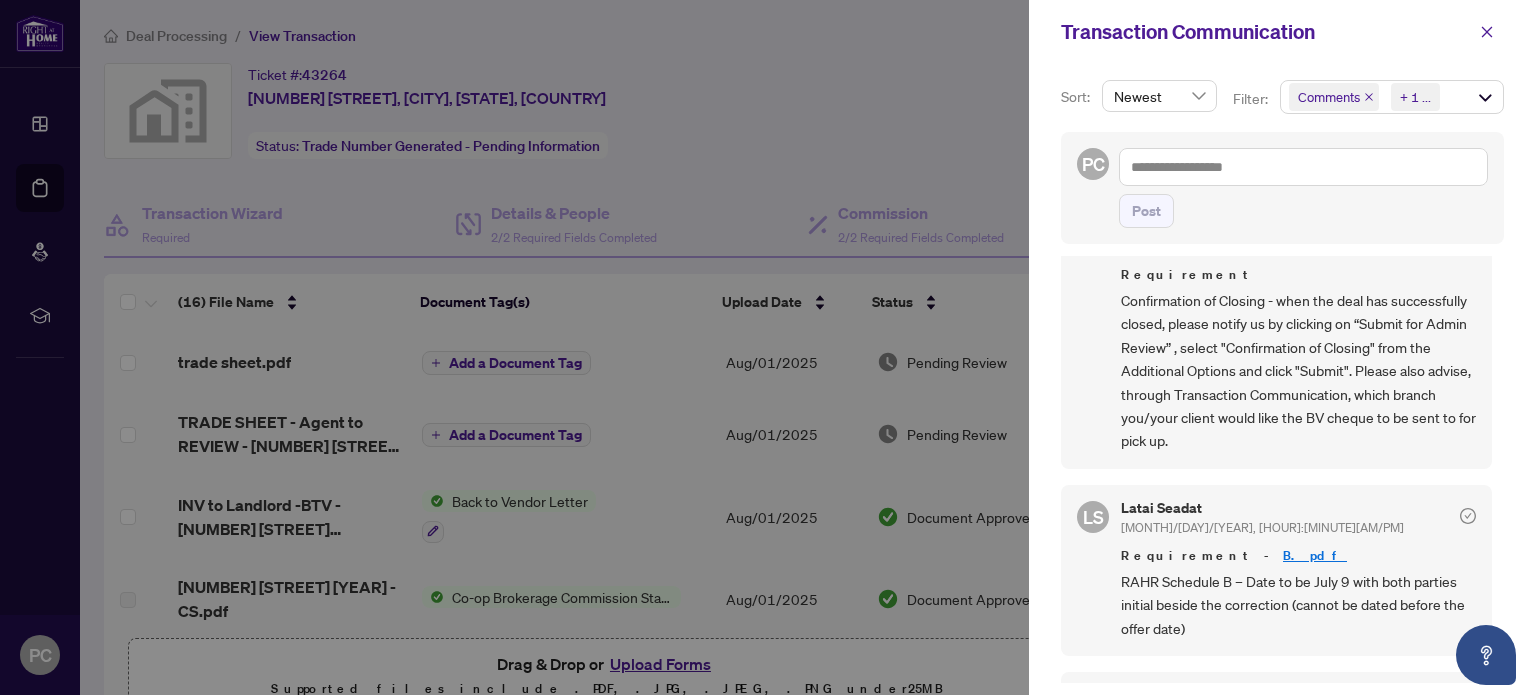 scroll, scrollTop: 0, scrollLeft: 0, axis: both 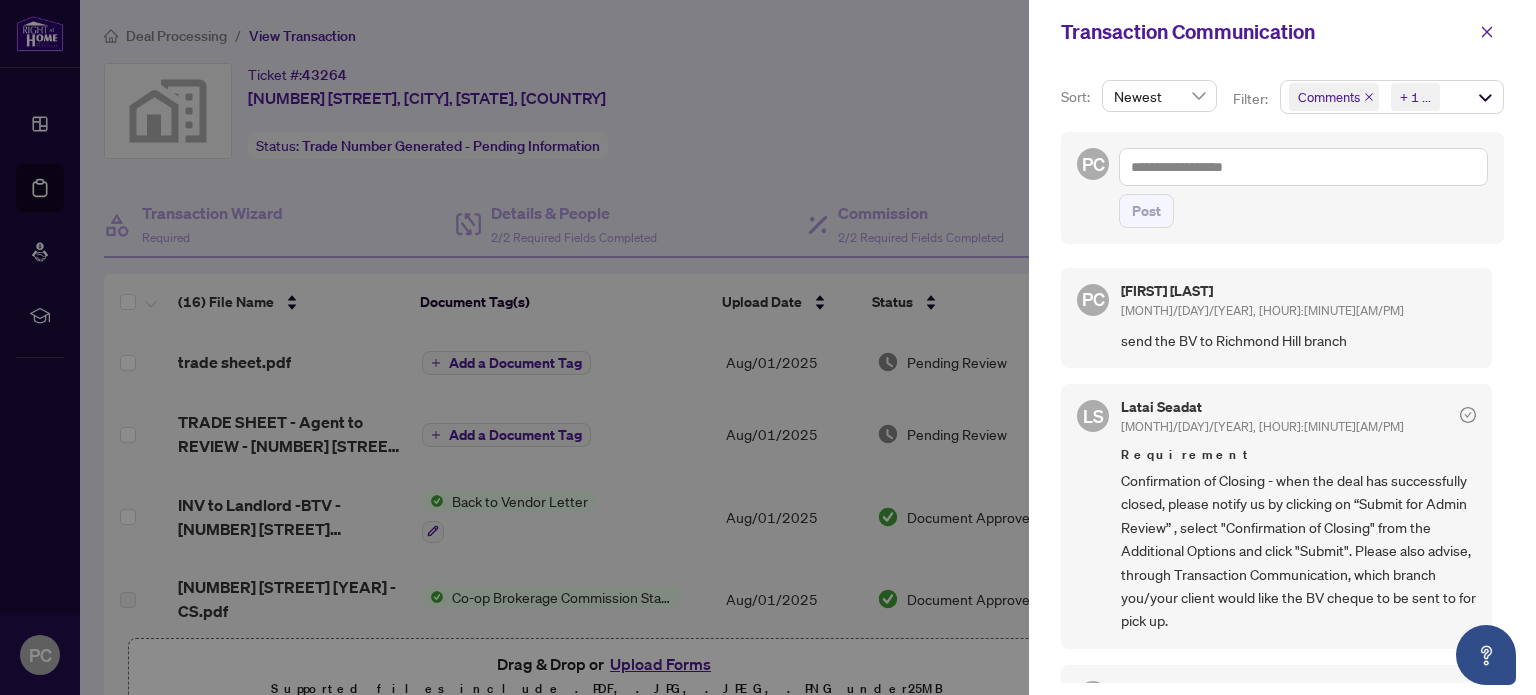 click at bounding box center [768, 347] 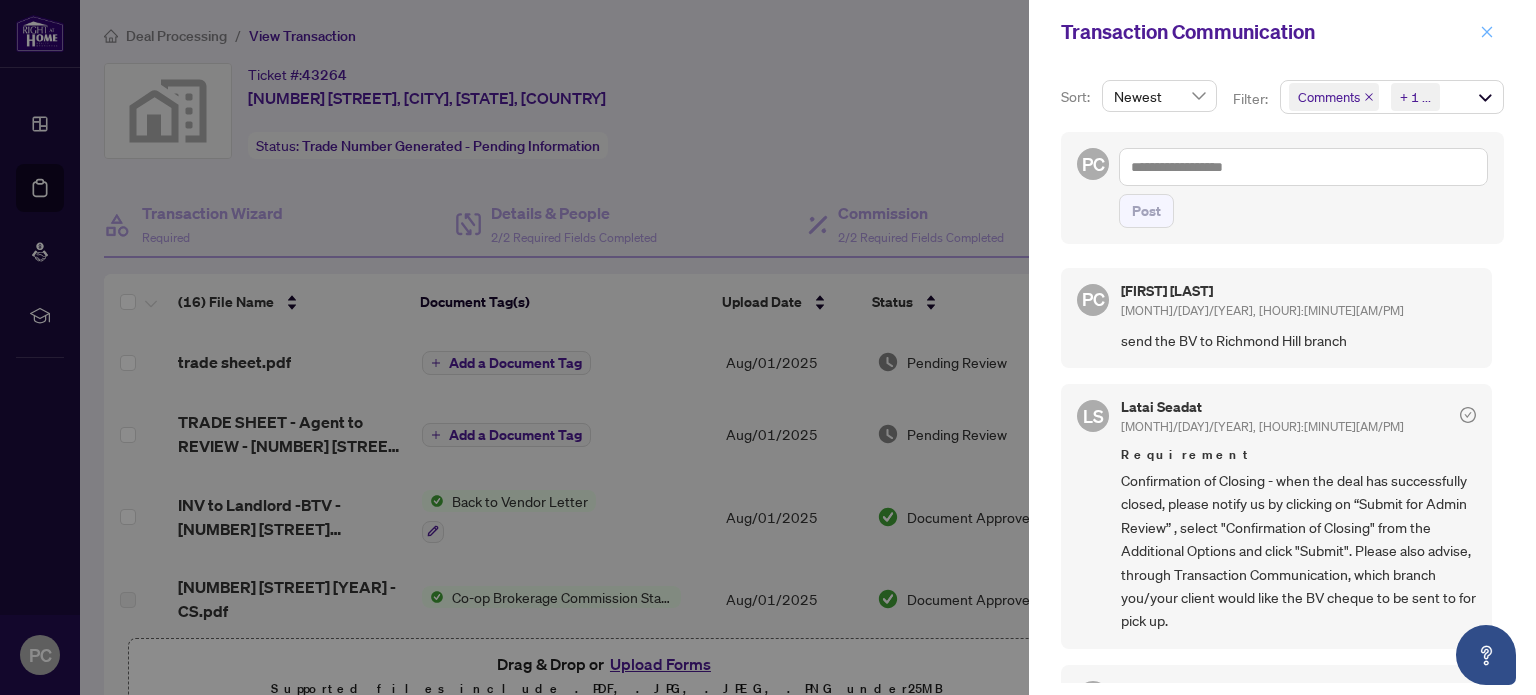 click 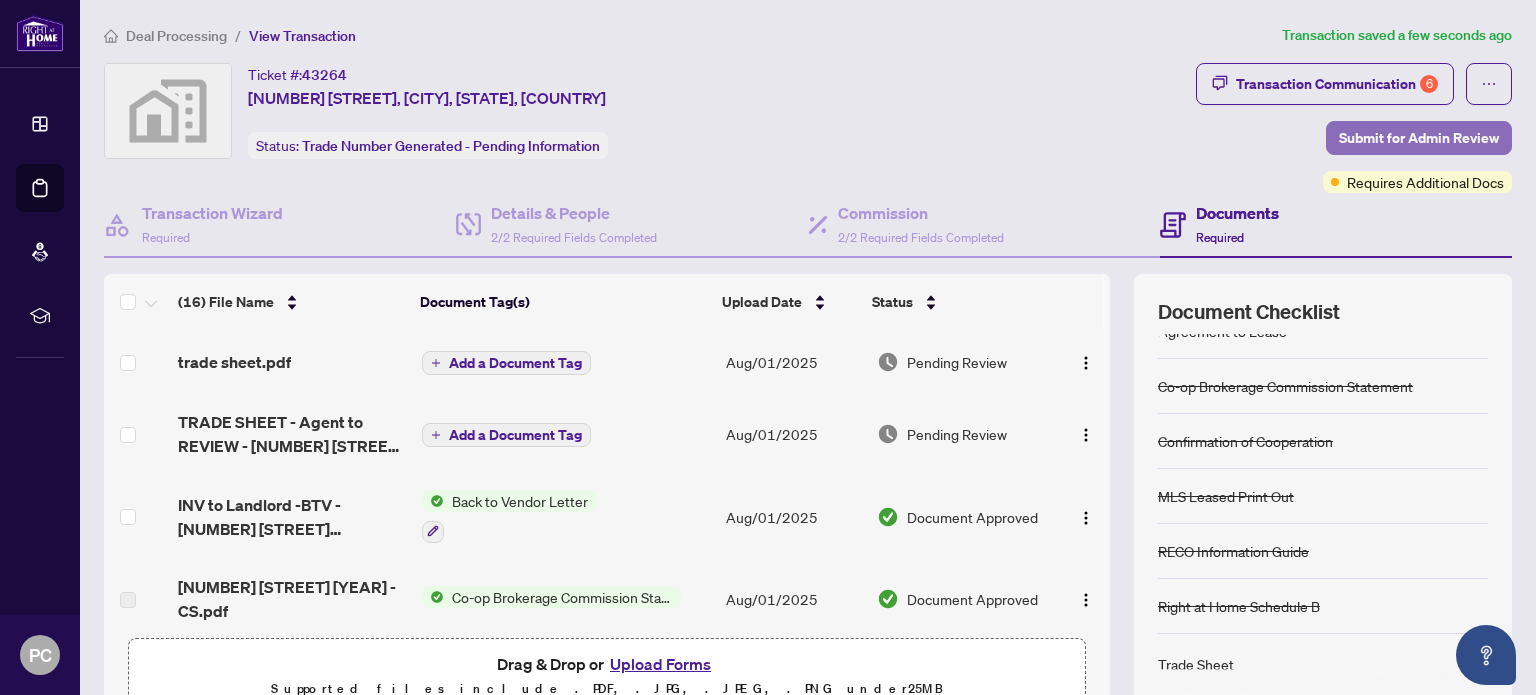 click on "Submit for Admin Review" at bounding box center (1419, 138) 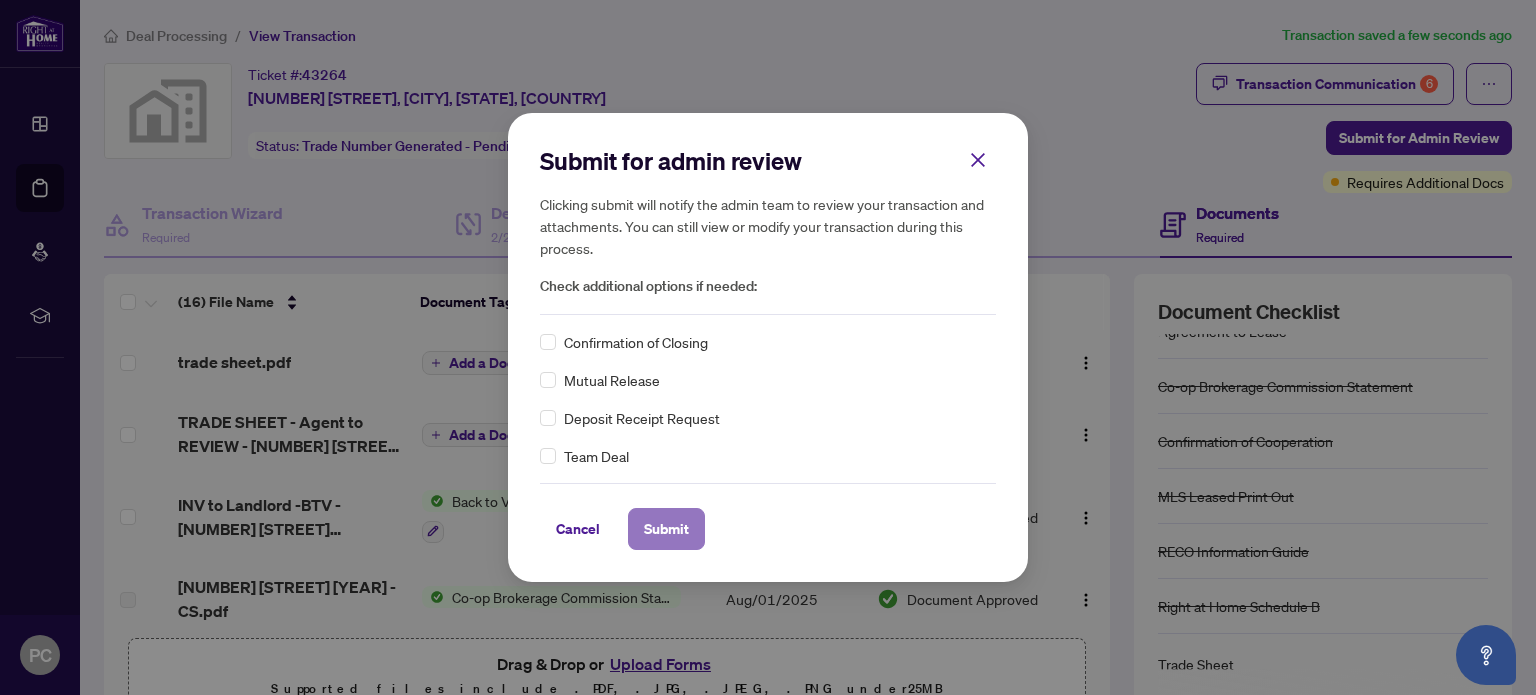 click on "Submit" at bounding box center (666, 529) 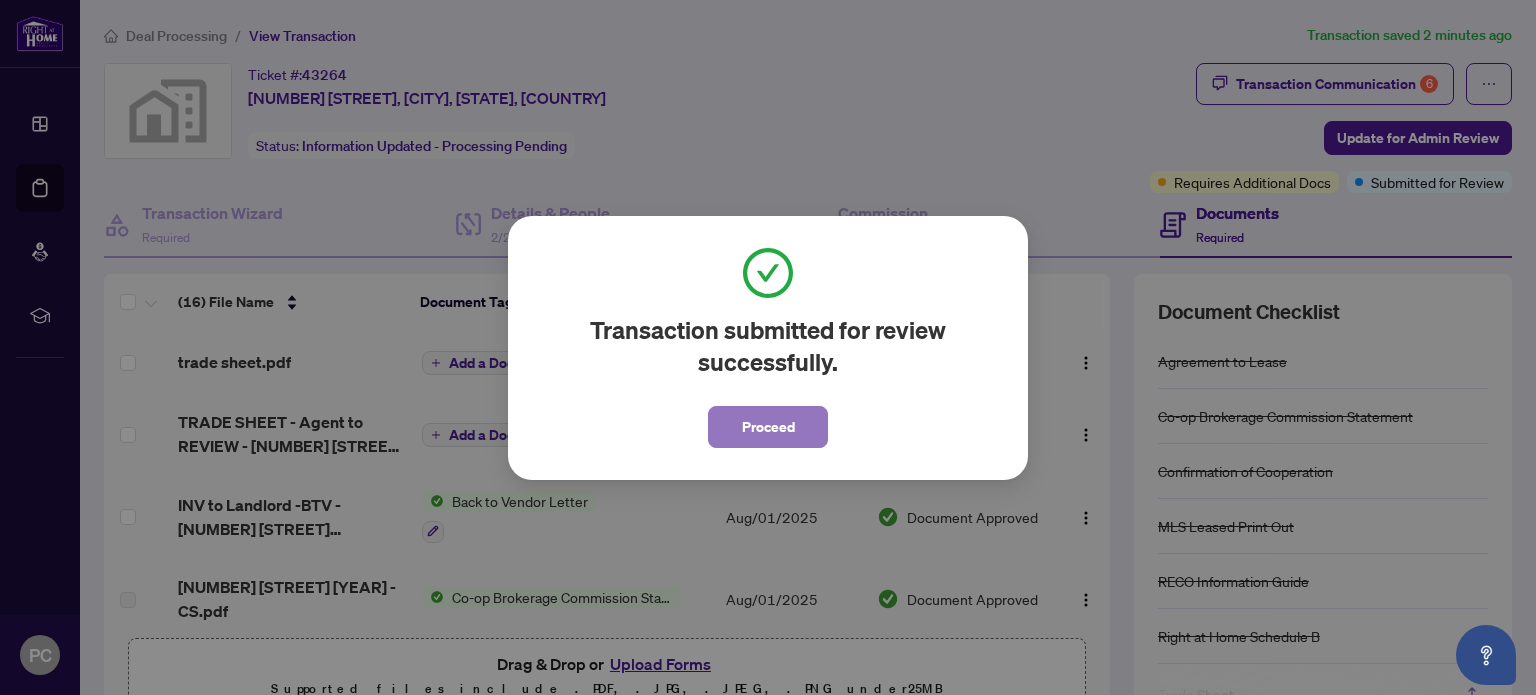 click on "Proceed" at bounding box center [768, 427] 